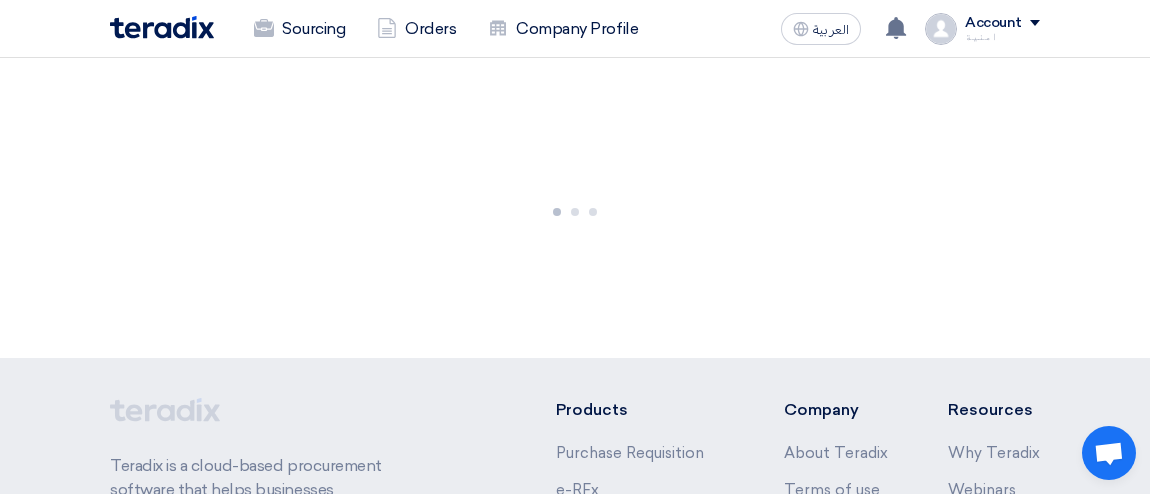 scroll, scrollTop: 0, scrollLeft: 0, axis: both 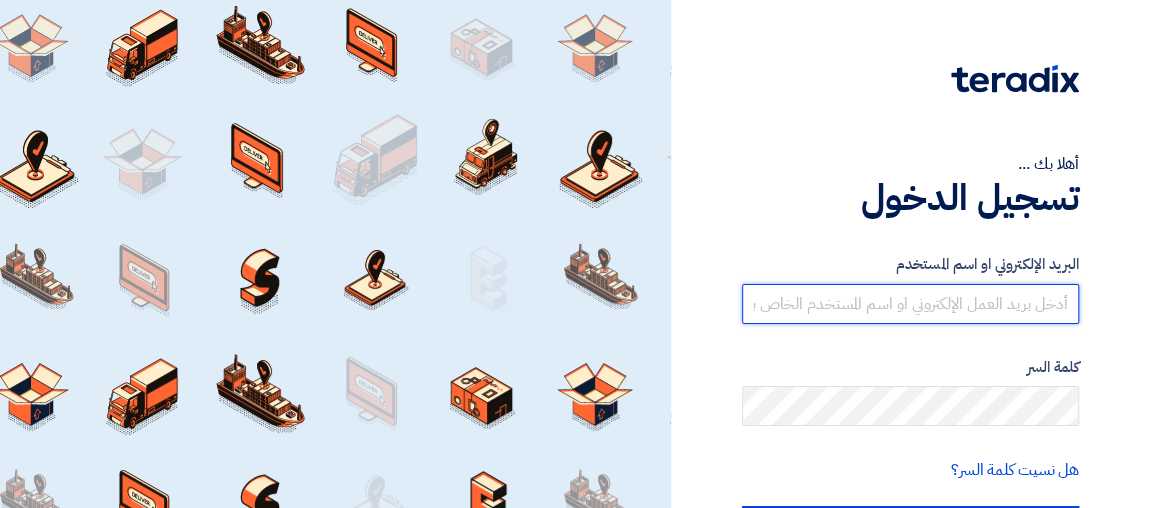 type on "[EMAIL_ADDRESS][PERSON_NAME][DOMAIN_NAME]" 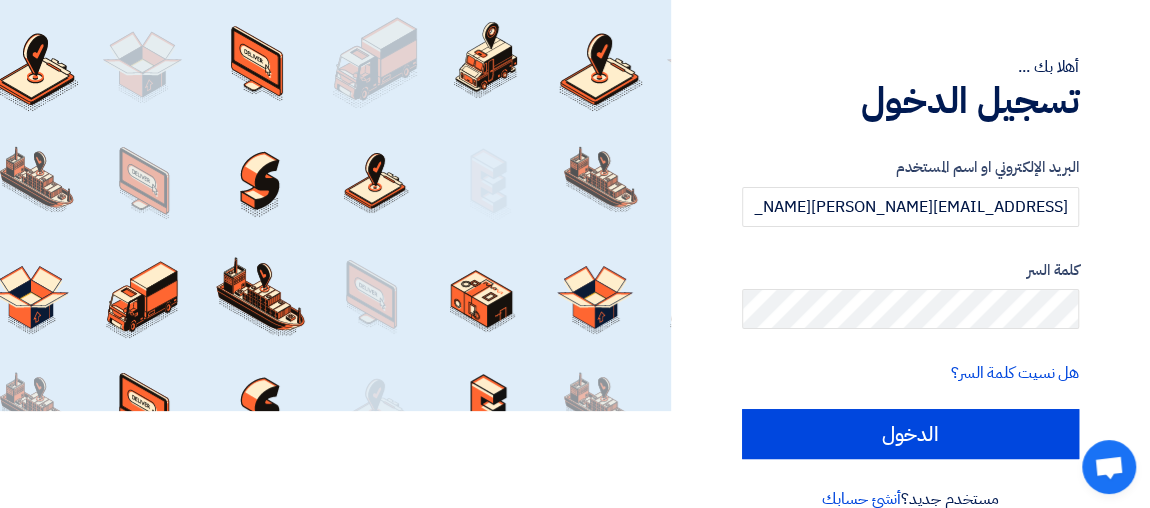 scroll, scrollTop: 109, scrollLeft: 0, axis: vertical 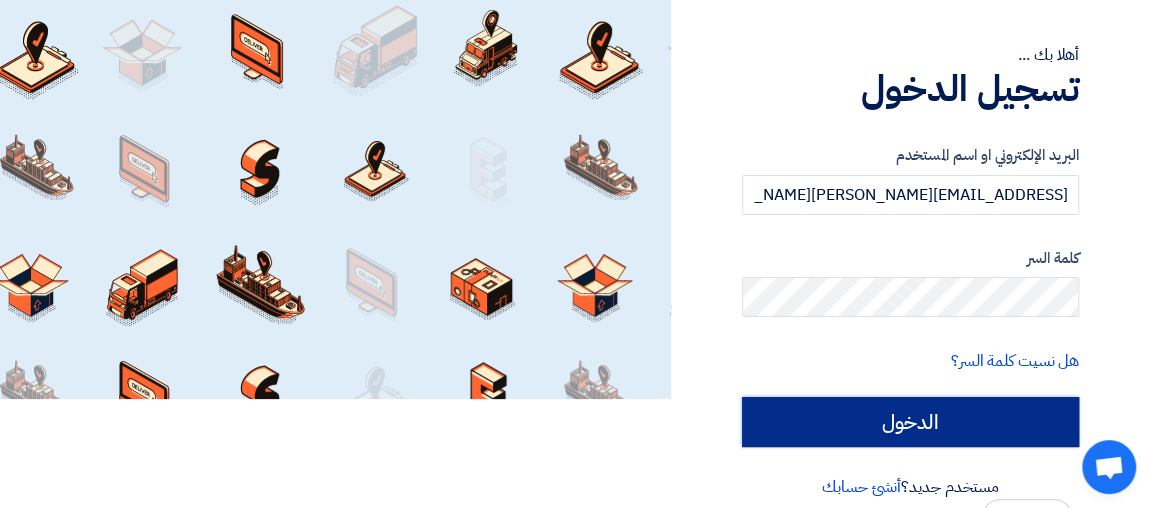 click on "الدخول" 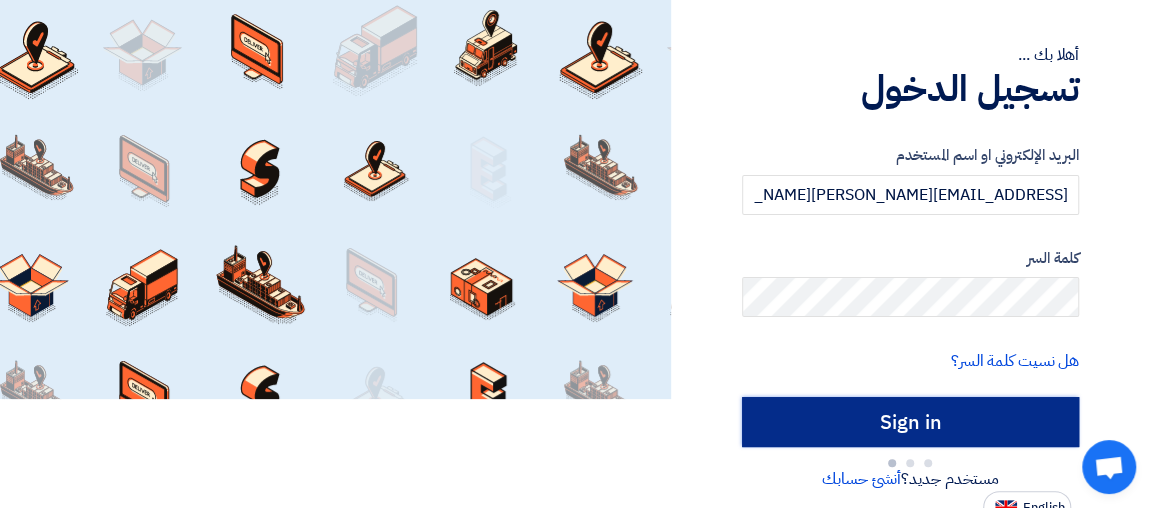 scroll, scrollTop: 103, scrollLeft: 0, axis: vertical 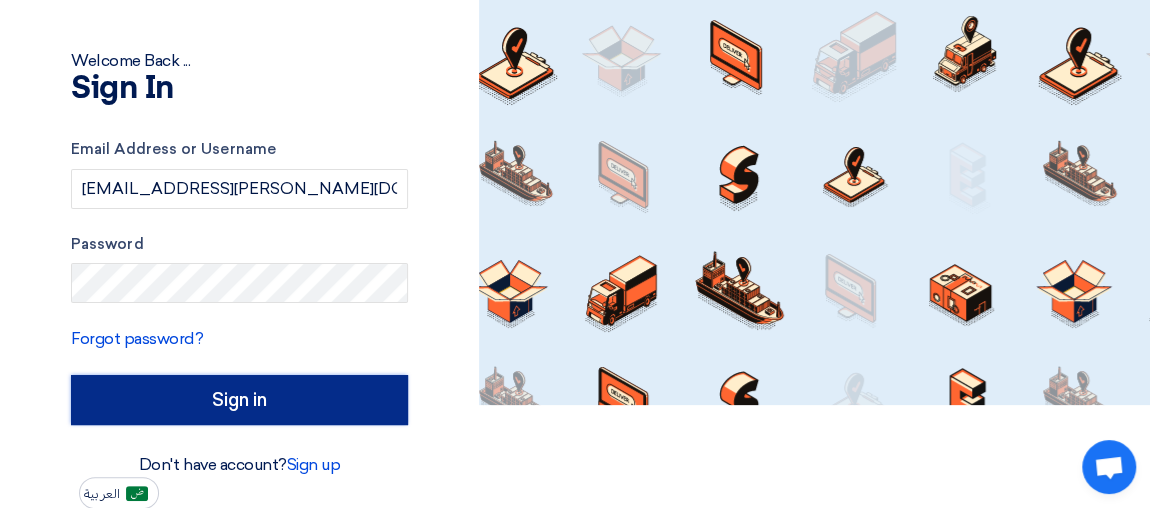 click on "Sign in" 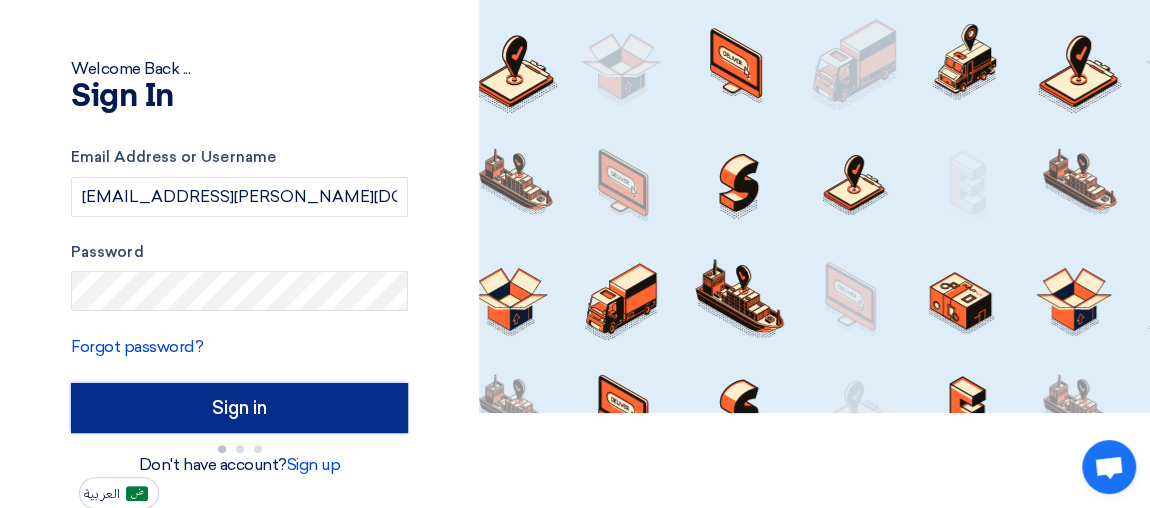 scroll, scrollTop: 103, scrollLeft: 0, axis: vertical 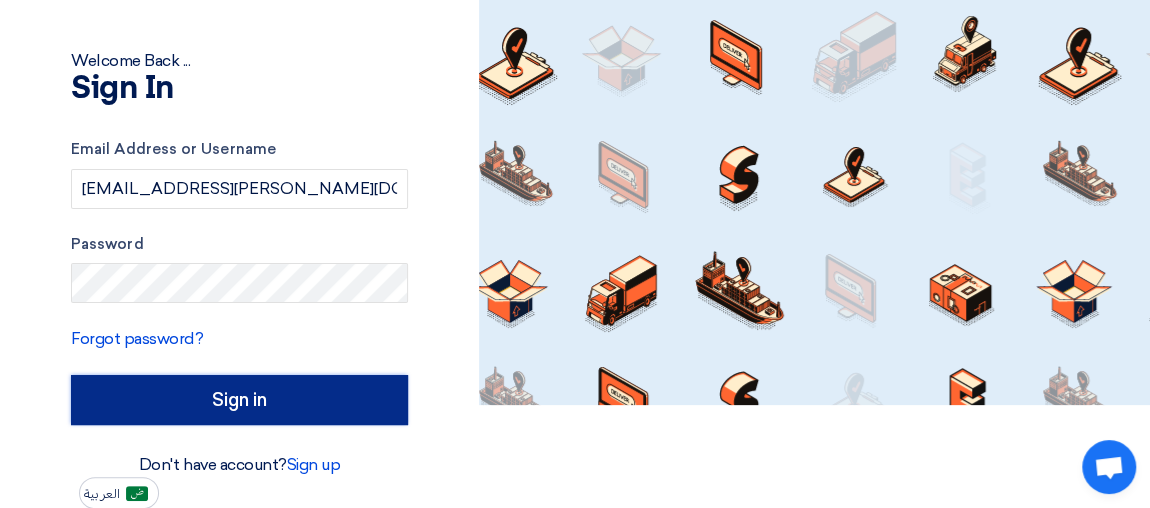 click on "Sign in" 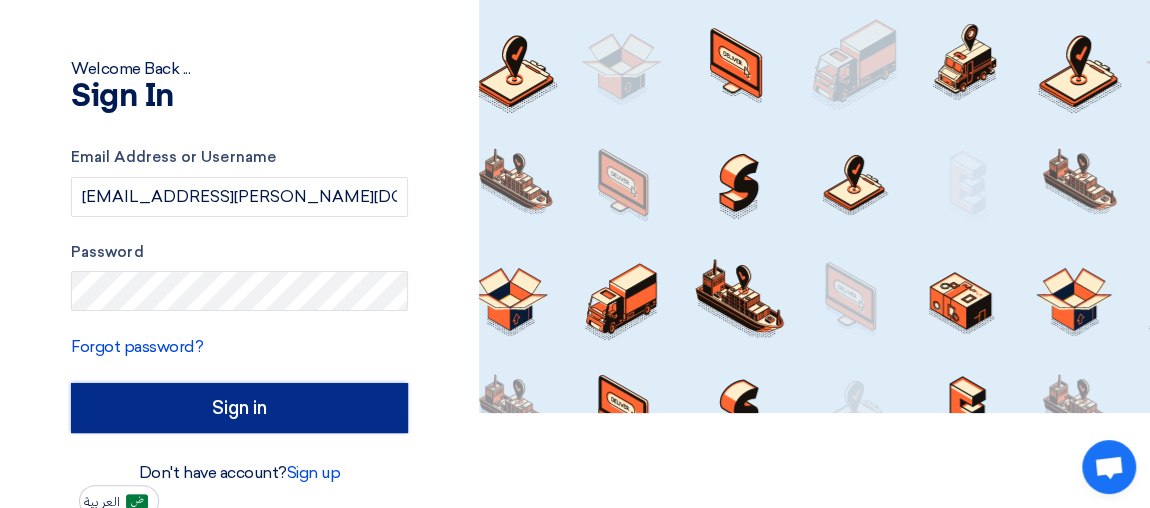 scroll, scrollTop: 103, scrollLeft: 0, axis: vertical 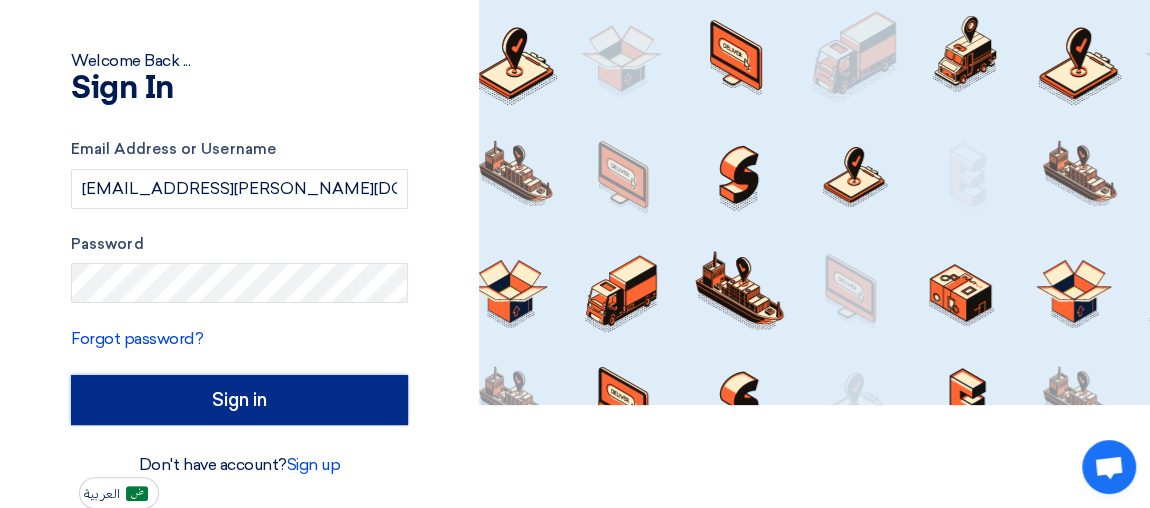 click on "Sign in" 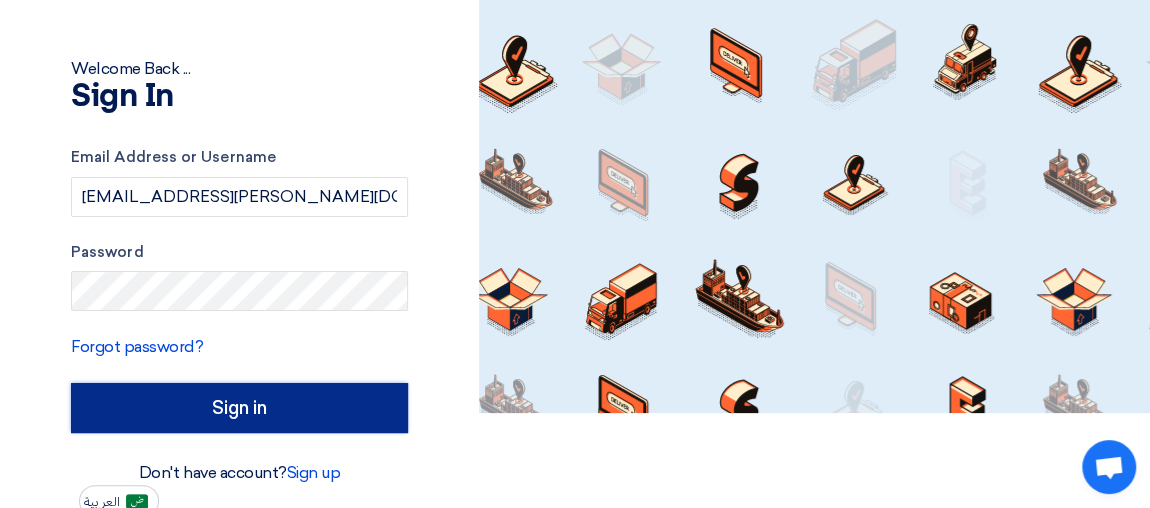 scroll, scrollTop: 103, scrollLeft: 0, axis: vertical 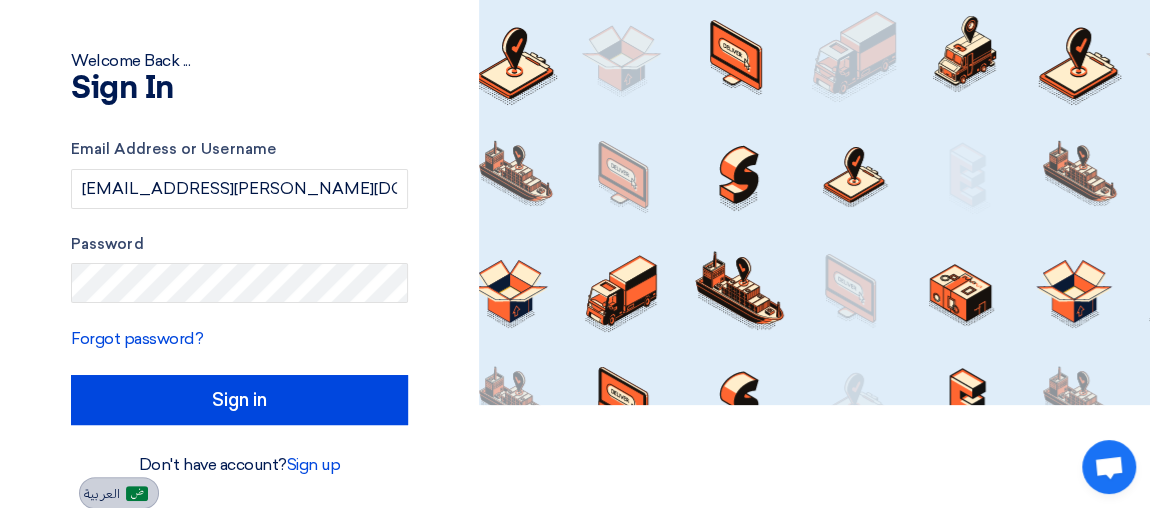 click on "العربية" 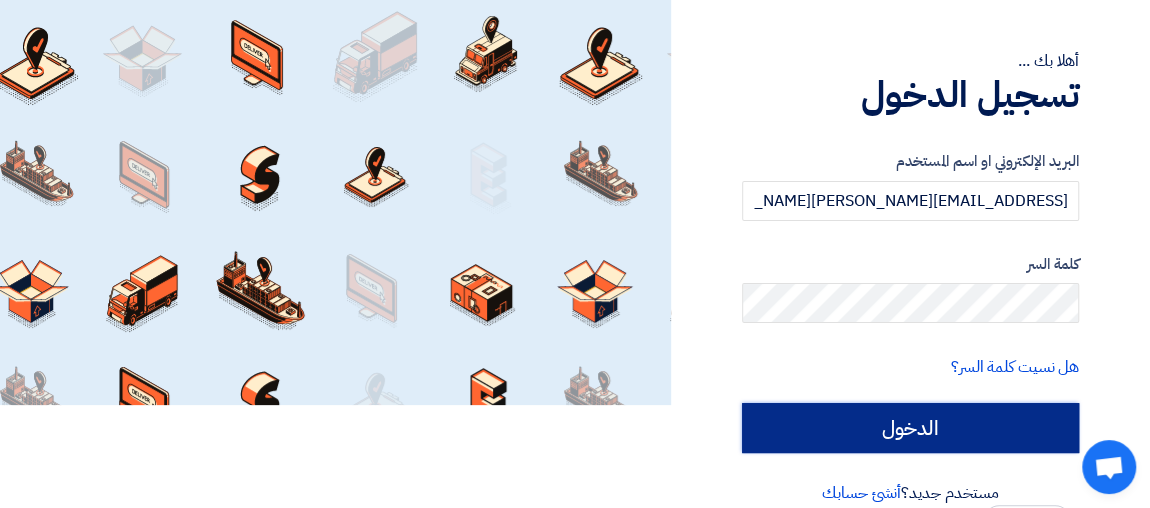 click on "الدخول" 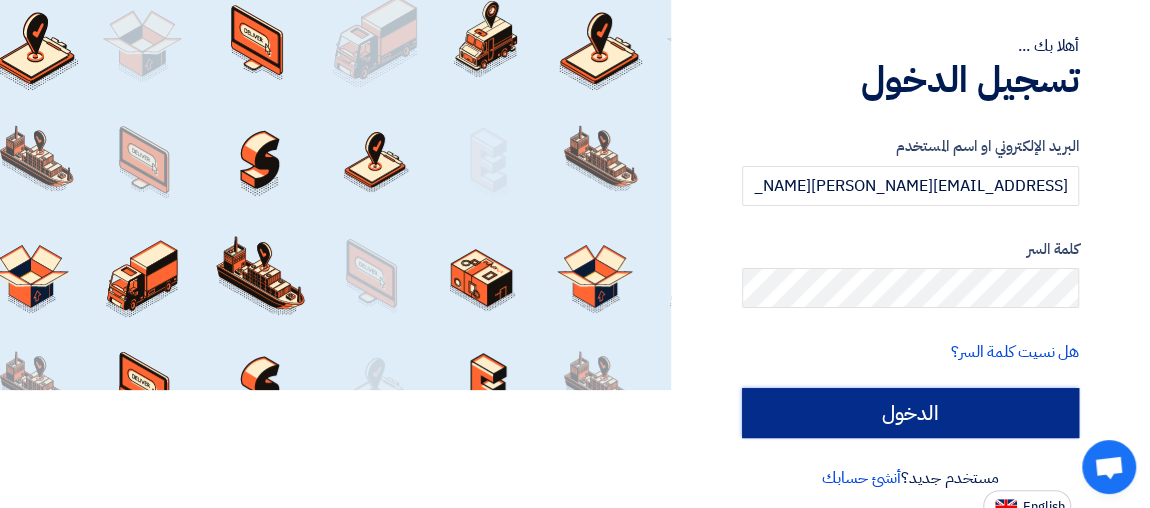 scroll, scrollTop: 131, scrollLeft: 0, axis: vertical 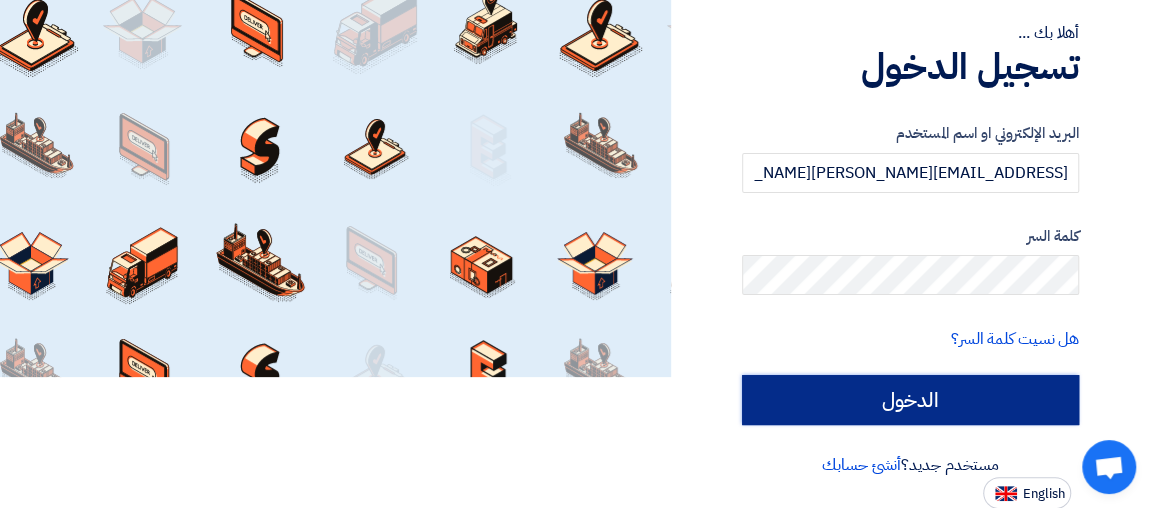click on "الدخول" 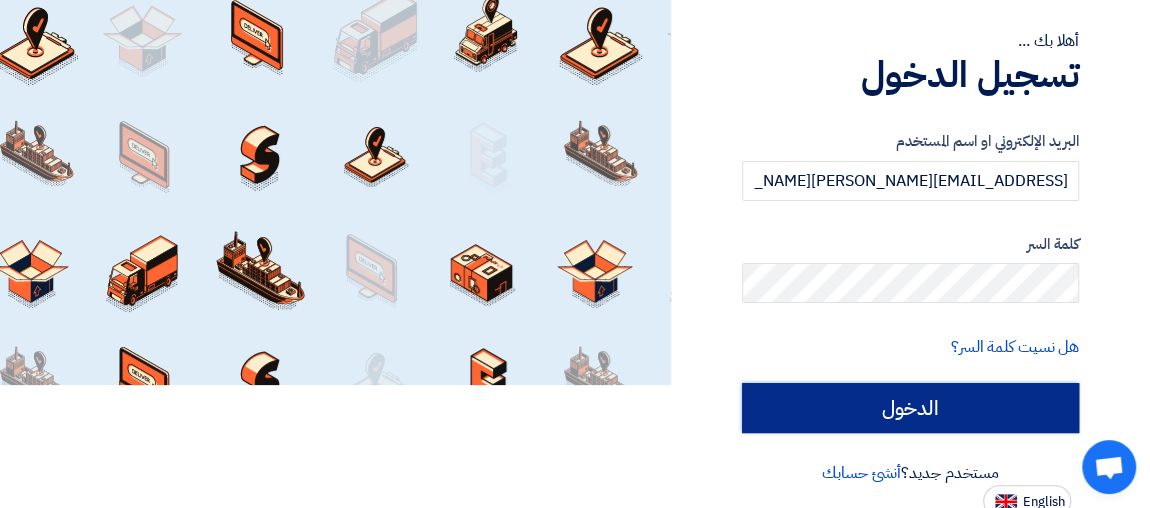 scroll, scrollTop: 131, scrollLeft: 0, axis: vertical 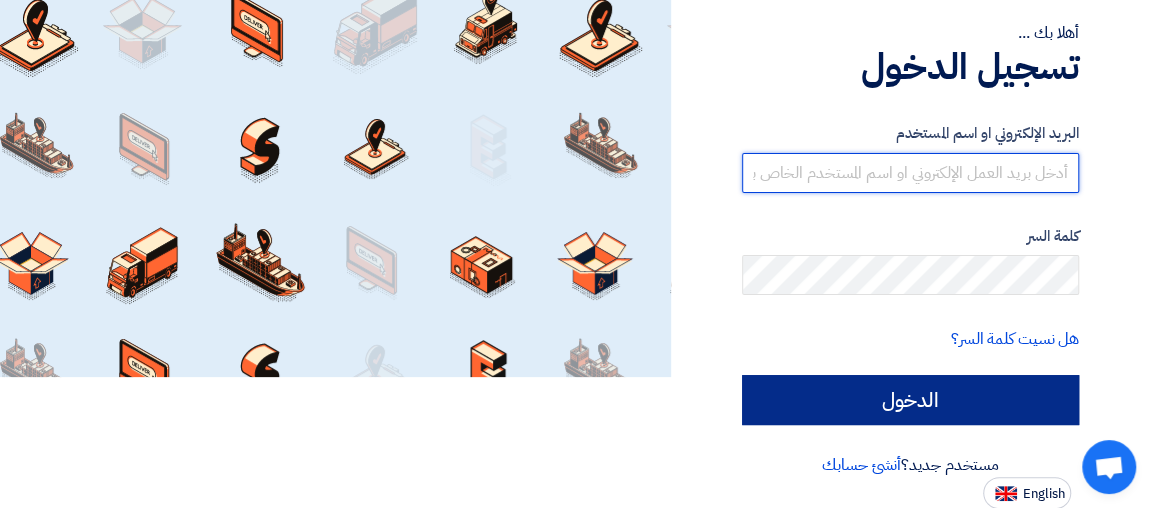 type on "[EMAIL_ADDRESS][PERSON_NAME][DOMAIN_NAME]" 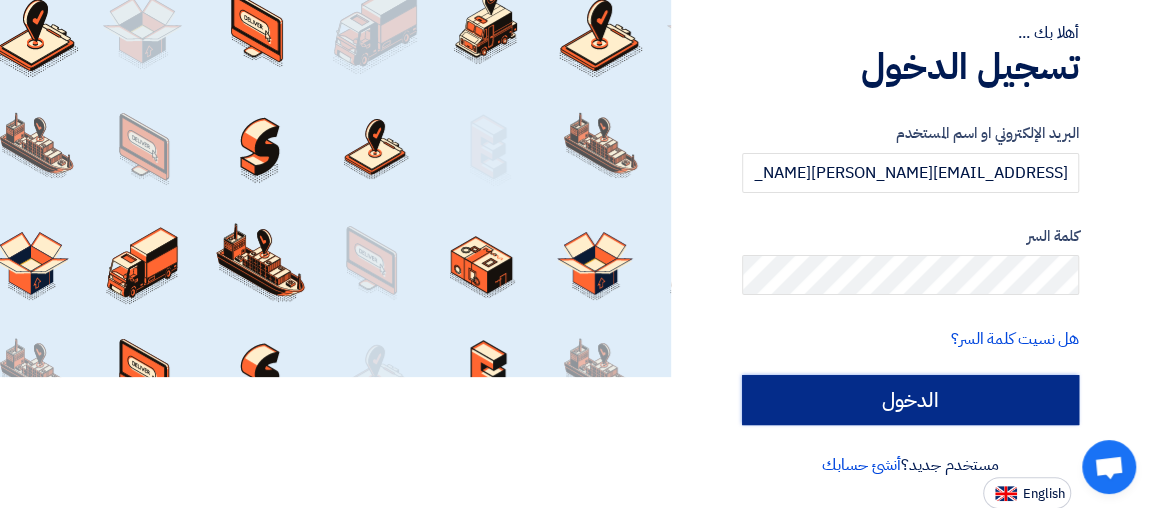 click on "الدخول" 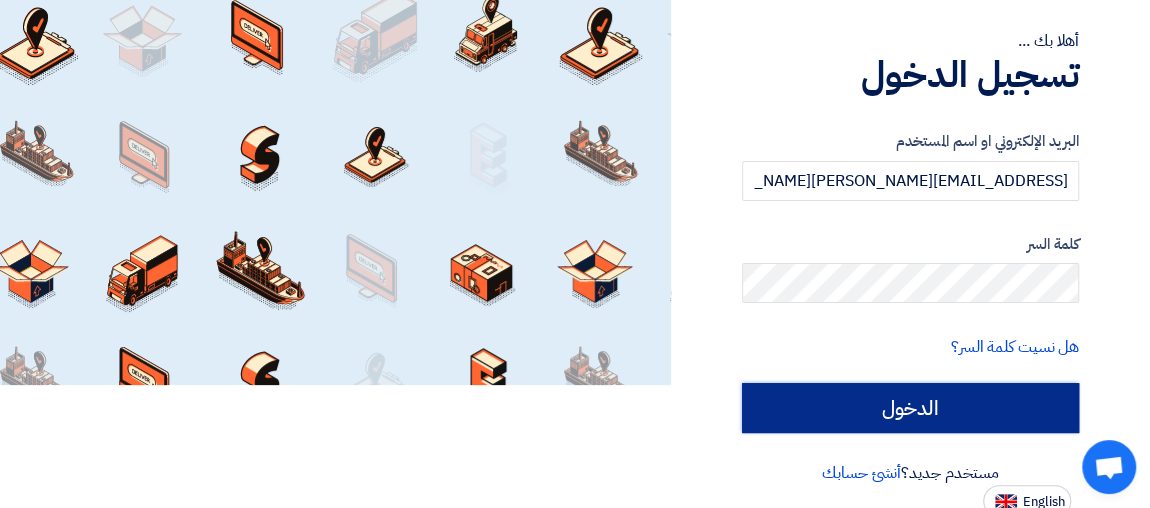 scroll, scrollTop: 131, scrollLeft: 0, axis: vertical 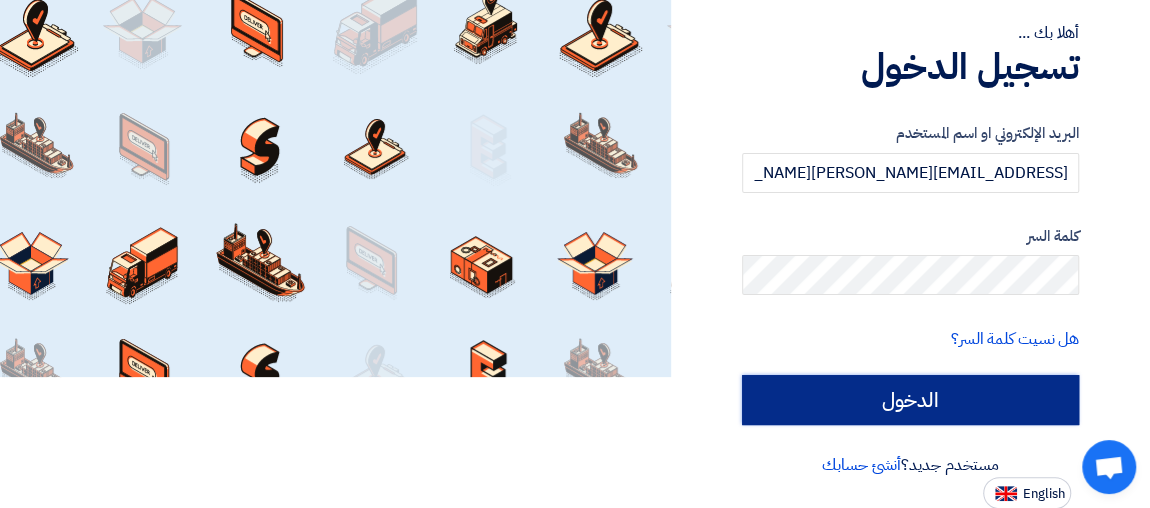 click on "الدخول" 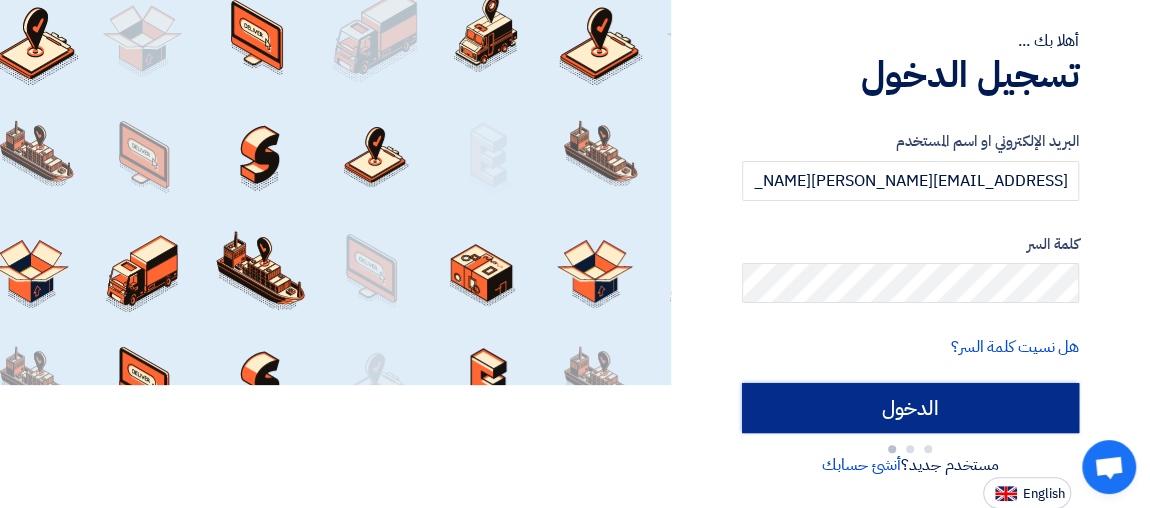 scroll, scrollTop: 131, scrollLeft: 0, axis: vertical 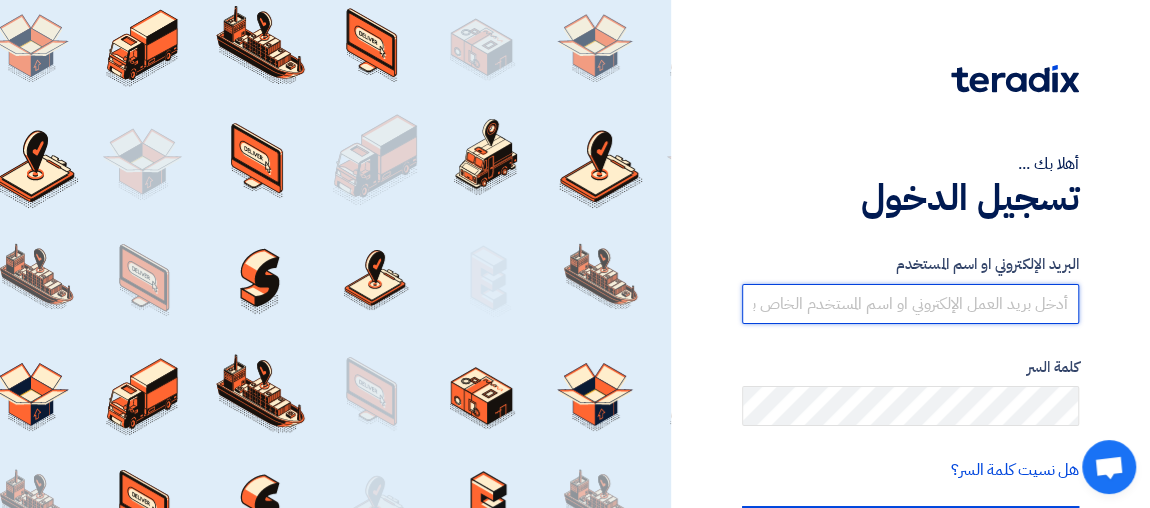 type on "[EMAIL_ADDRESS][PERSON_NAME][DOMAIN_NAME]" 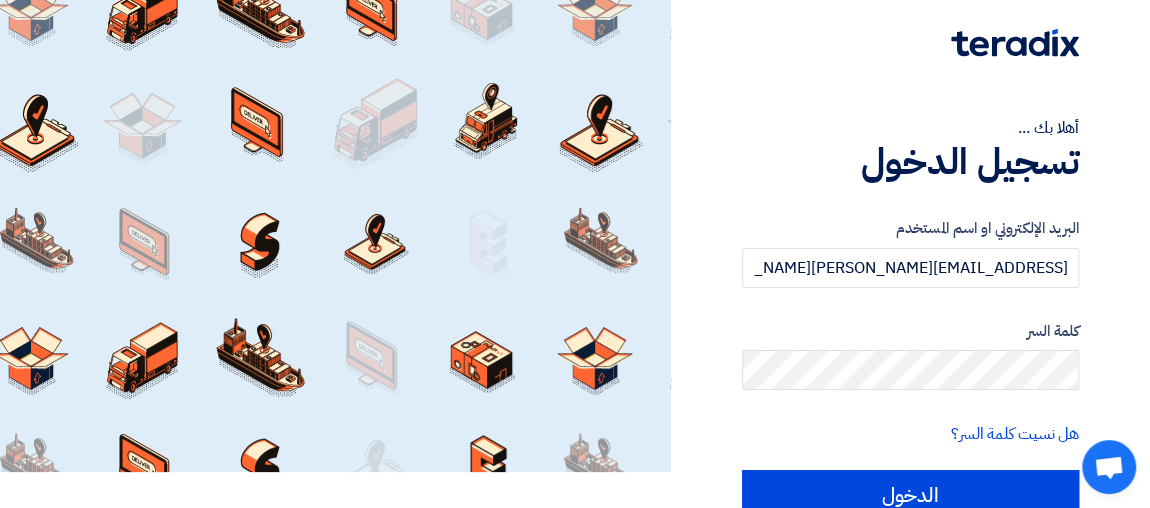 scroll, scrollTop: 72, scrollLeft: 0, axis: vertical 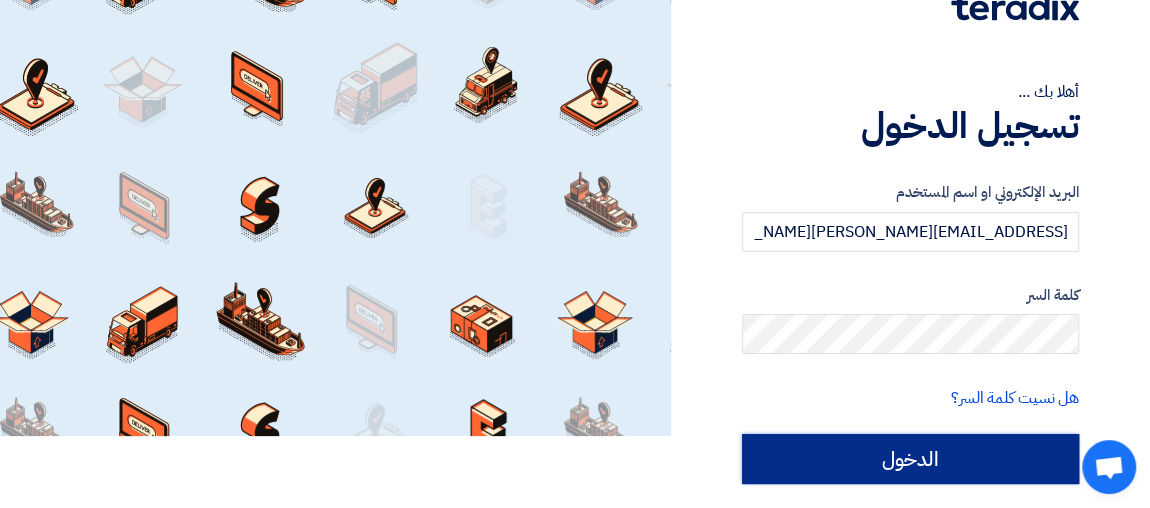 click on "الدخول" 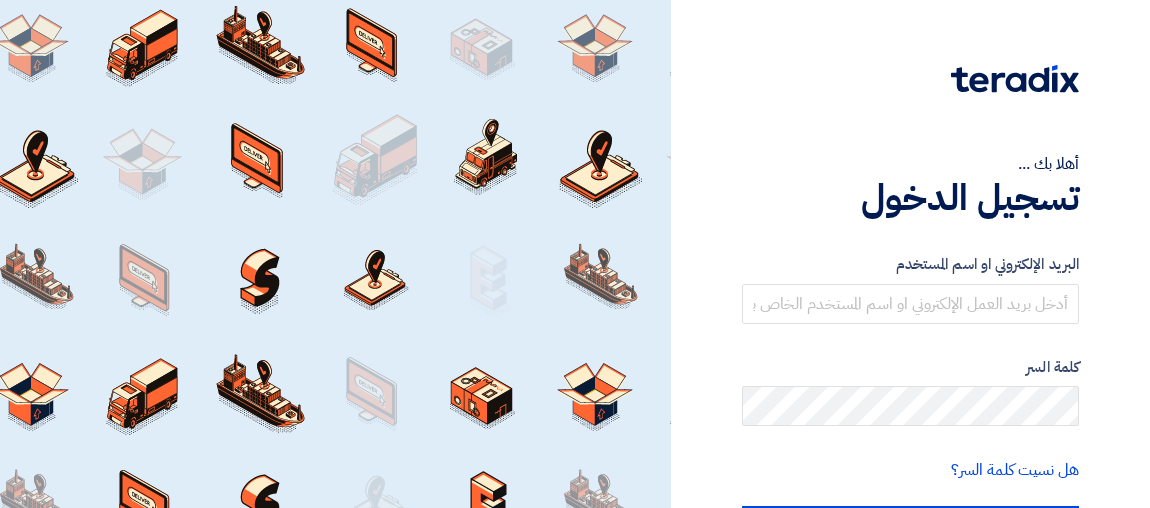 scroll, scrollTop: 0, scrollLeft: 0, axis: both 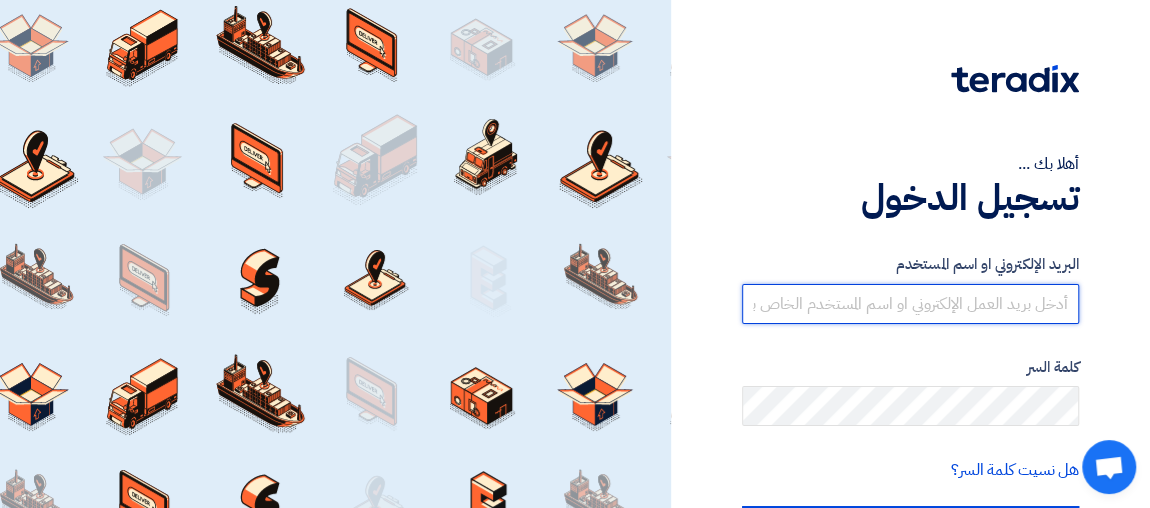 type on "[EMAIL_ADDRESS][PERSON_NAME][DOMAIN_NAME]" 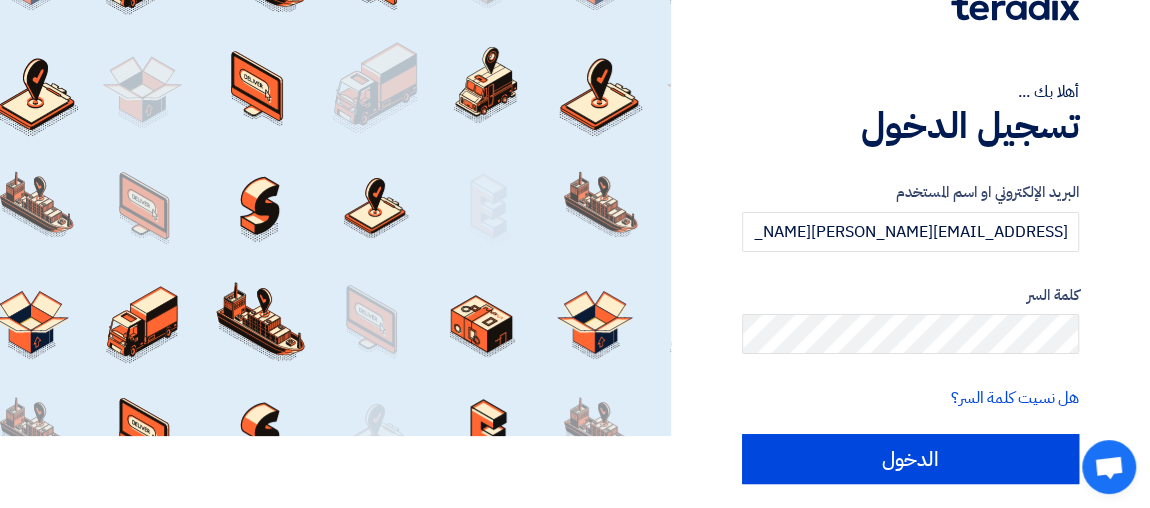 scroll, scrollTop: 109, scrollLeft: 0, axis: vertical 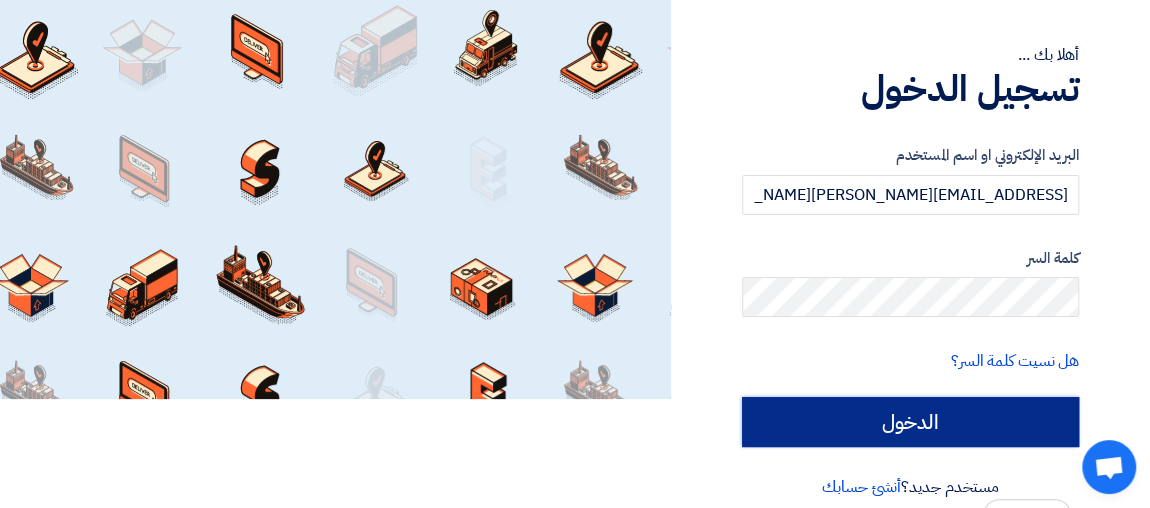 click on "الدخول" 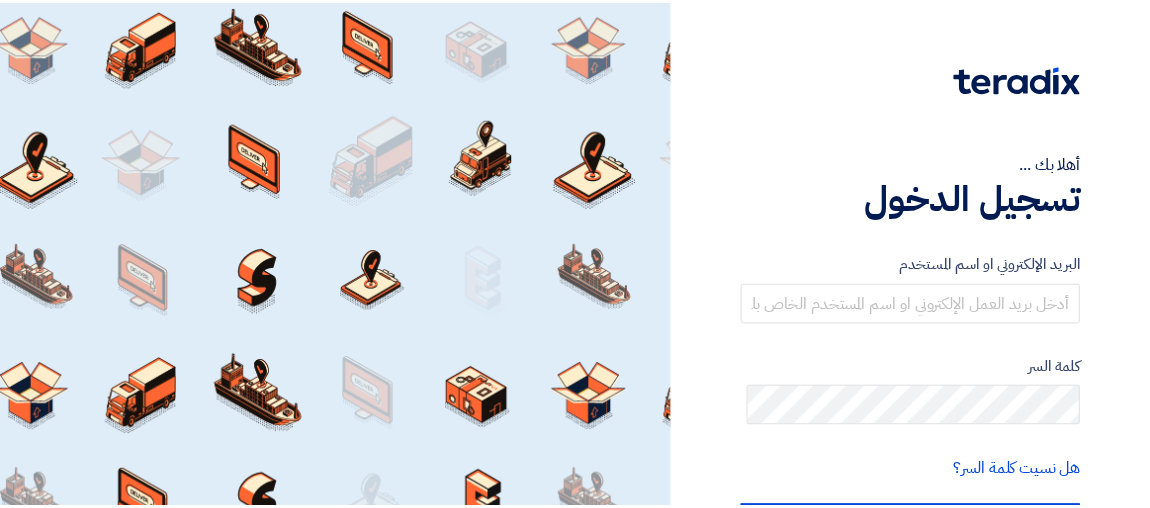 scroll, scrollTop: 0, scrollLeft: 0, axis: both 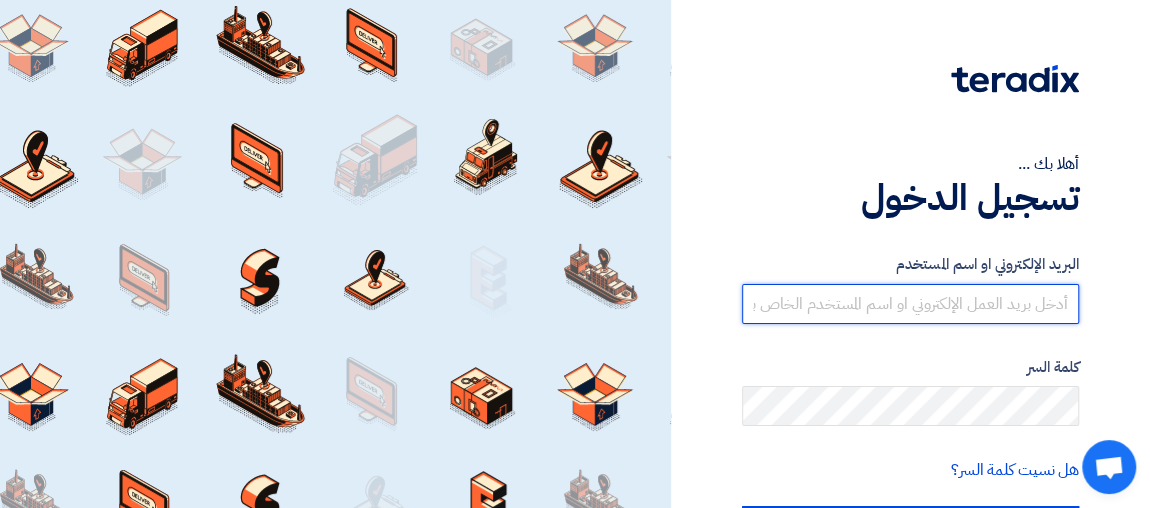 type on "[EMAIL_ADDRESS][PERSON_NAME][DOMAIN_NAME]" 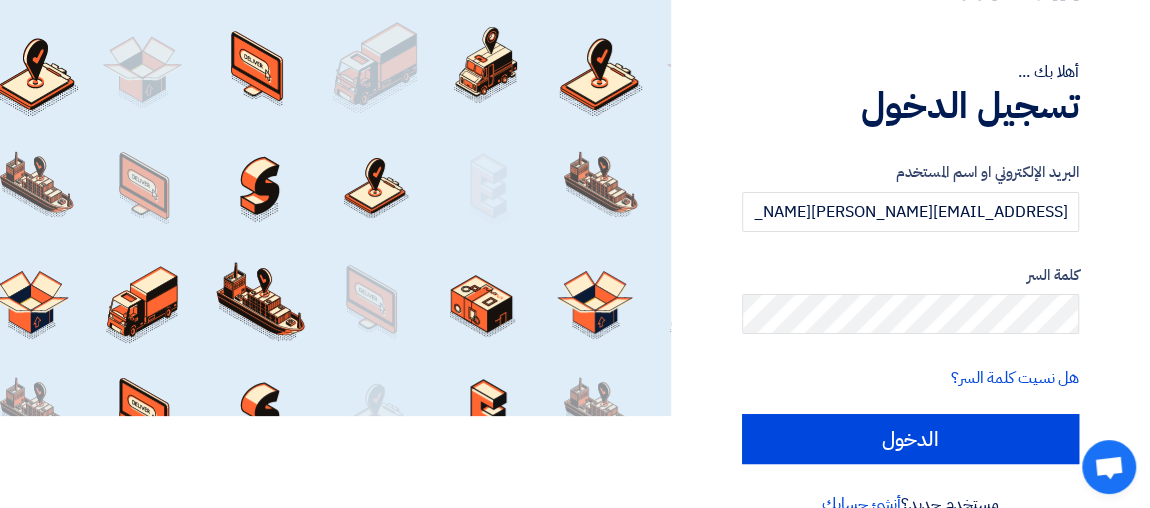 scroll, scrollTop: 109, scrollLeft: 0, axis: vertical 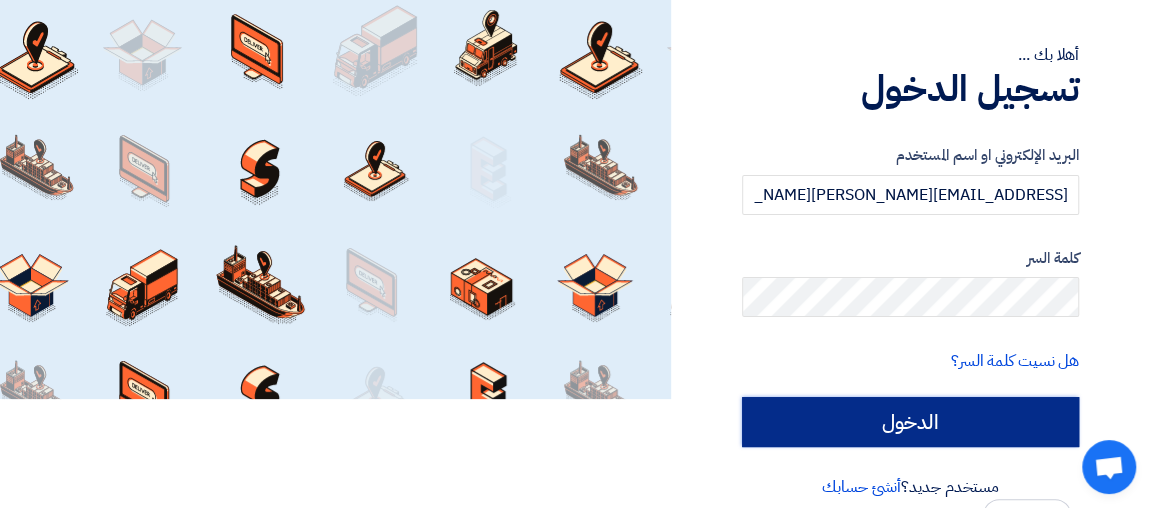 click on "الدخول" 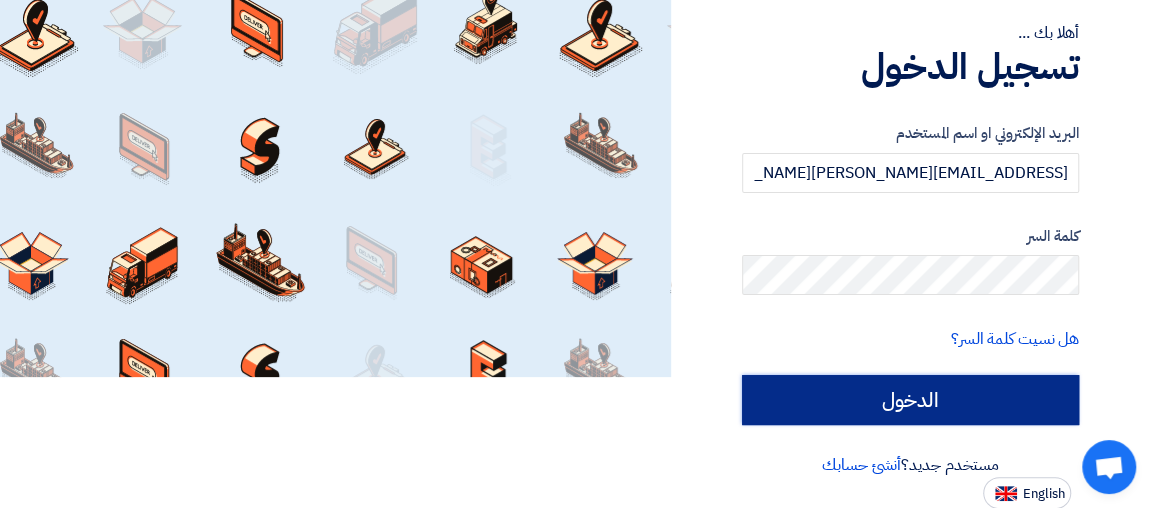 click on "الدخول" 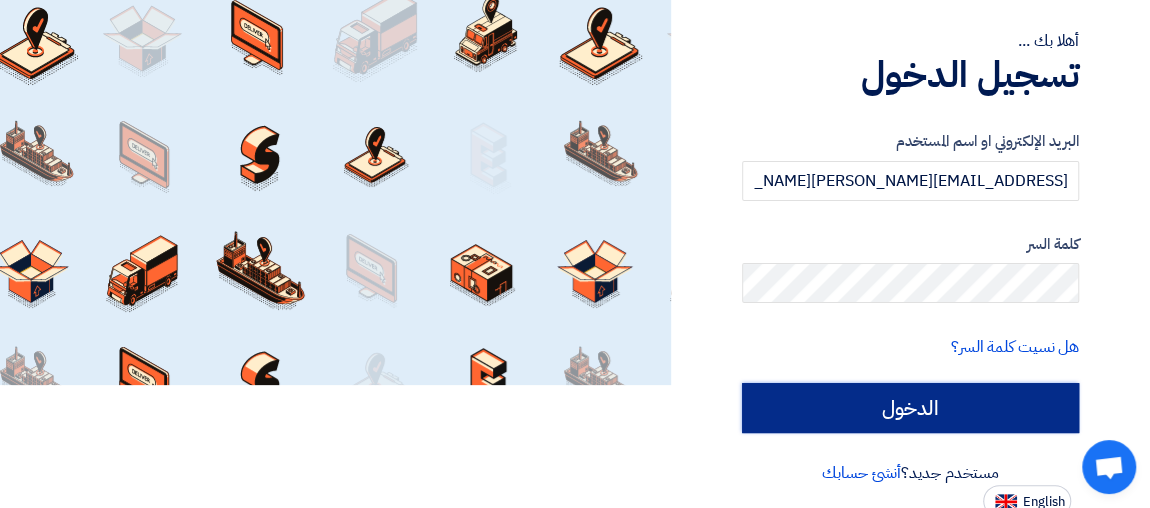 scroll, scrollTop: 131, scrollLeft: 0, axis: vertical 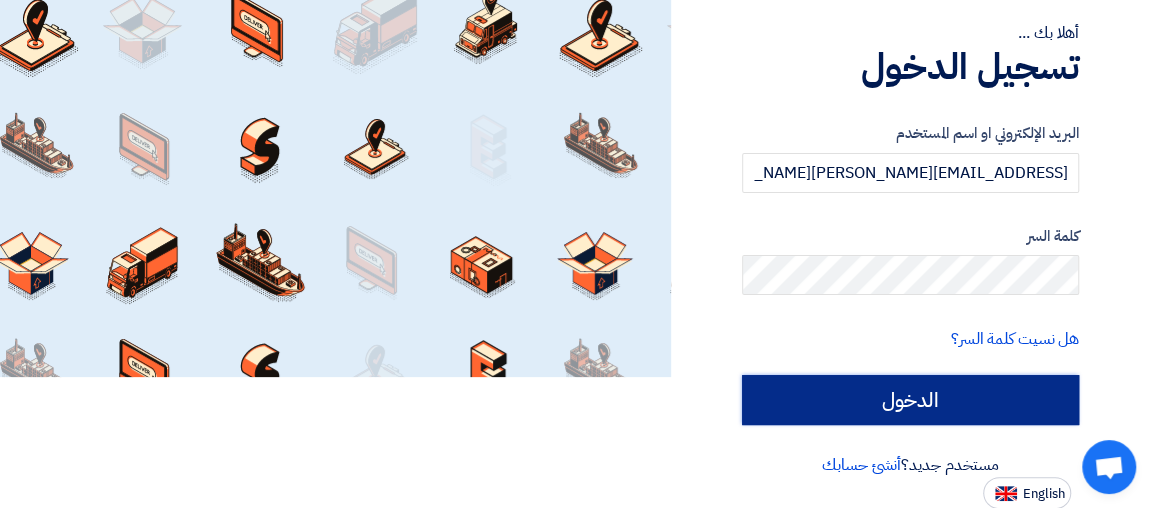 click on "الدخول" 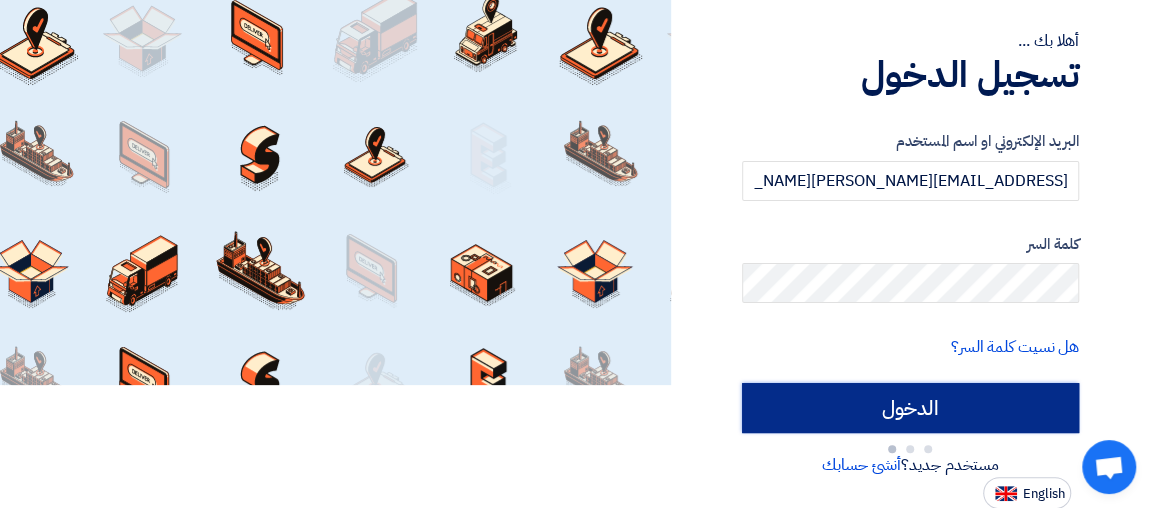 scroll, scrollTop: 131, scrollLeft: 0, axis: vertical 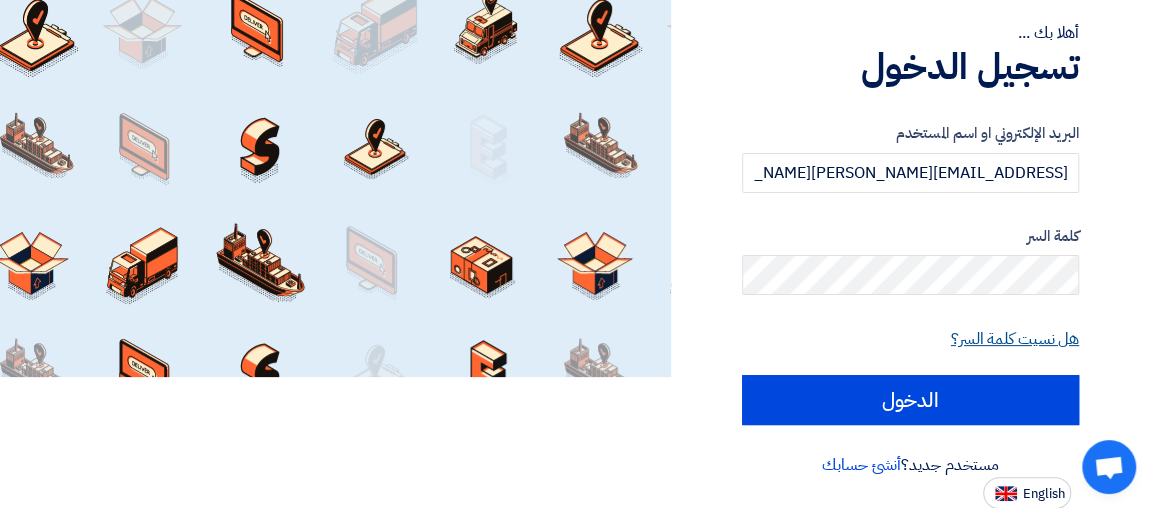 click on "هل نسيت كلمة السر؟" 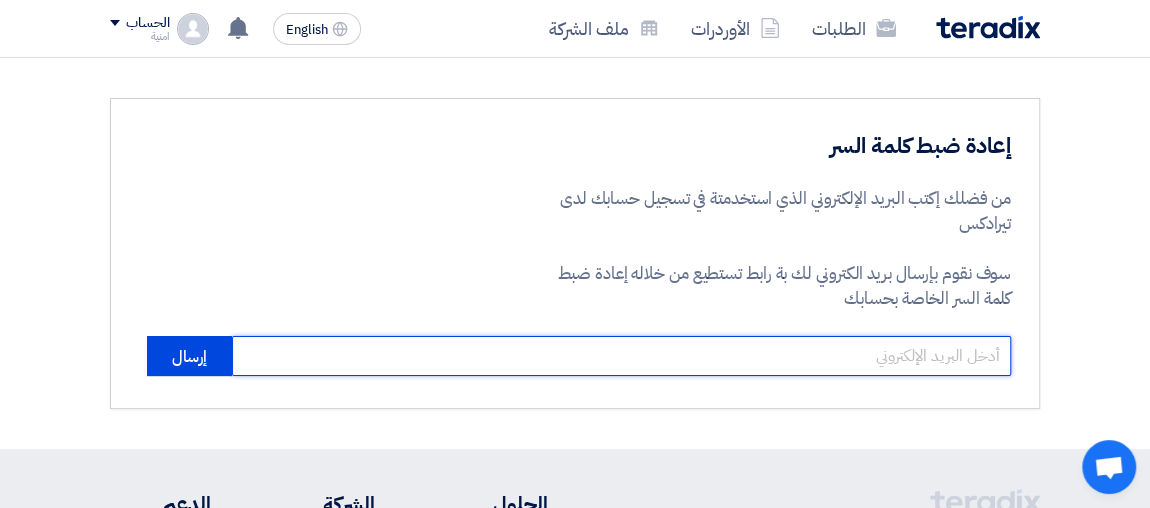 click at bounding box center [621, 356] 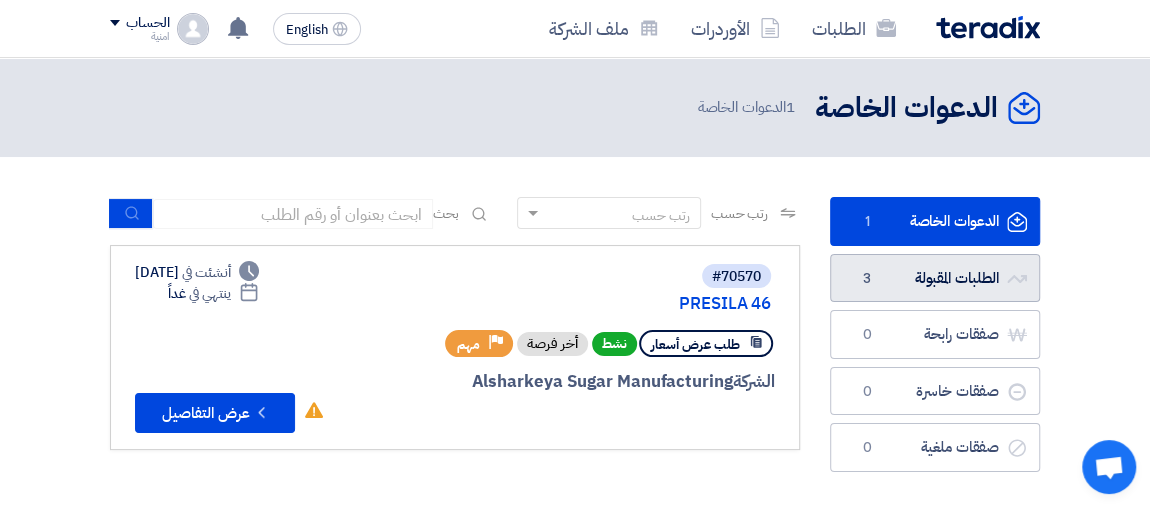 click on "الطلبات المقبولة
الطلبات المقبولة
3" 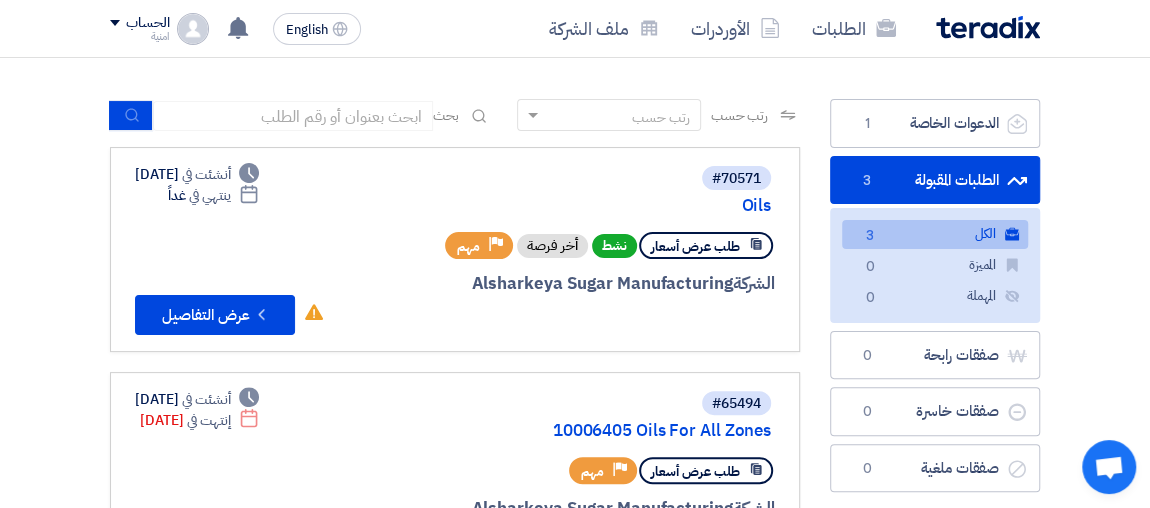scroll, scrollTop: 109, scrollLeft: 0, axis: vertical 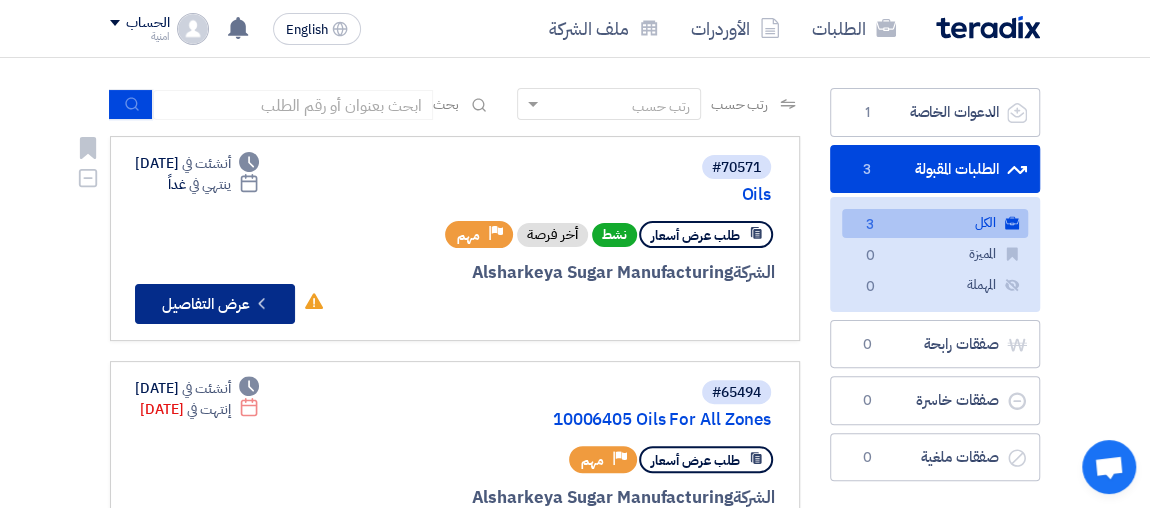 click on "Check details
عرض التفاصيل" 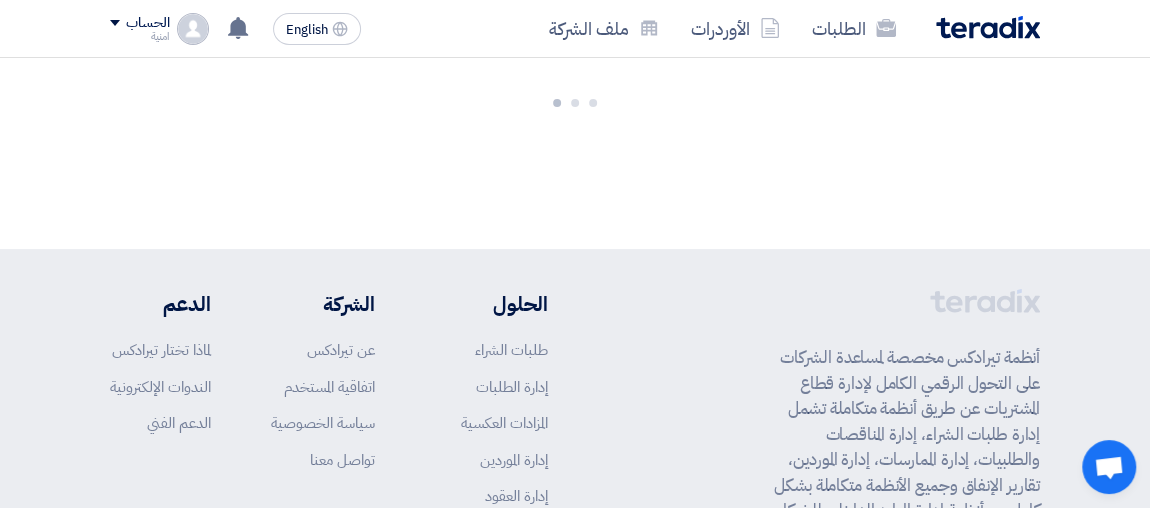 scroll, scrollTop: 0, scrollLeft: 0, axis: both 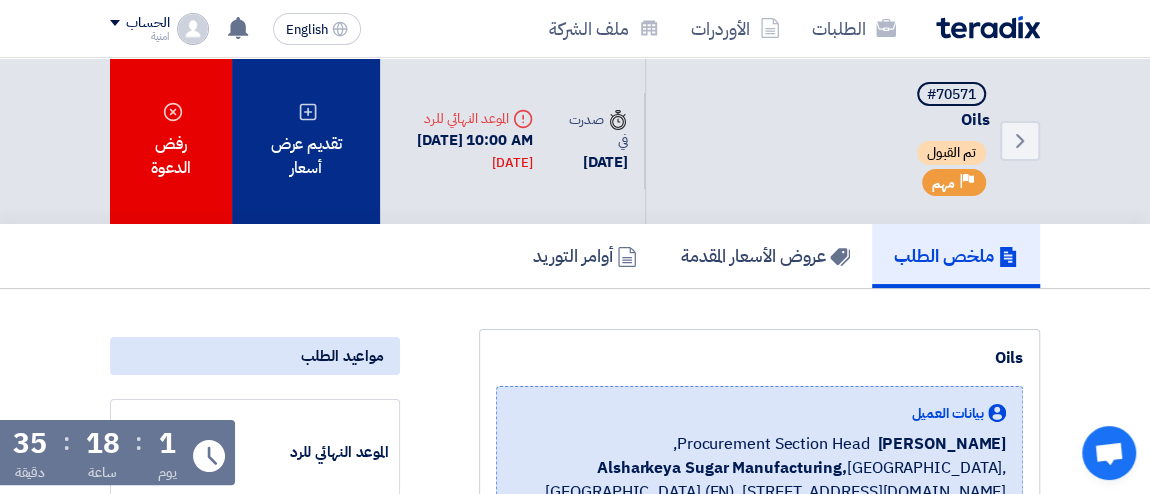 click on "تقديم عرض أسعار" 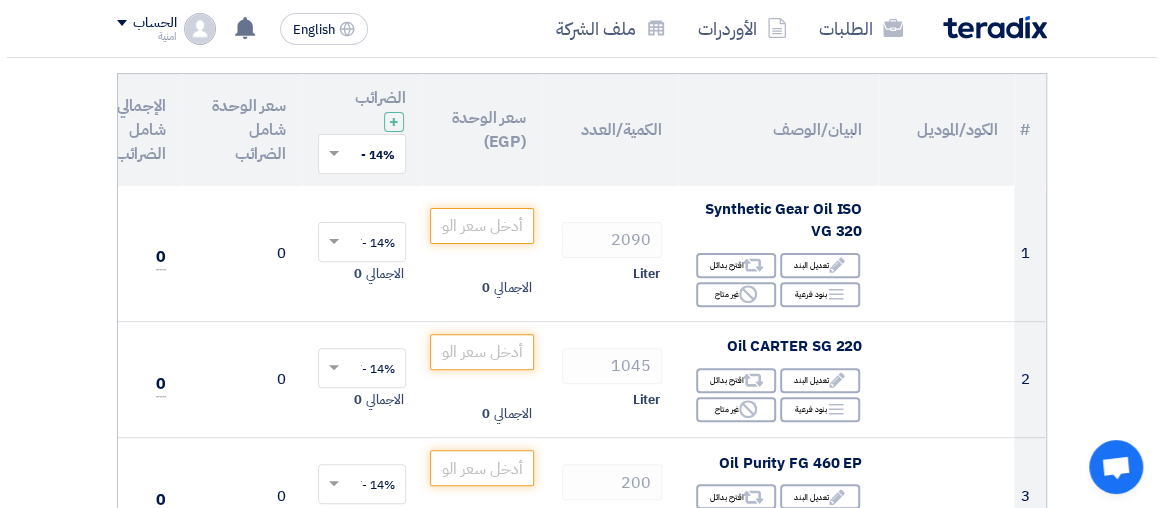 scroll, scrollTop: 218, scrollLeft: 0, axis: vertical 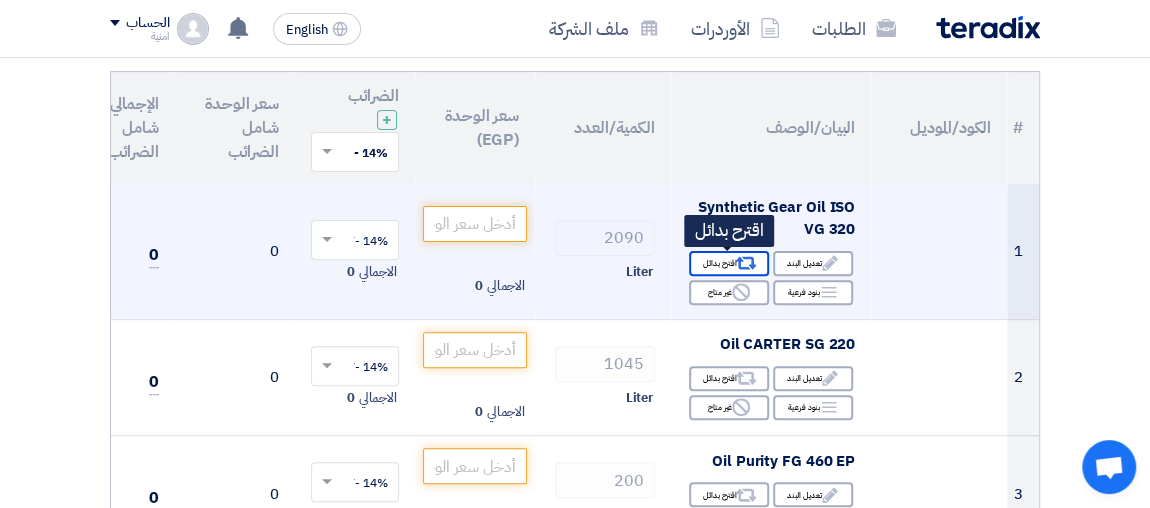 click on "Alternative
اقترح بدائل" 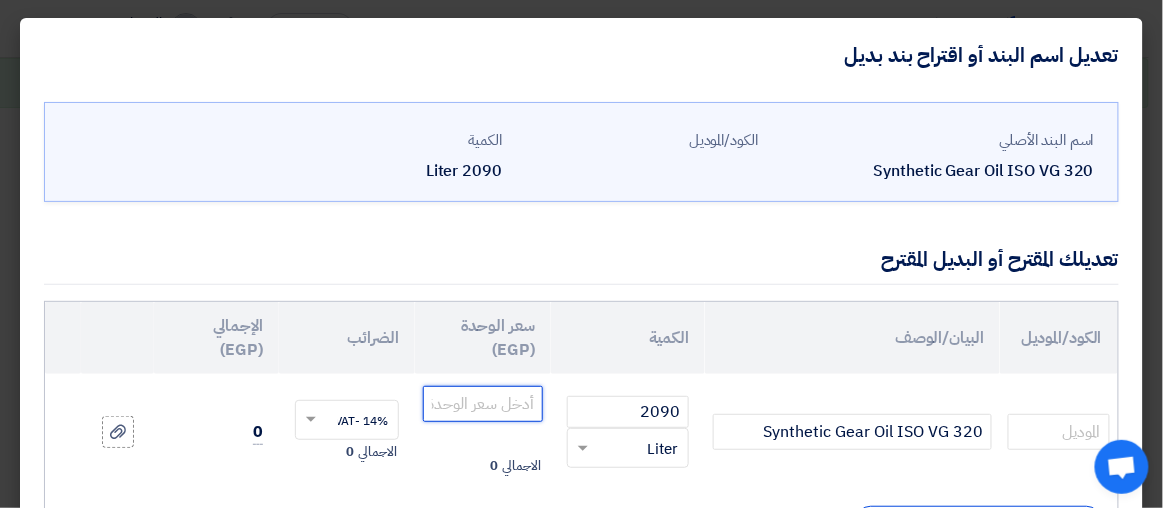 click 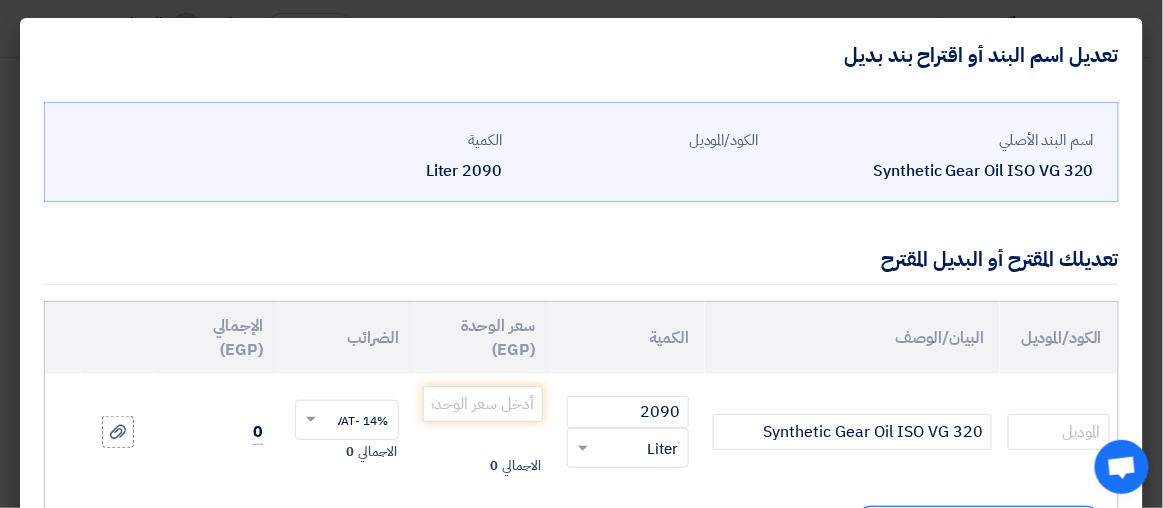 click on "تعديل اسم البند أو اقتراح بند بديل
اسم البند الأصلي
Synthetic Gear Oil ISO VG 320
الكود/الموديل
2090
×" 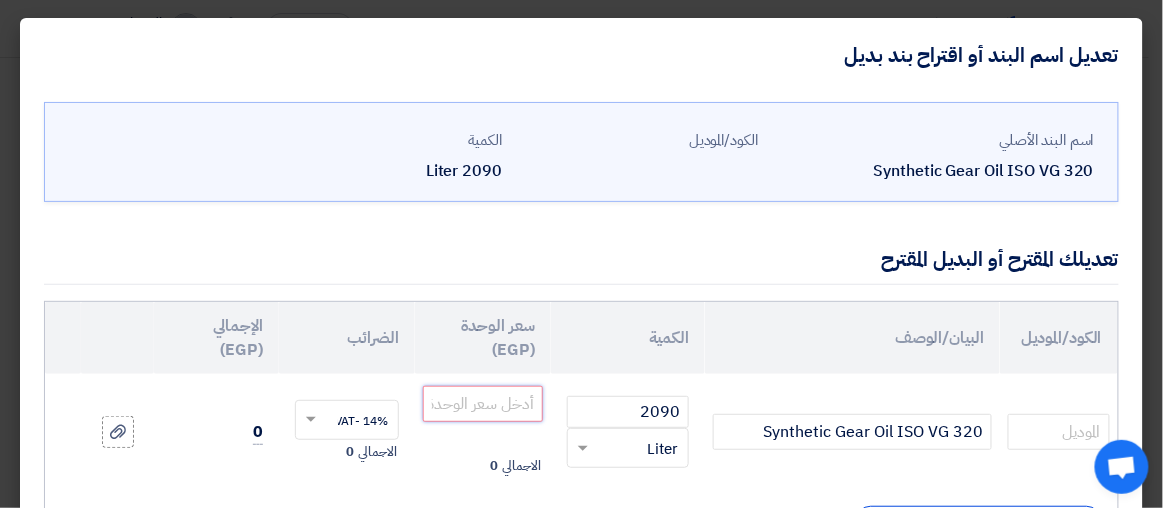 click 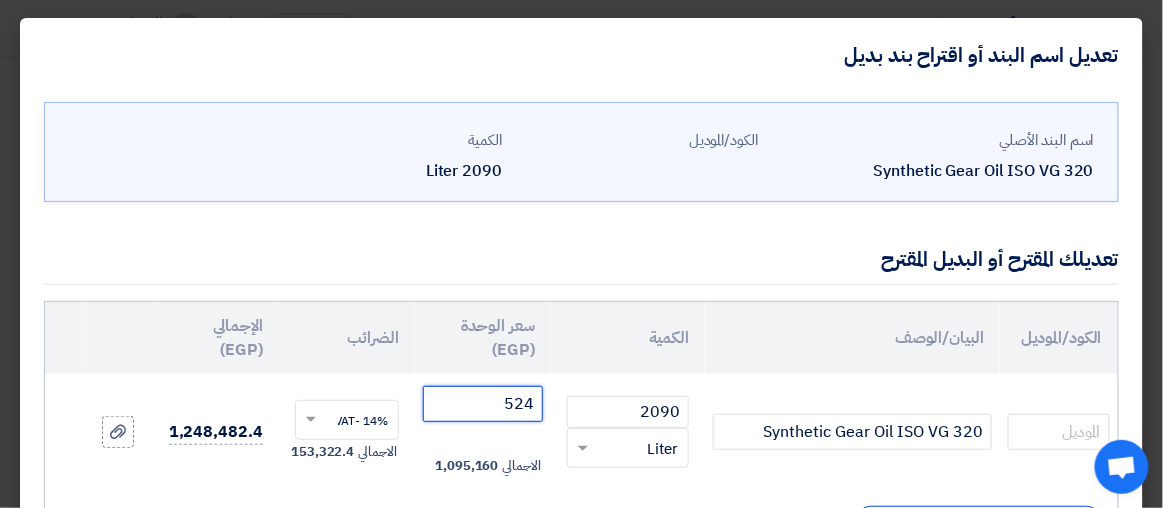 type on "524" 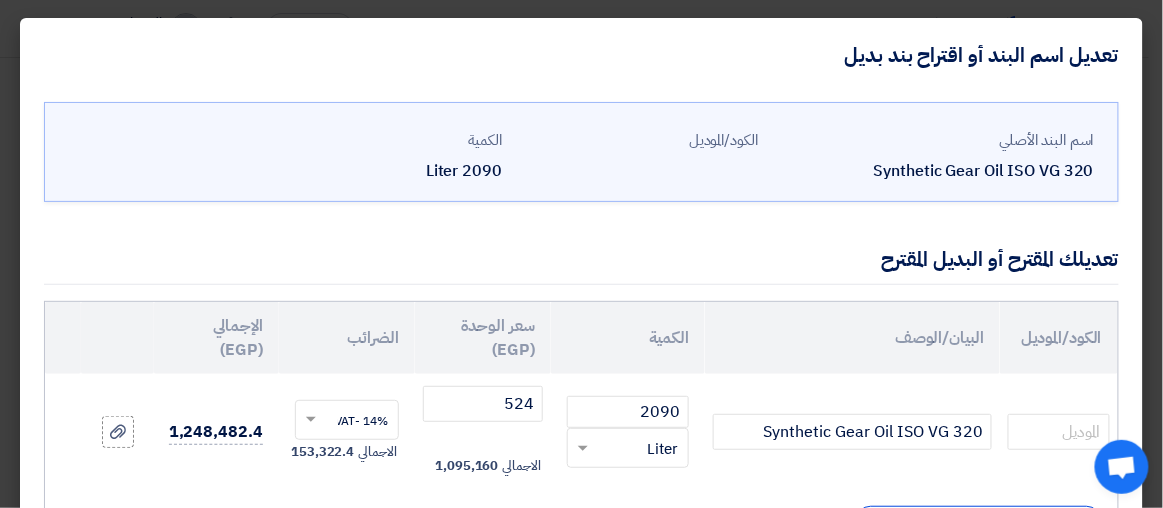 click on "1,248,482.4" 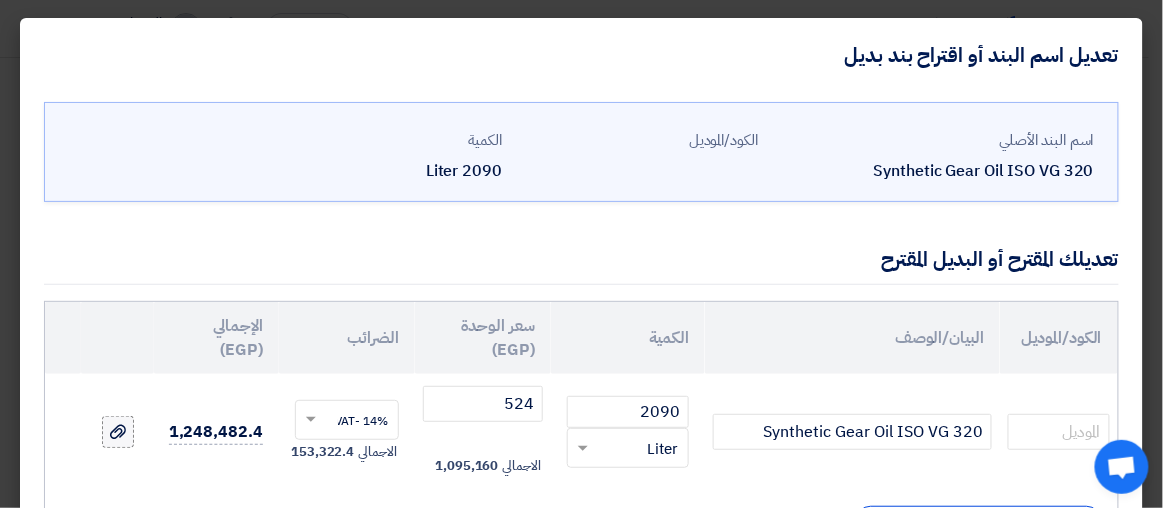 click 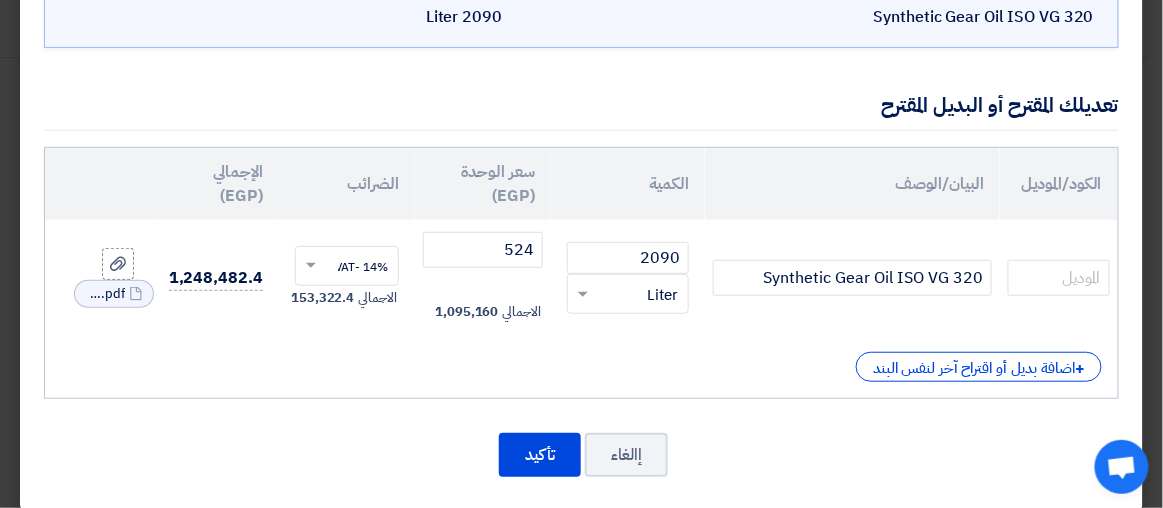 scroll, scrollTop: 170, scrollLeft: 0, axis: vertical 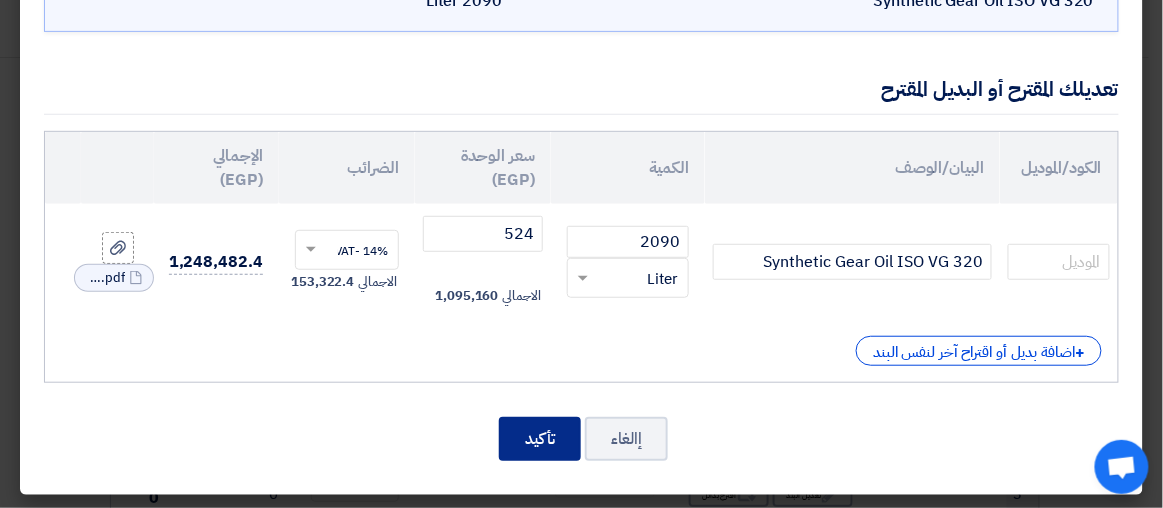 click on "تأكيد" 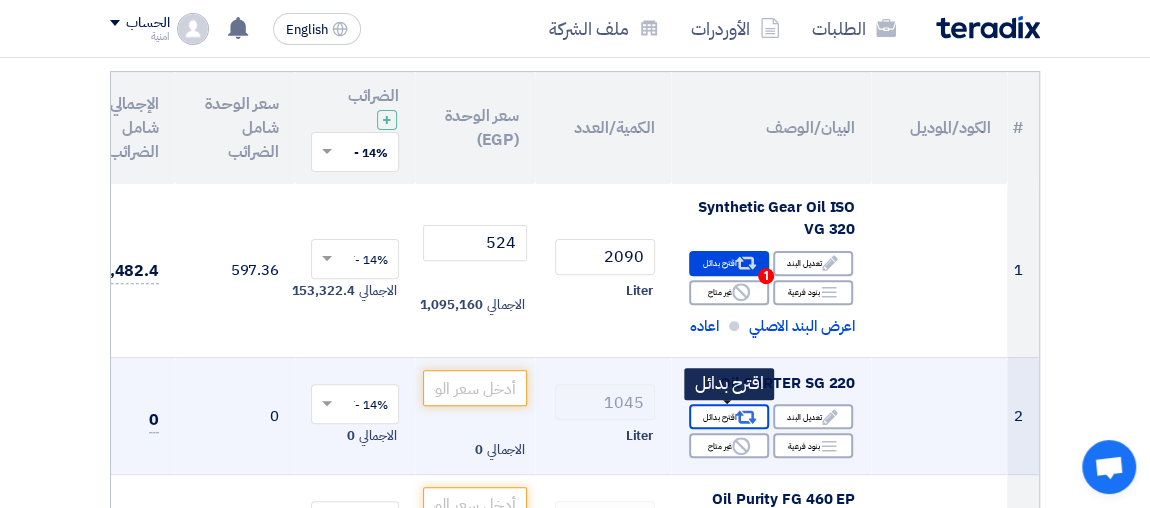 click on "Alternative
اقترح بدائل" 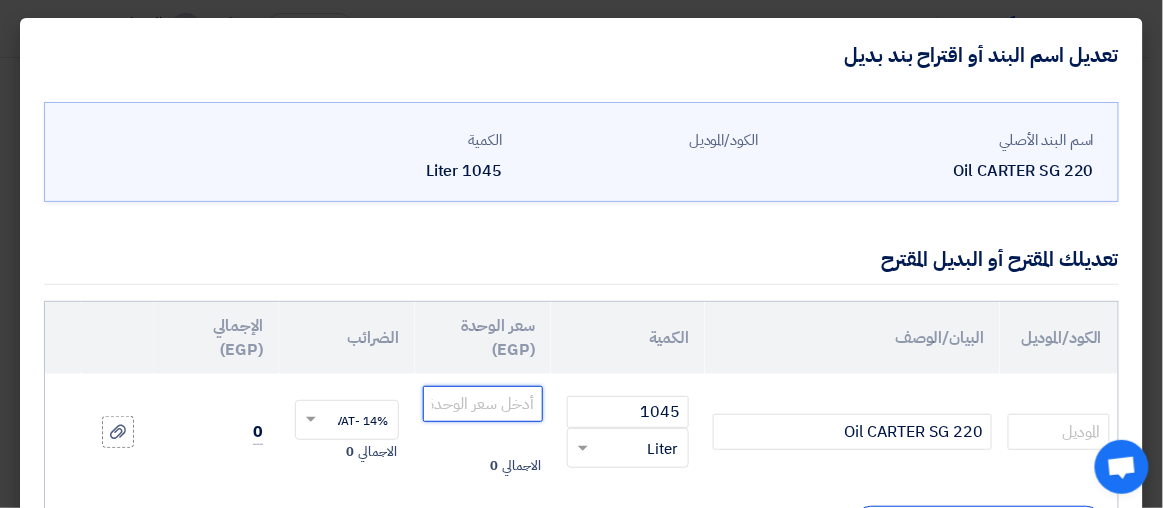 click 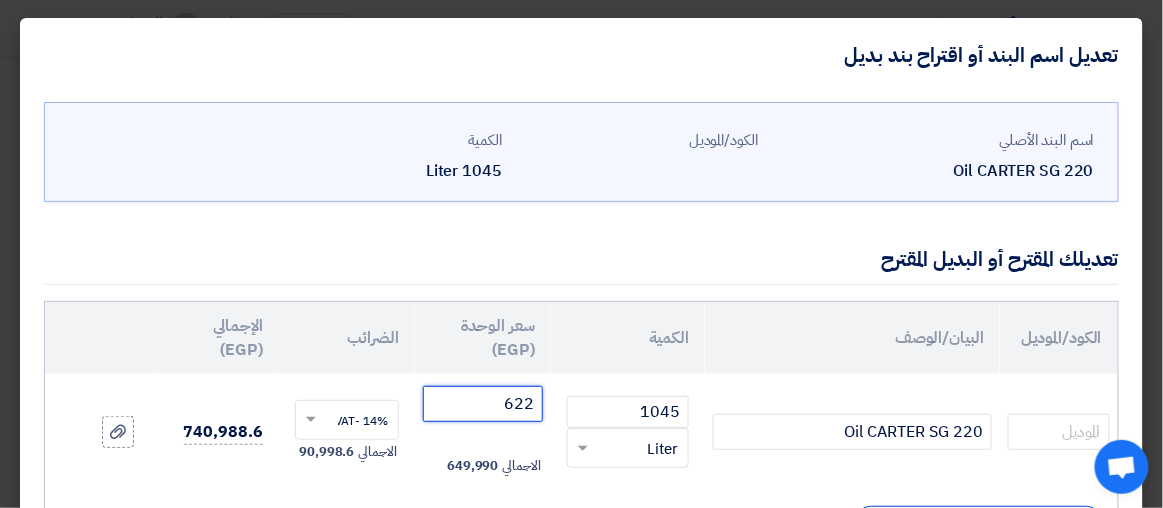 type on "622" 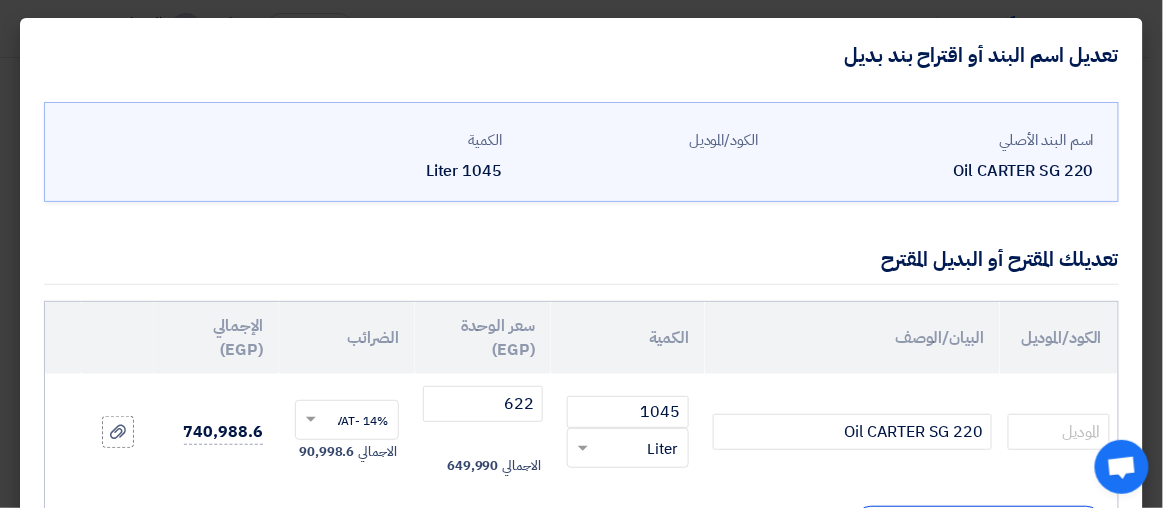 click on "1045
RFQ_STEP1.ITEMS.2.TYPE_PLACEHOLDER
×
Liter" 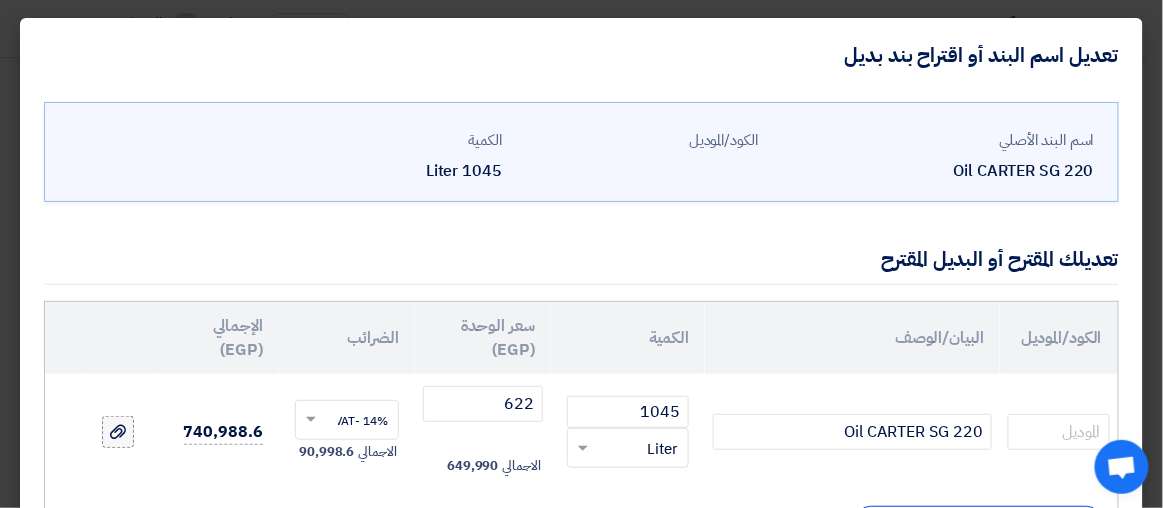 click 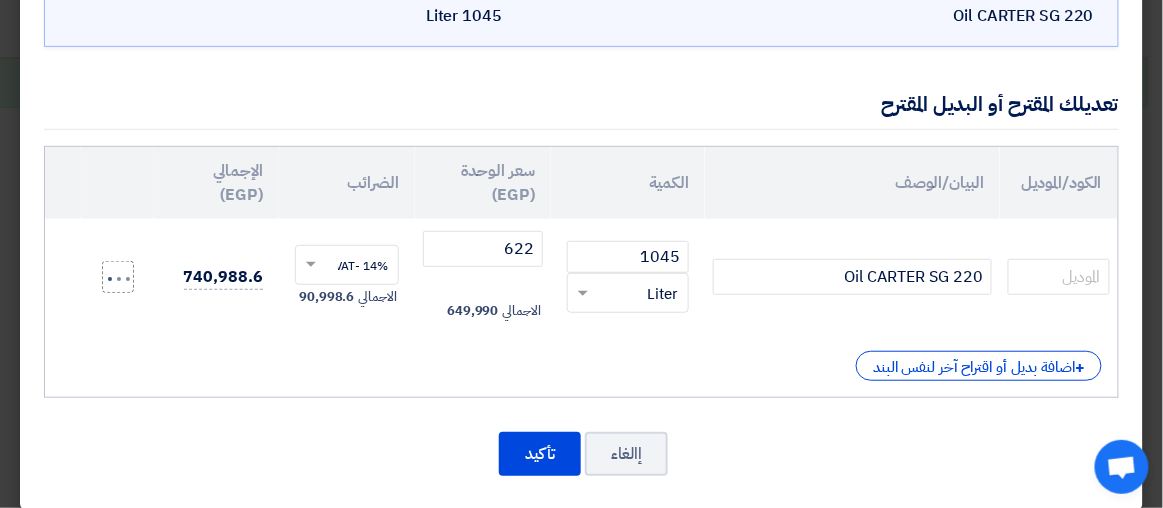 scroll, scrollTop: 170, scrollLeft: 0, axis: vertical 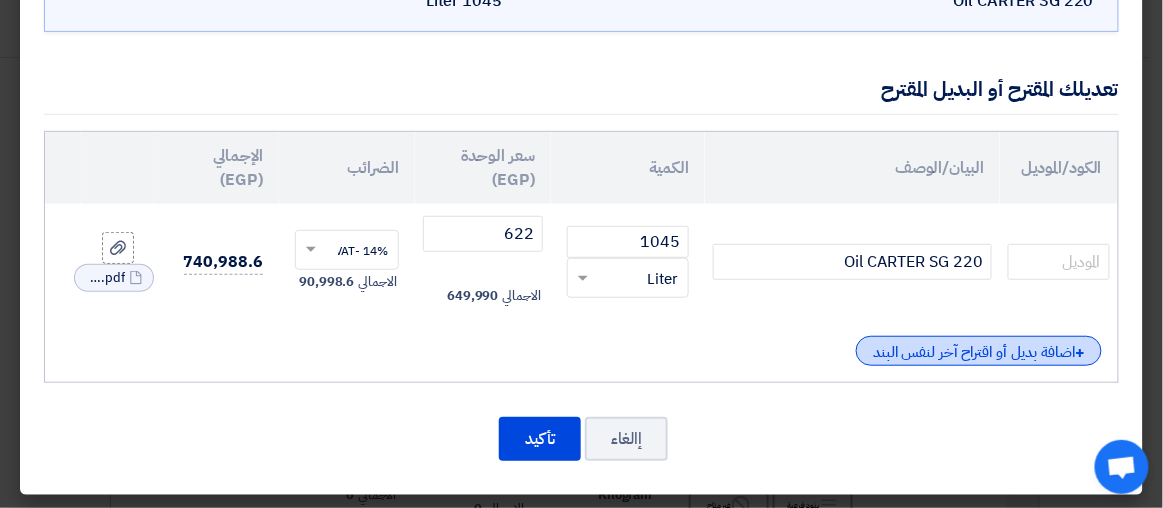 click on "+
اضافة بديل أو اقتراح آخر لنفس البند" 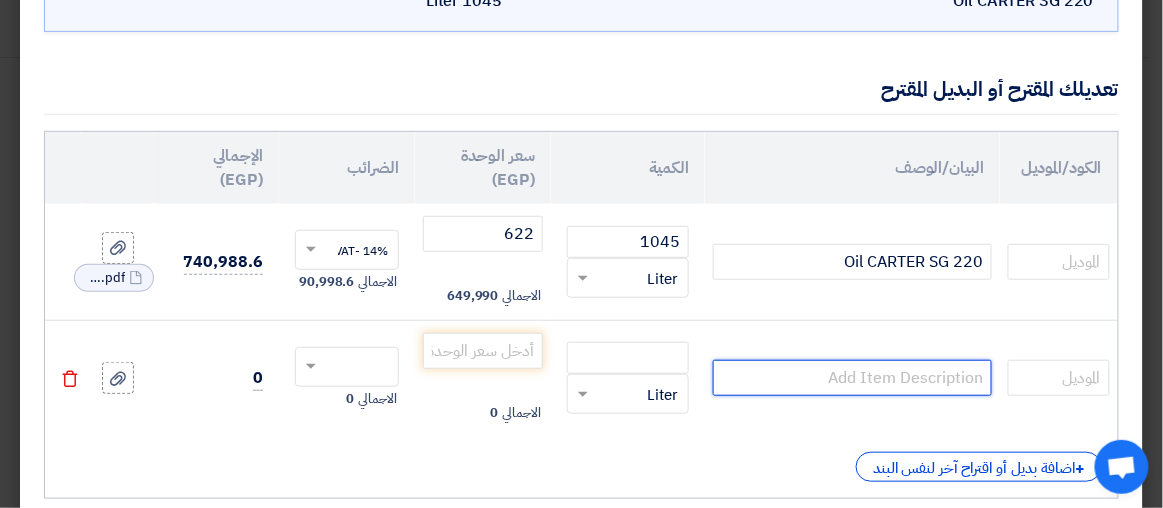 click 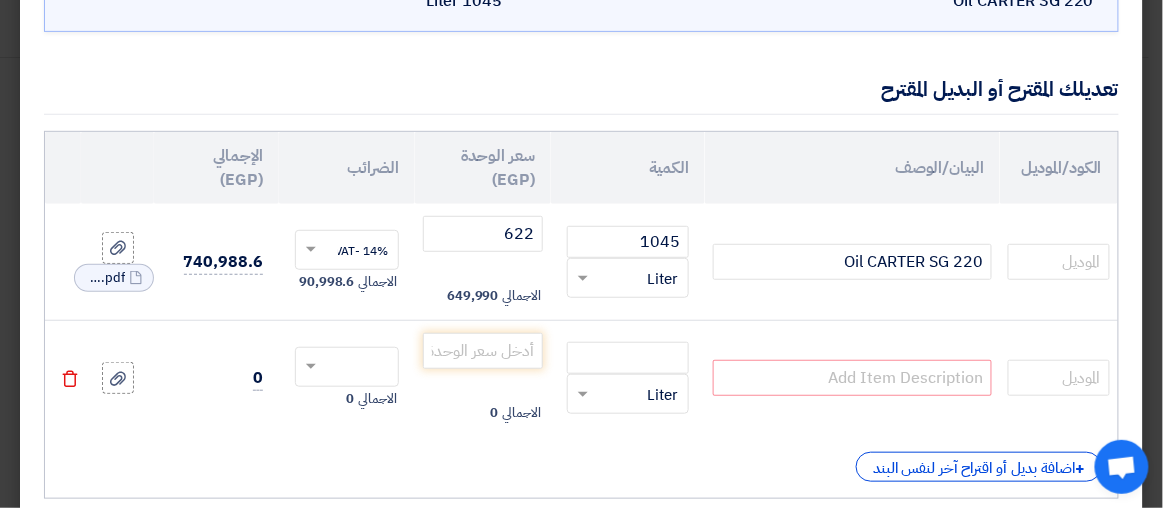 click on "Delete" 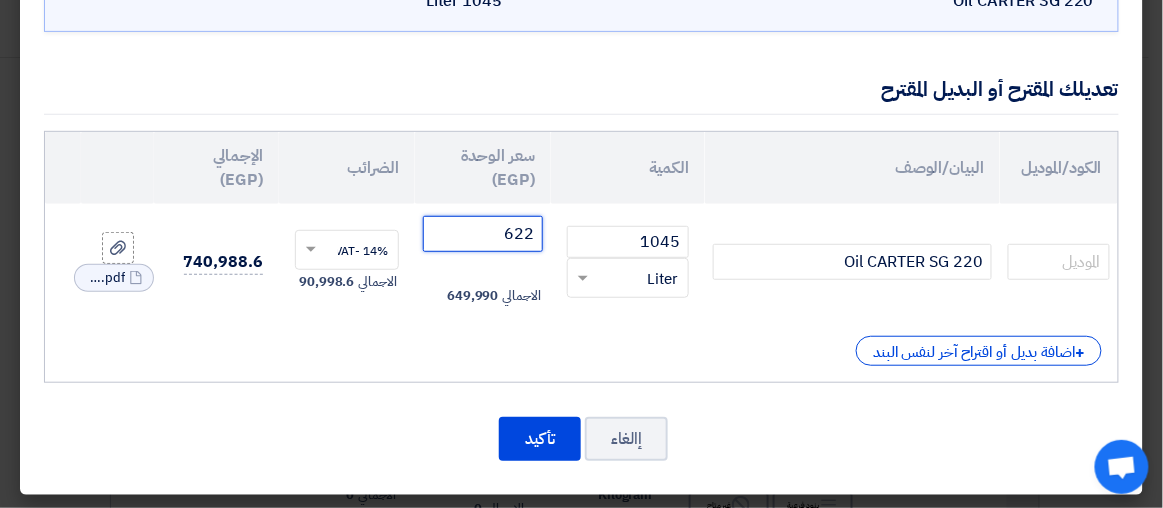click on "622" 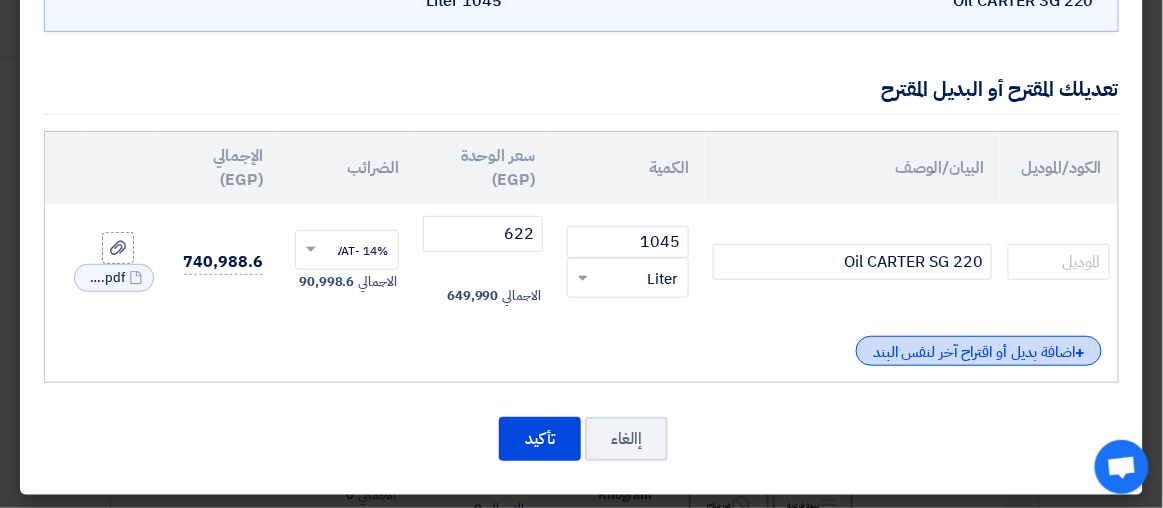 click on "+
اضافة بديل أو اقتراح آخر لنفس البند" 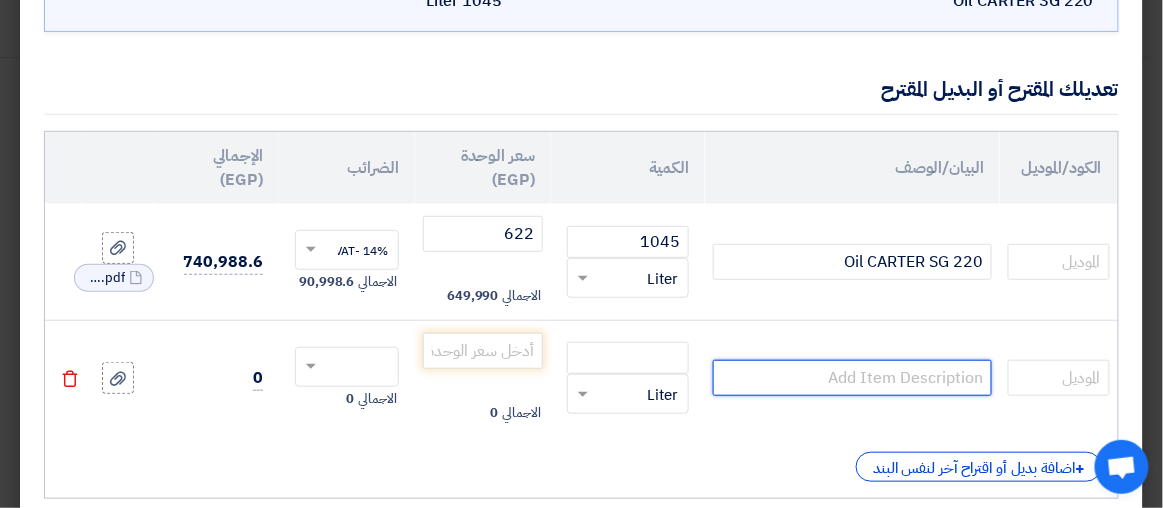 click 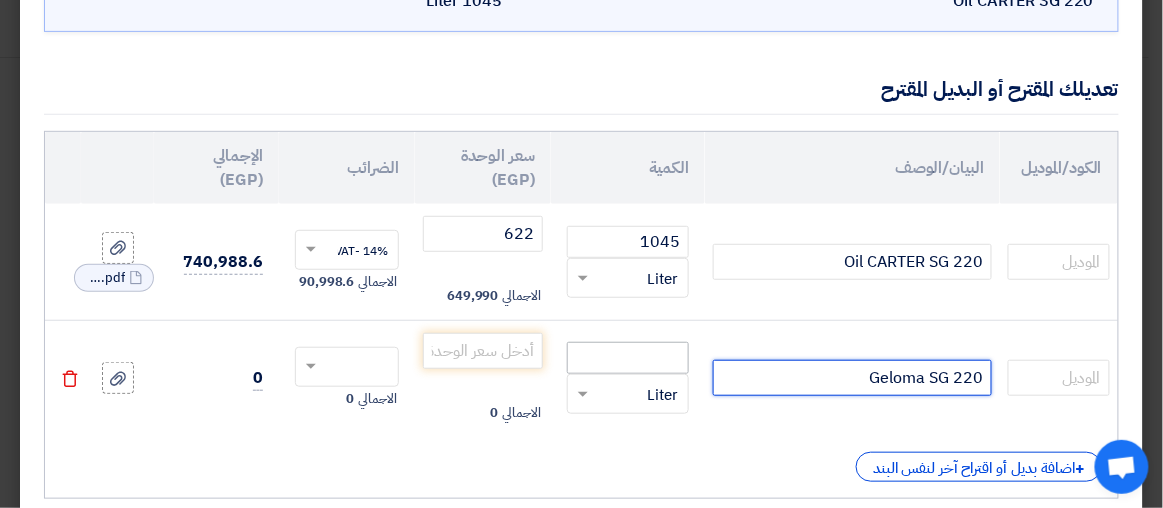 type on "Geloma SG 220" 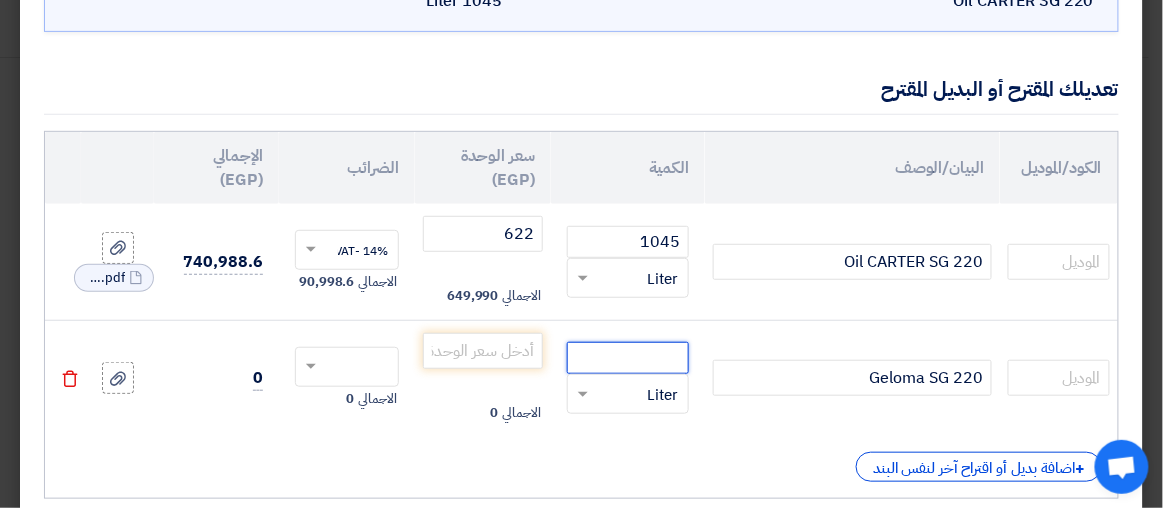 click 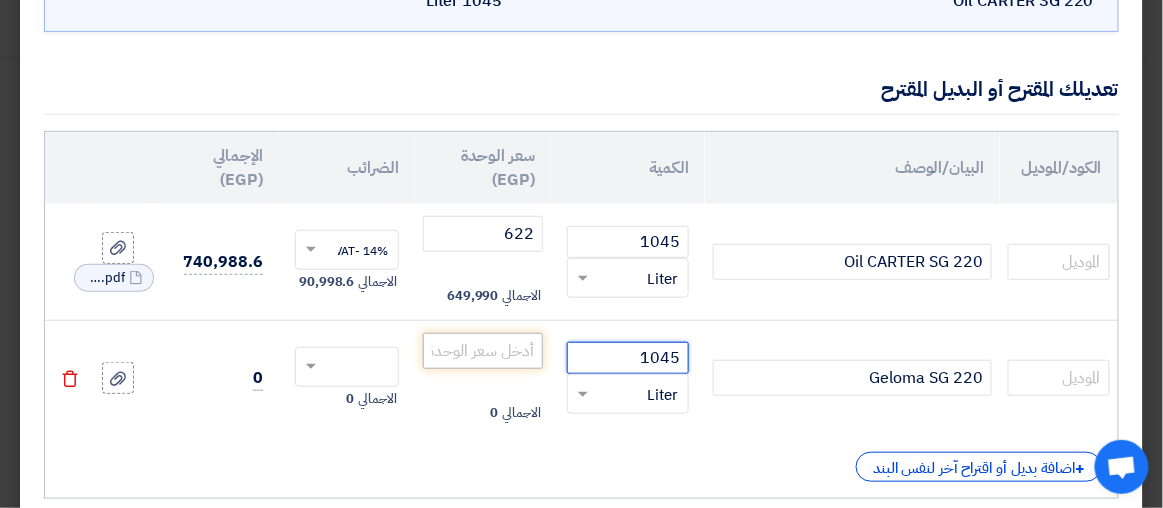 type on "1045" 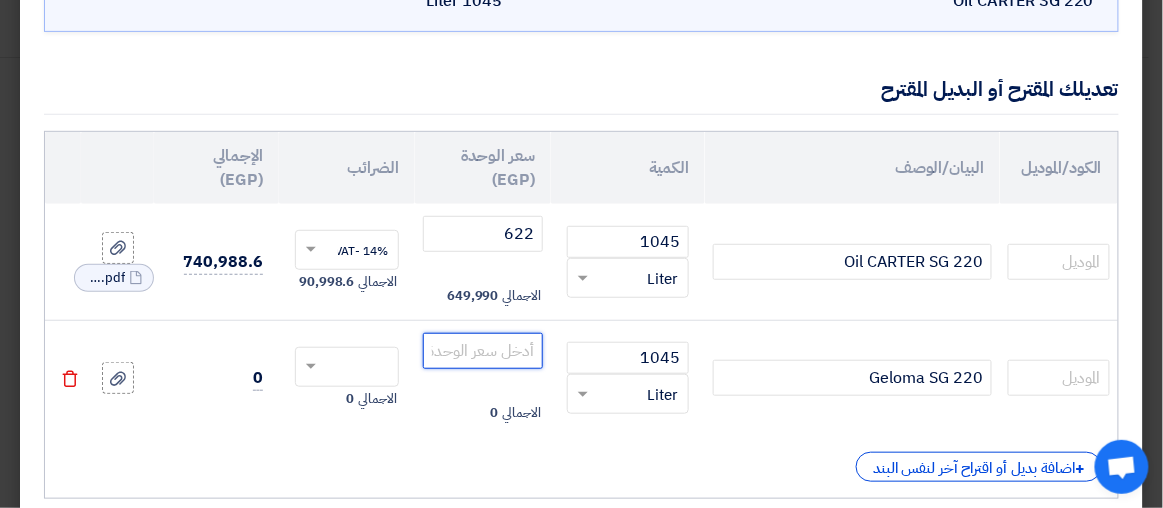 click 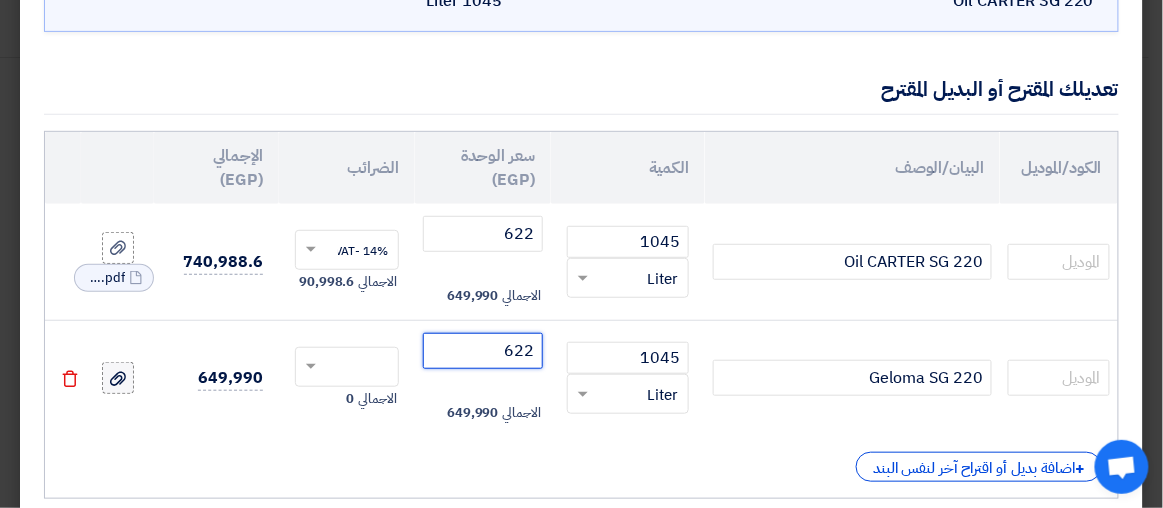 type on "622" 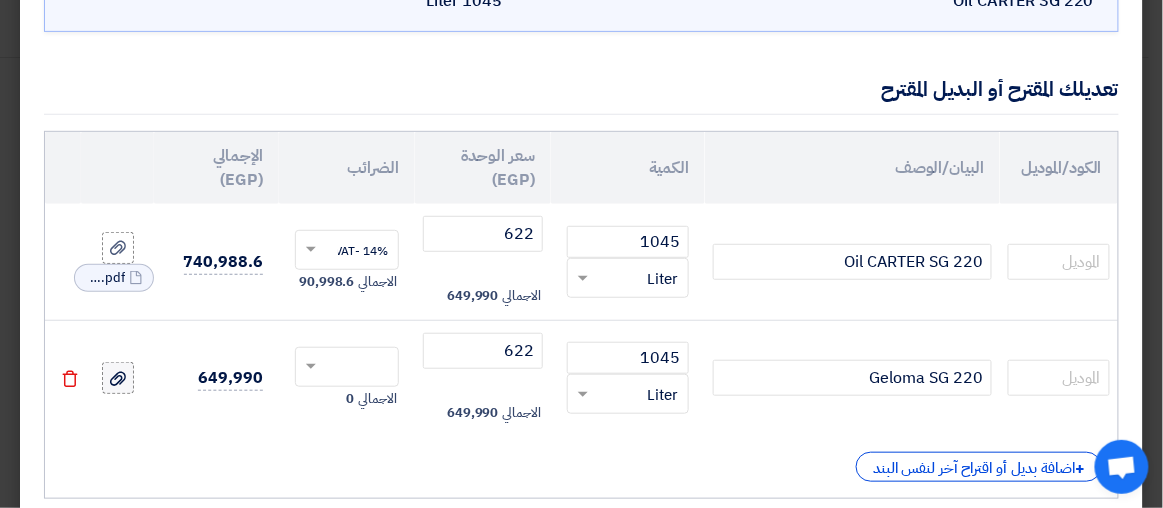 click 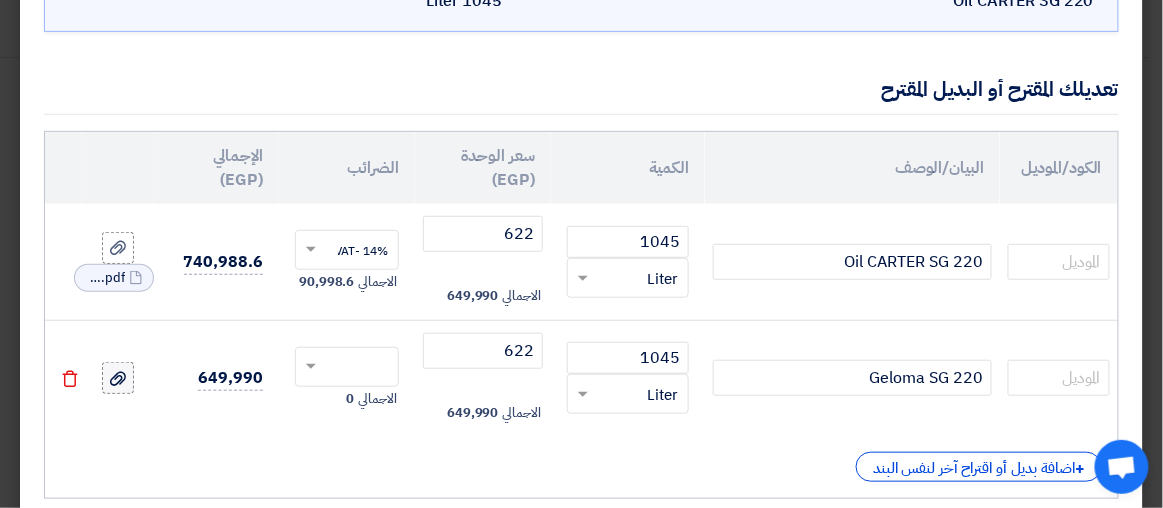 click 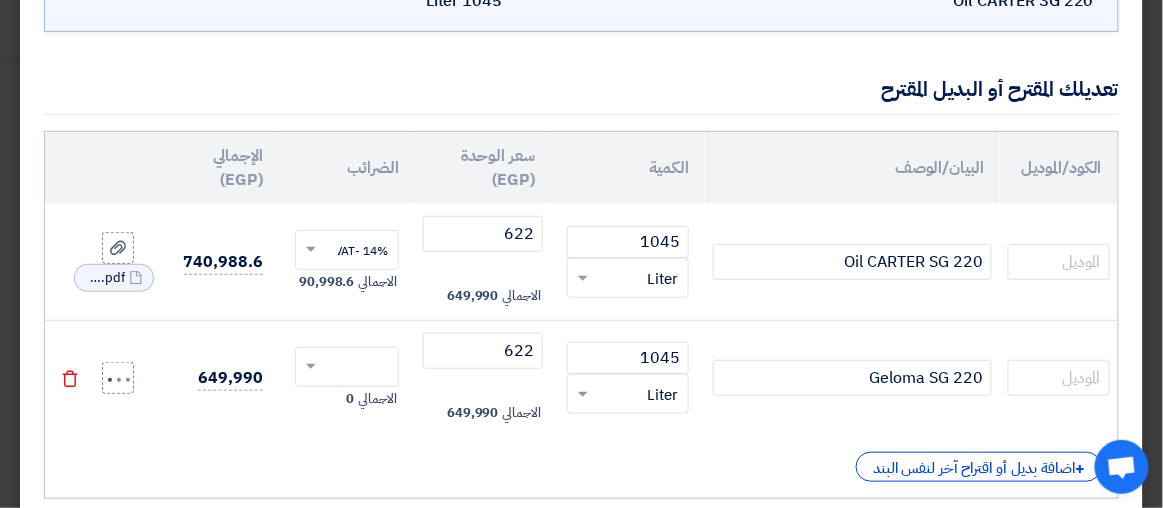 click on "Eldons_GELOMA_SHC_1752582428239.pdf" 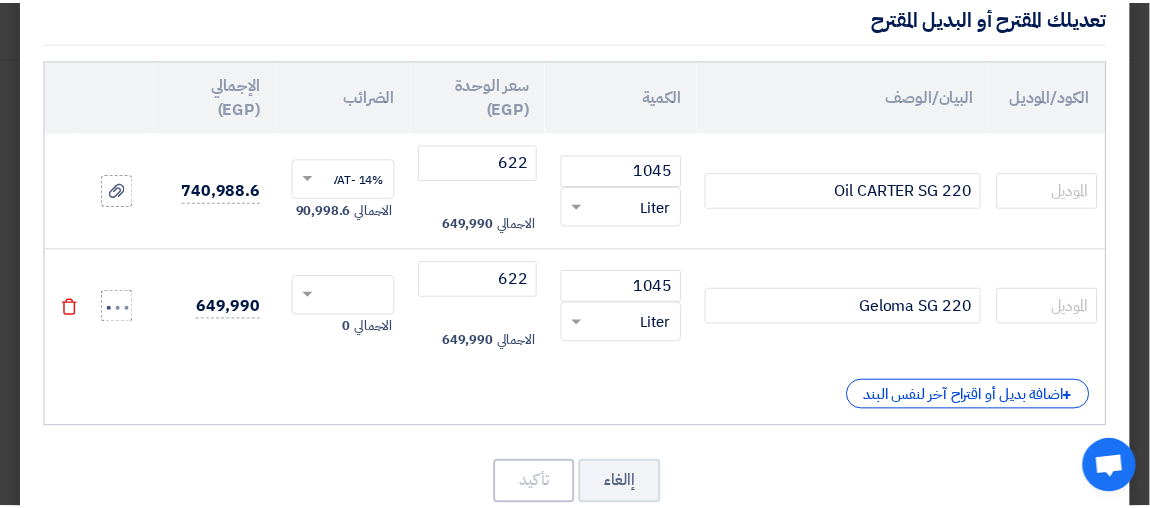 scroll, scrollTop: 243, scrollLeft: 0, axis: vertical 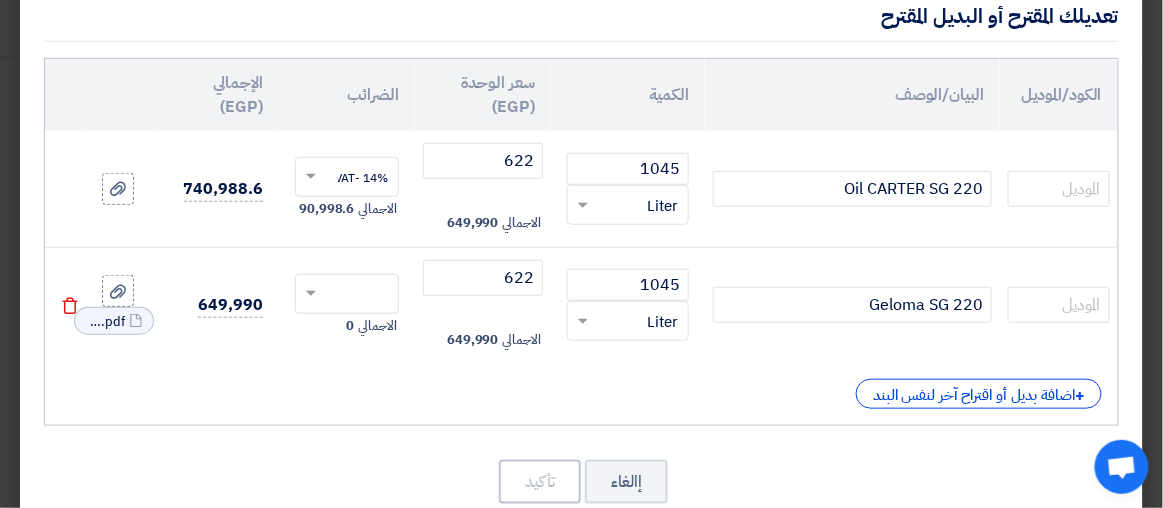 click on "تعديل اسم البند أو اقتراح بند بديل
اسم البند الأصلي
Oil CARTER SG 220
الكود/الموديل" 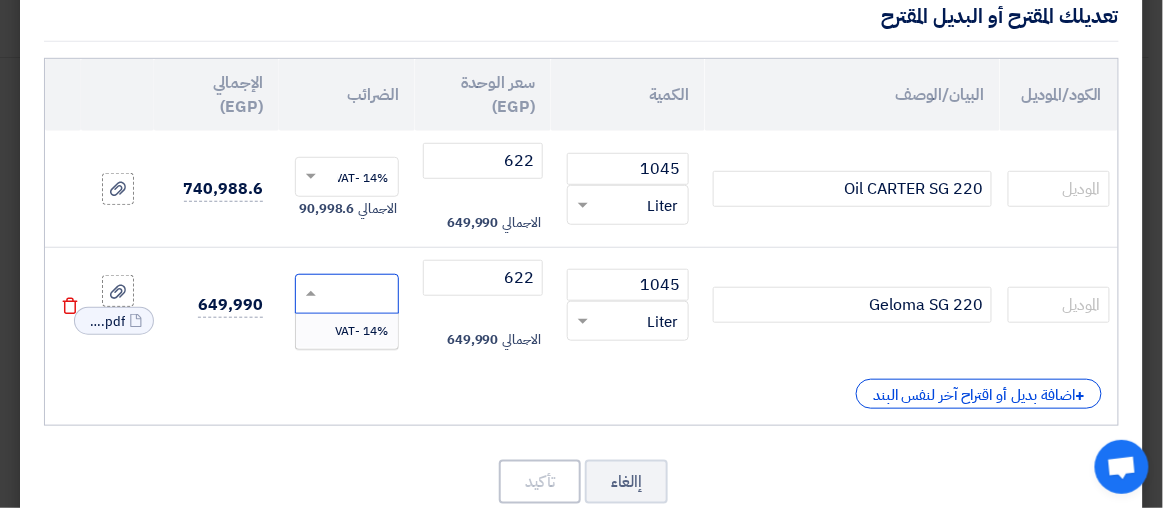 click 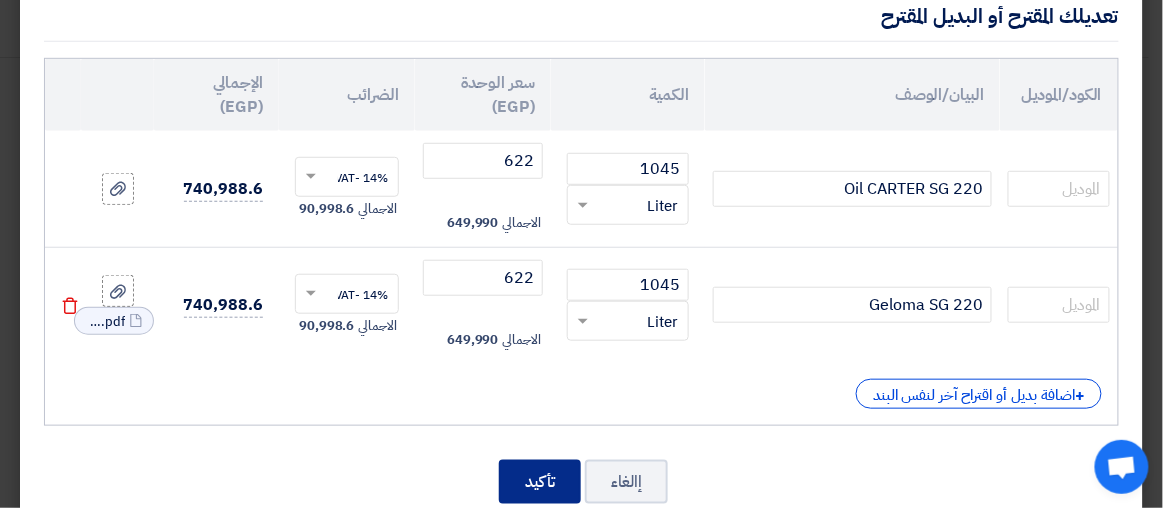 click on "تأكيد" 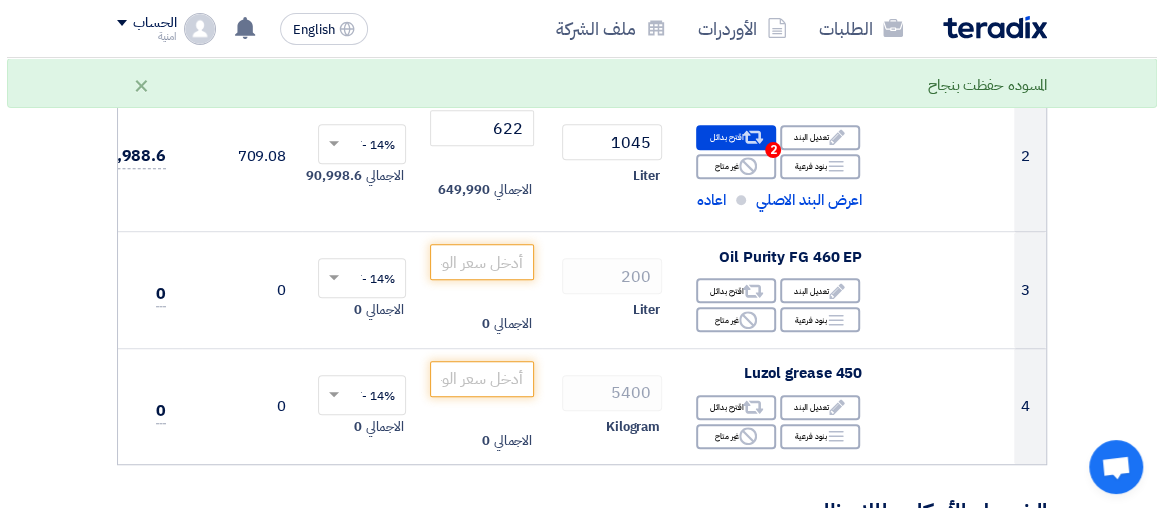 scroll, scrollTop: 509, scrollLeft: 0, axis: vertical 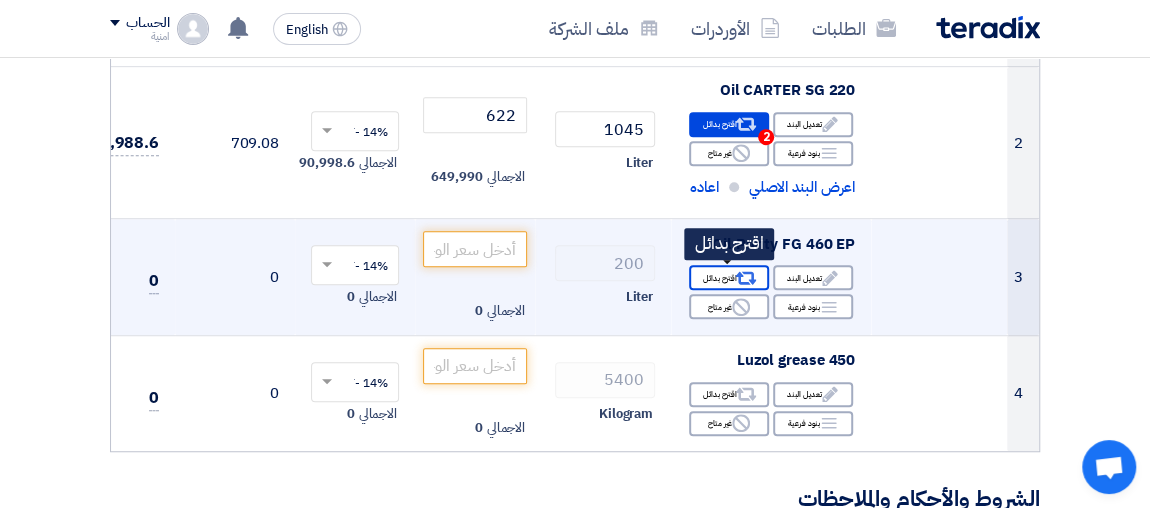 click on "Alternative
اقترح بدائل" 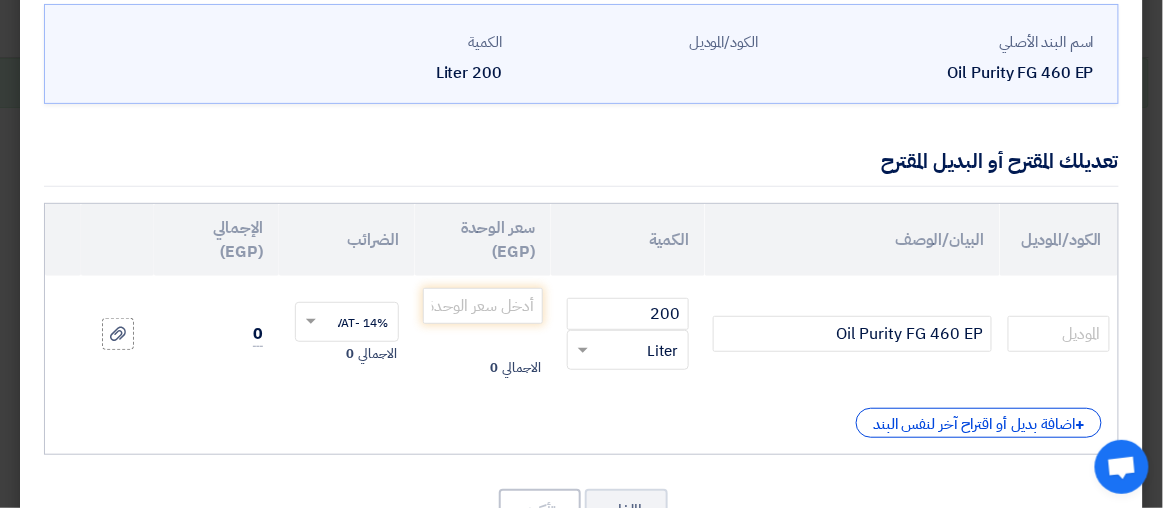 scroll, scrollTop: 145, scrollLeft: 0, axis: vertical 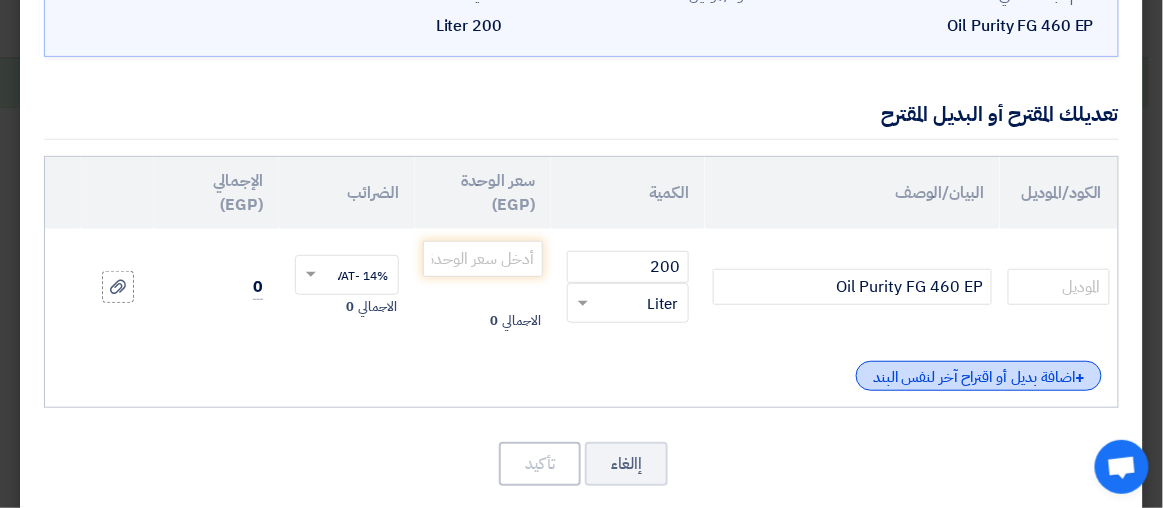 click on "+
اضافة بديل أو اقتراح آخر لنفس البند" 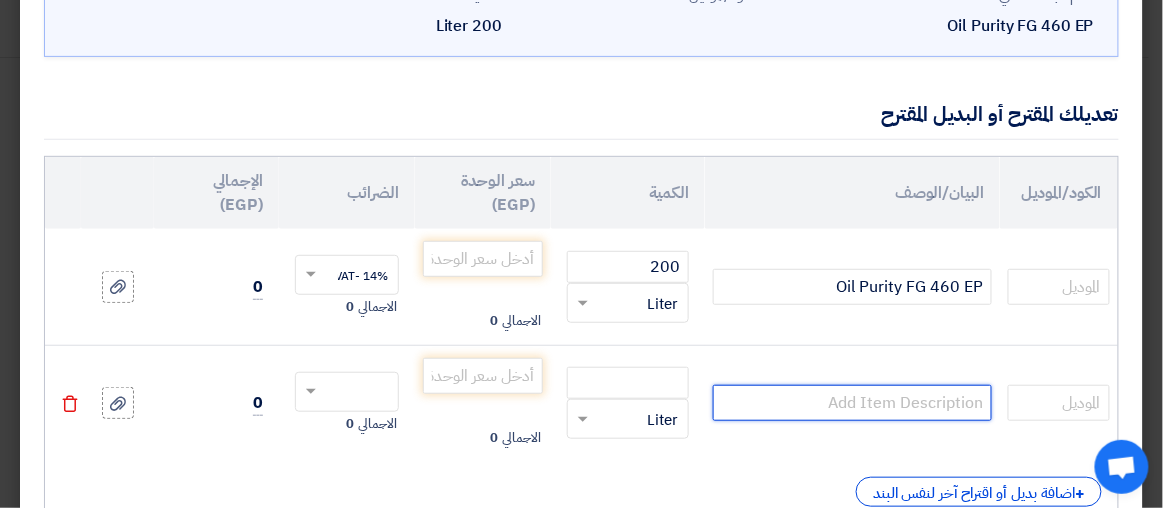 click 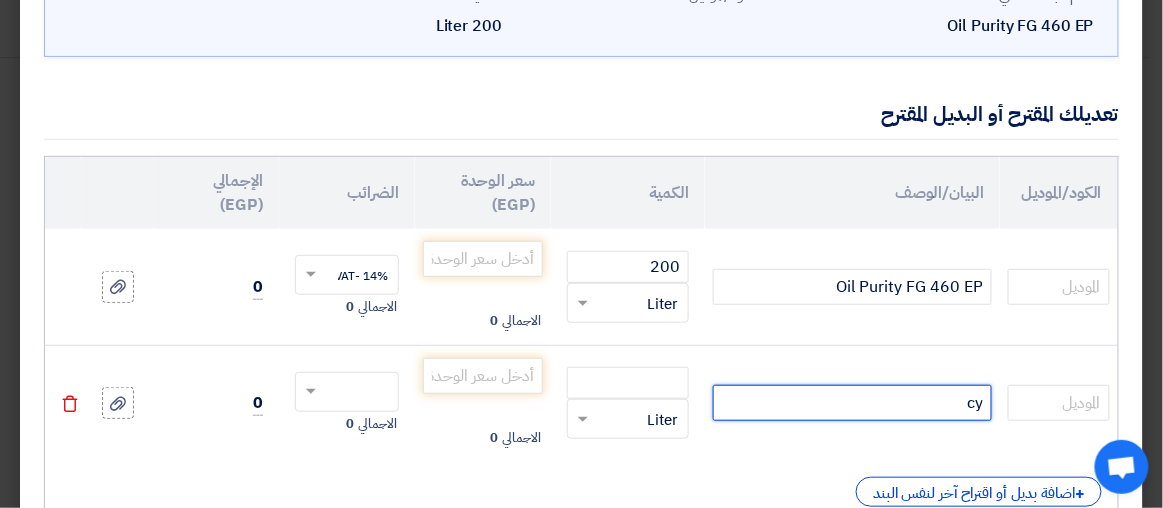 type on "c" 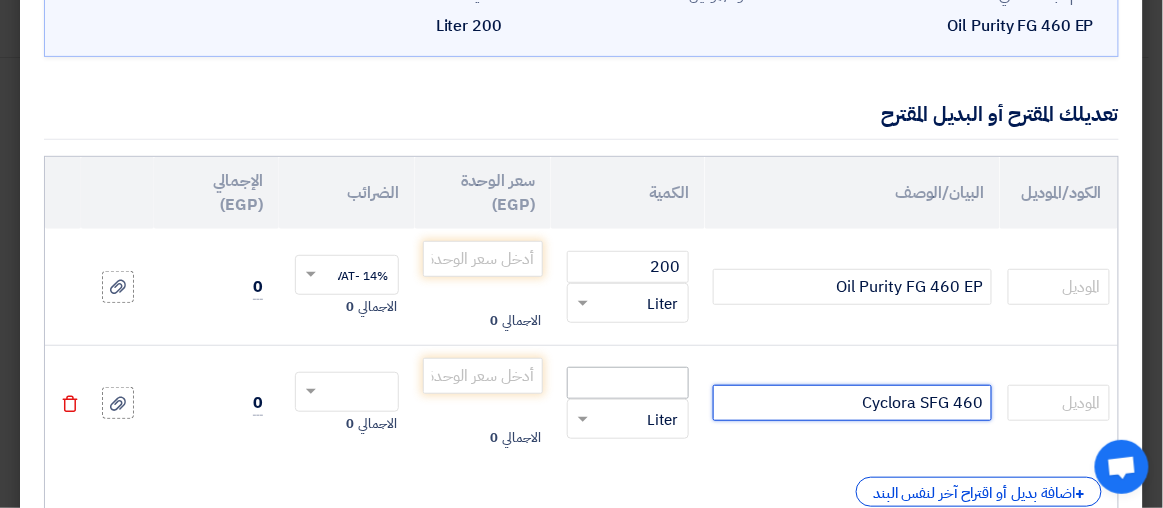 type on "Cyclora SFG 460" 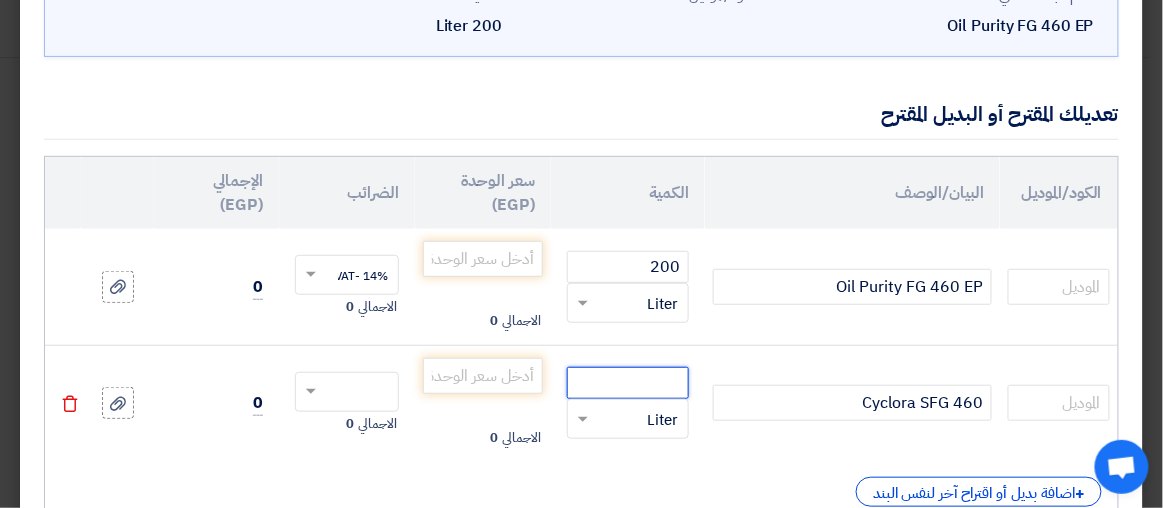 click 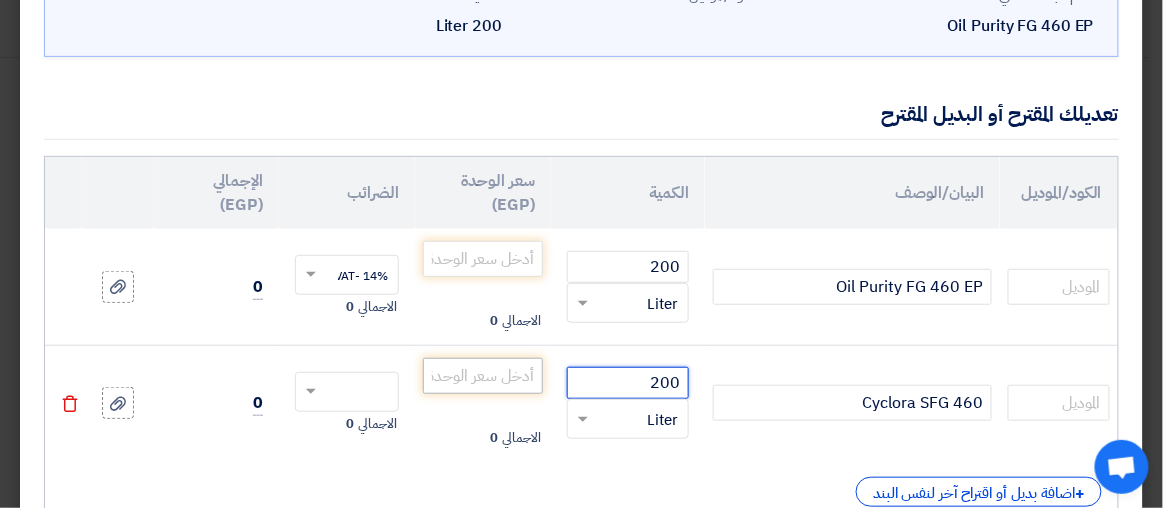 type on "200" 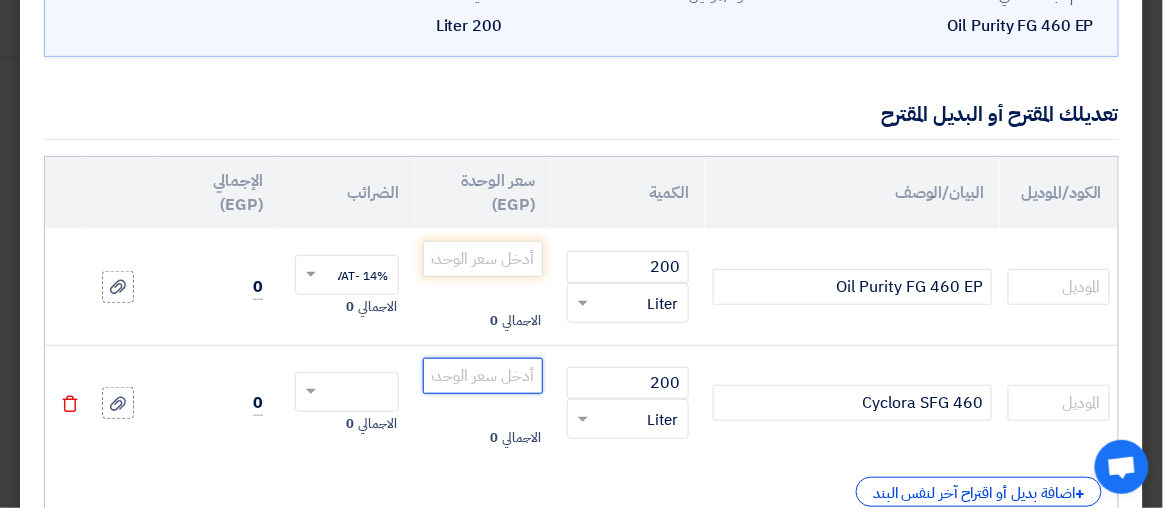 click 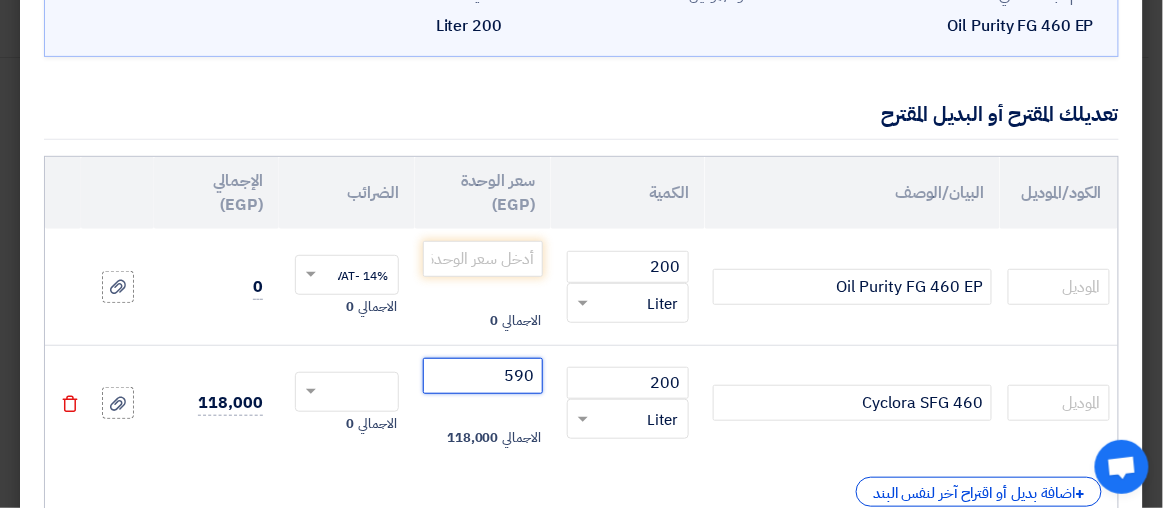 type on "590" 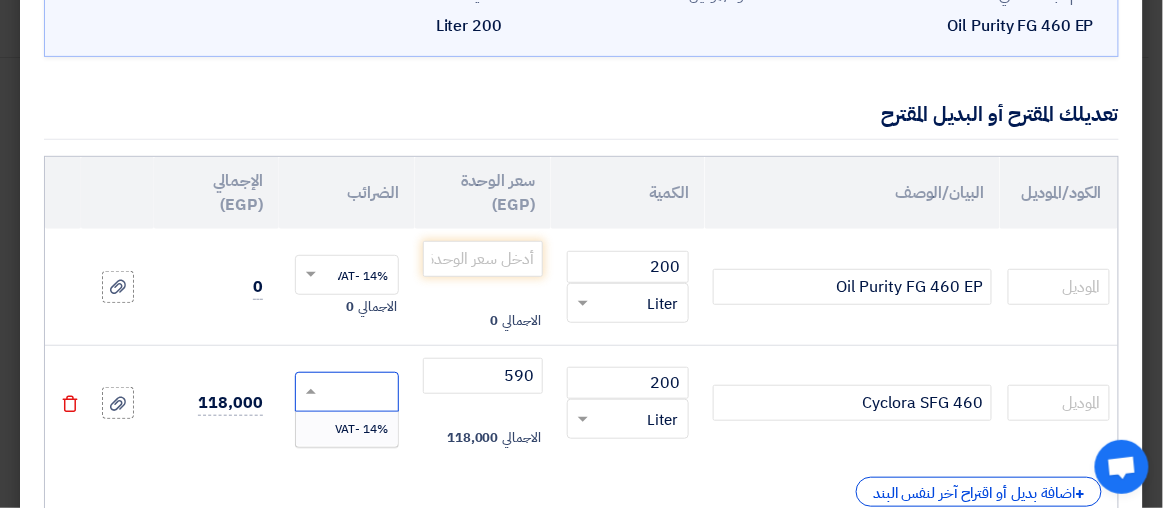 click 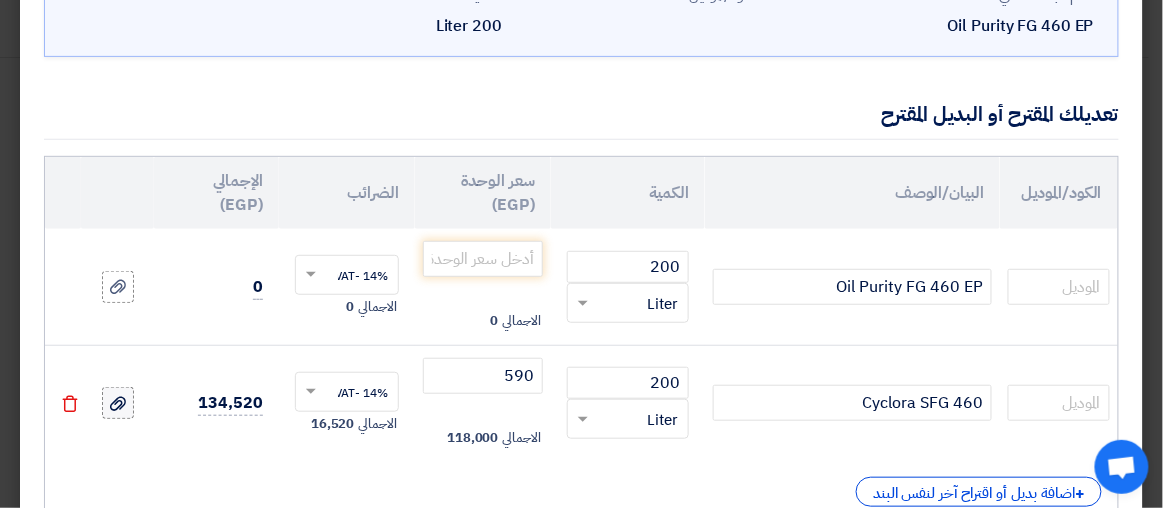 click 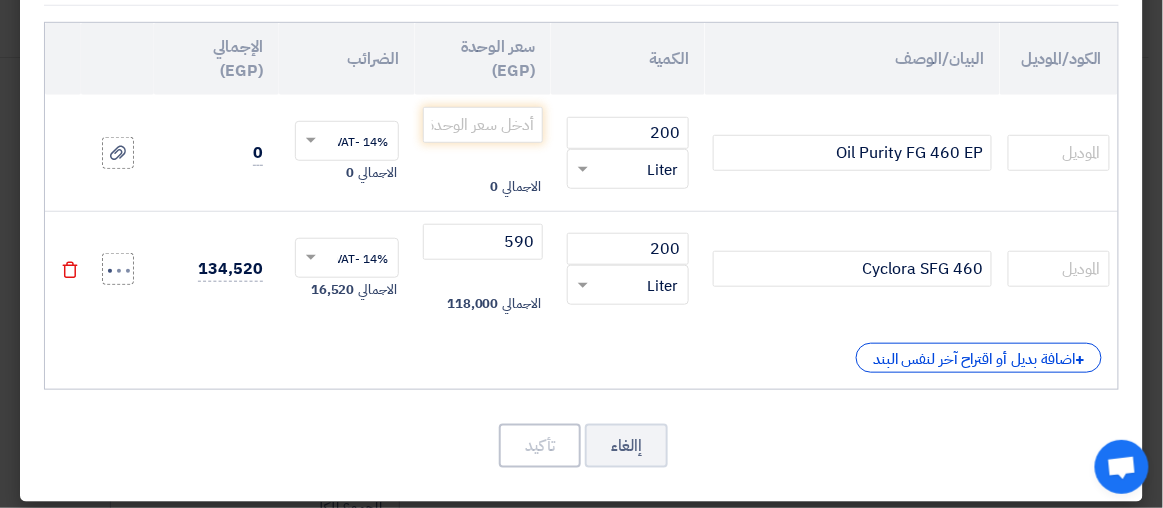 scroll, scrollTop: 286, scrollLeft: 0, axis: vertical 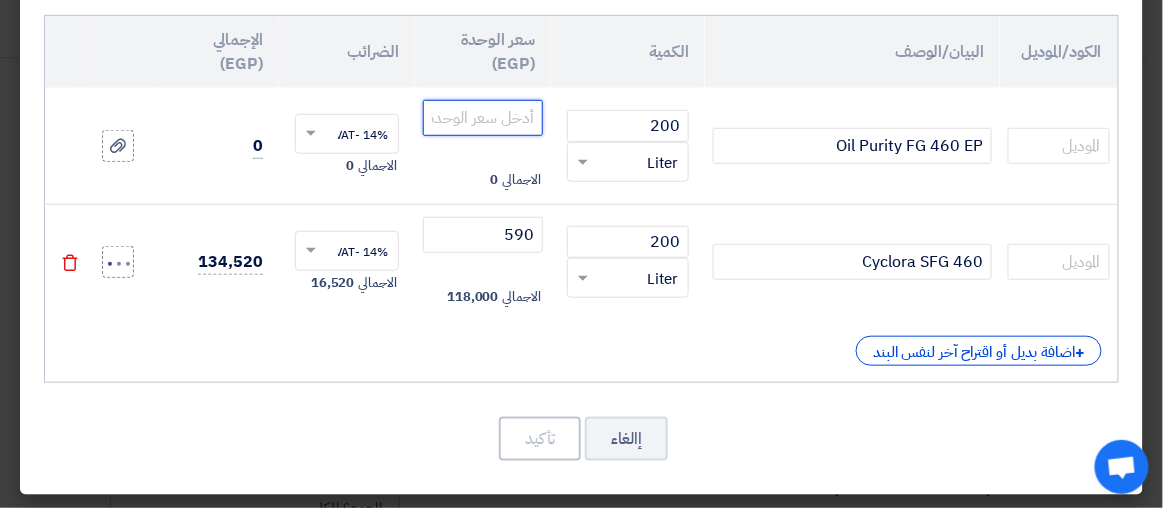 click 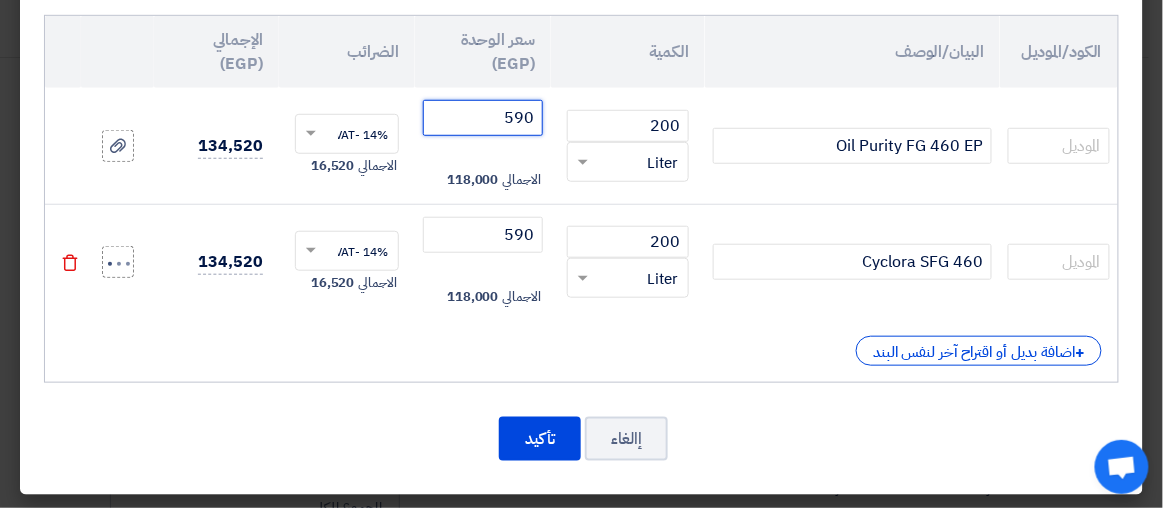 type on "590" 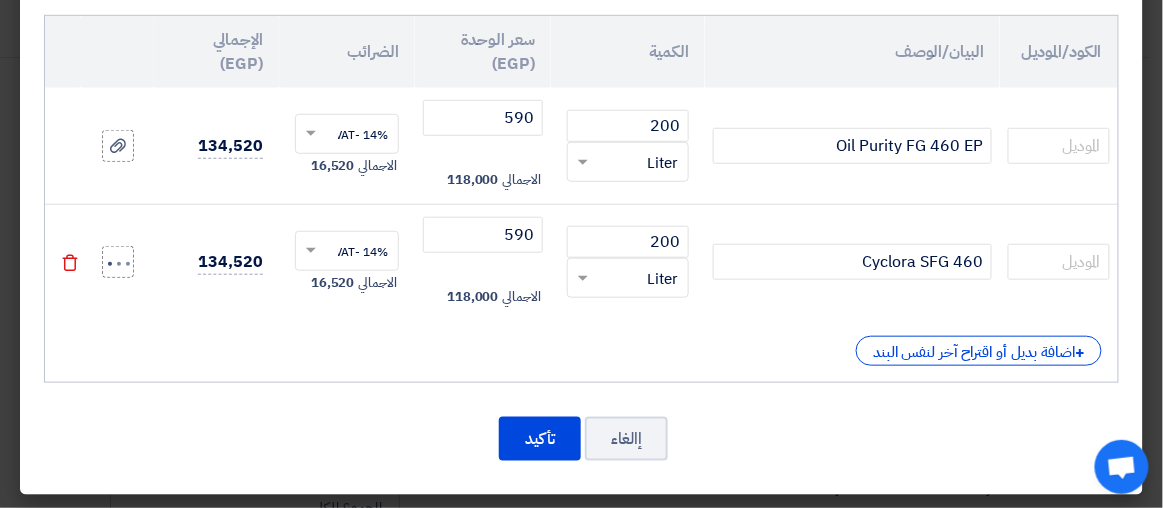 click on "الكود/الموديل
البيان/الوصف
الكمية
سعر الوحدة (EGP)
الضرائب
الإجمالي (EGP)
Oil Purity FG 460 EP ×" 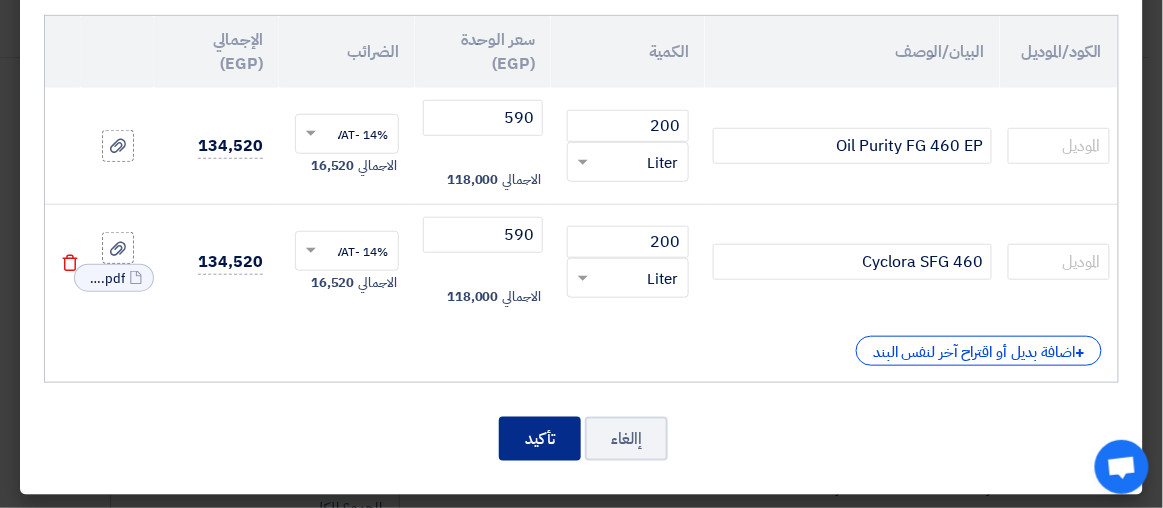 click on "تأكيد" 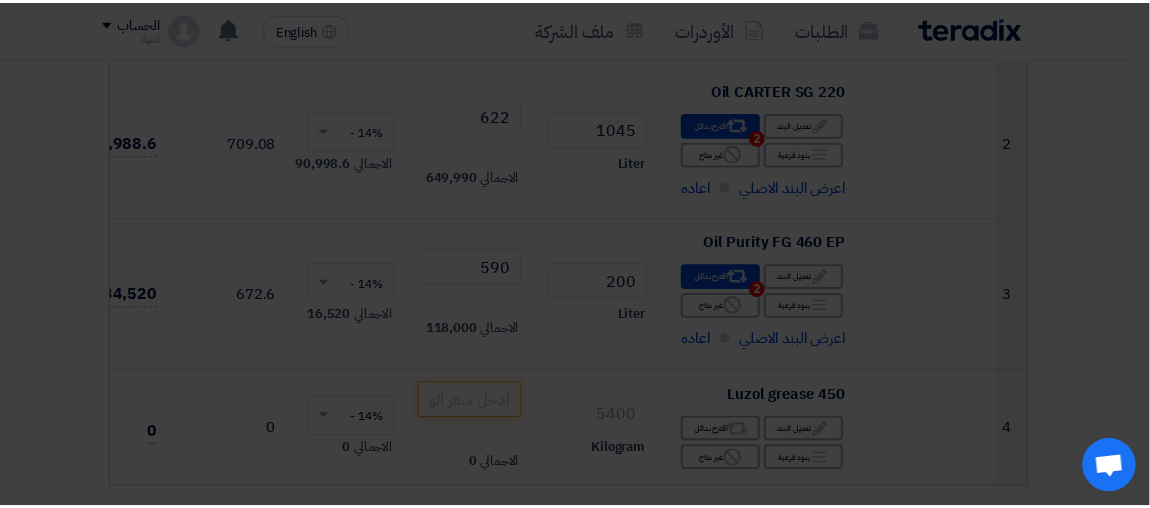 scroll, scrollTop: 833, scrollLeft: 0, axis: vertical 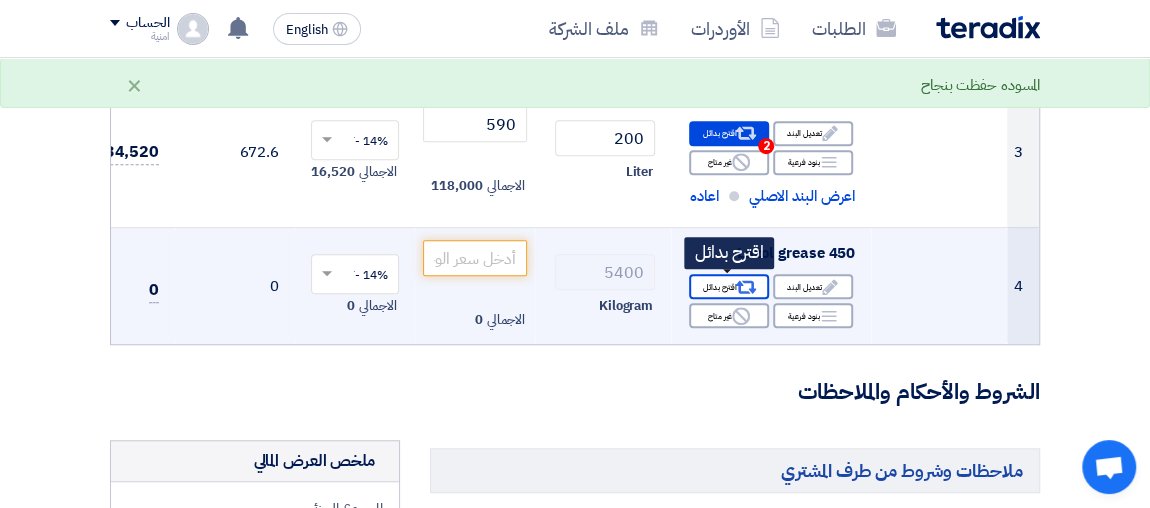 click 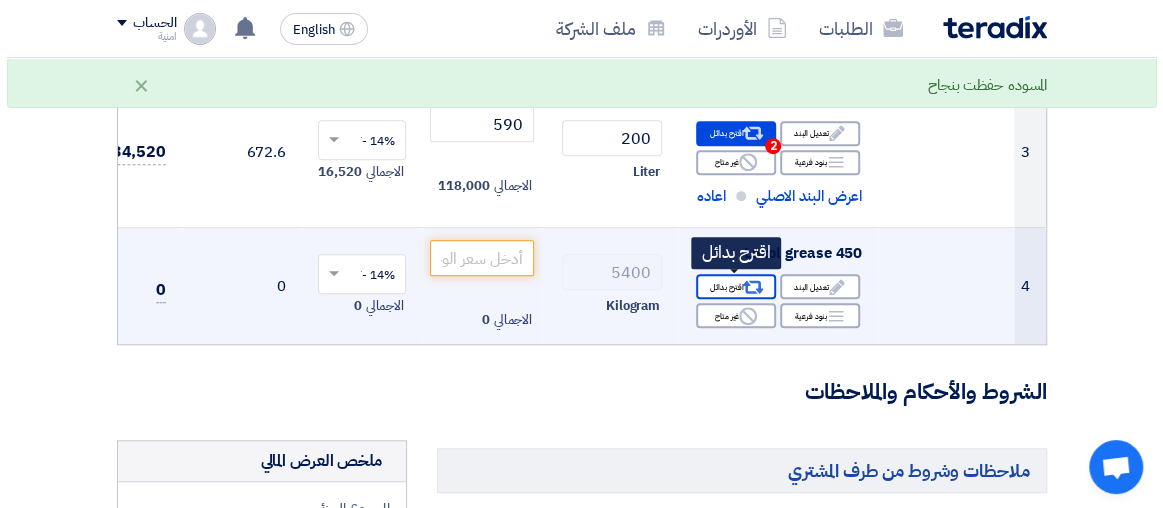 scroll, scrollTop: 478, scrollLeft: 0, axis: vertical 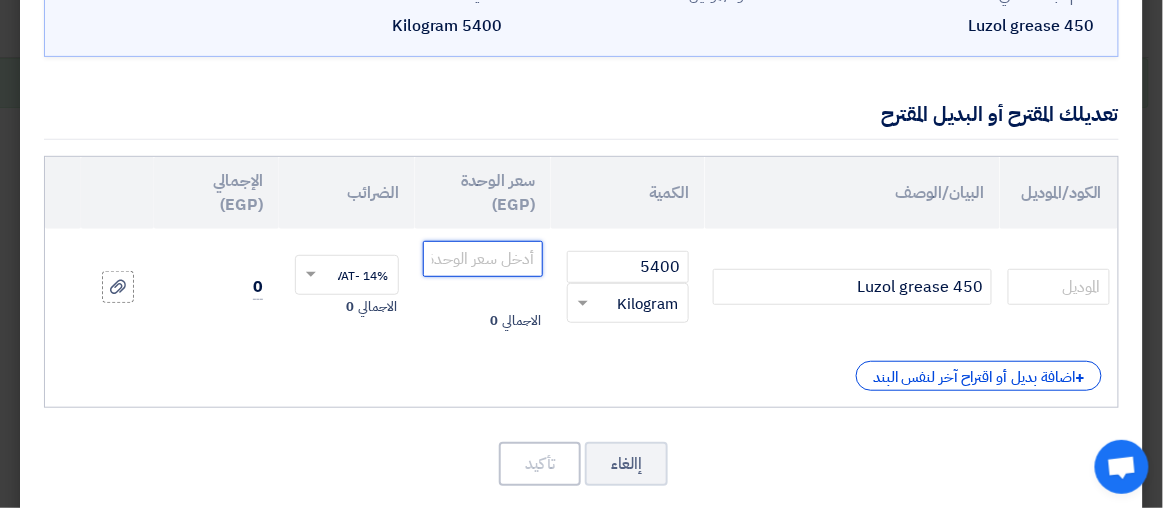 click 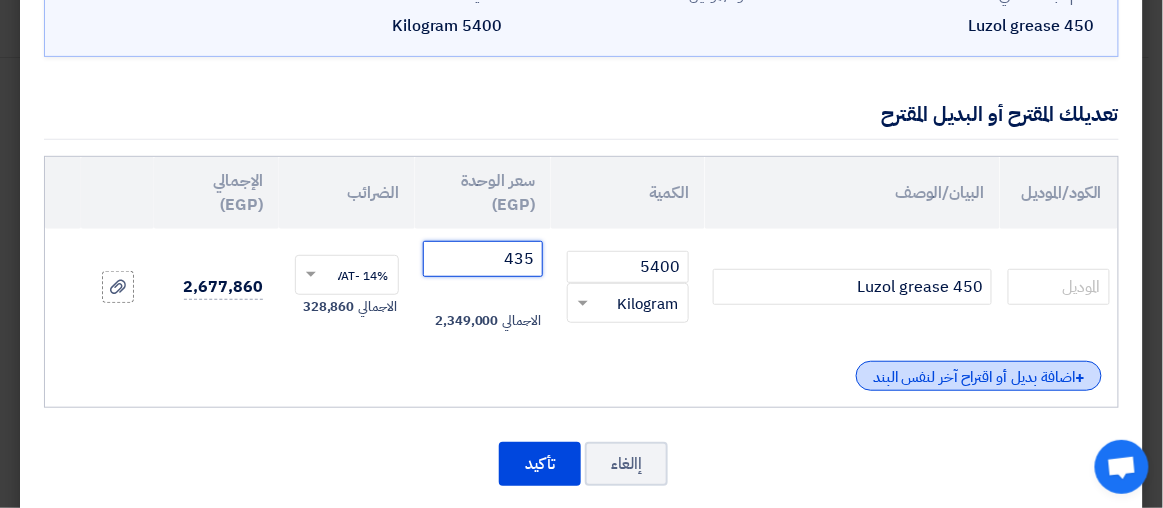 type on "435" 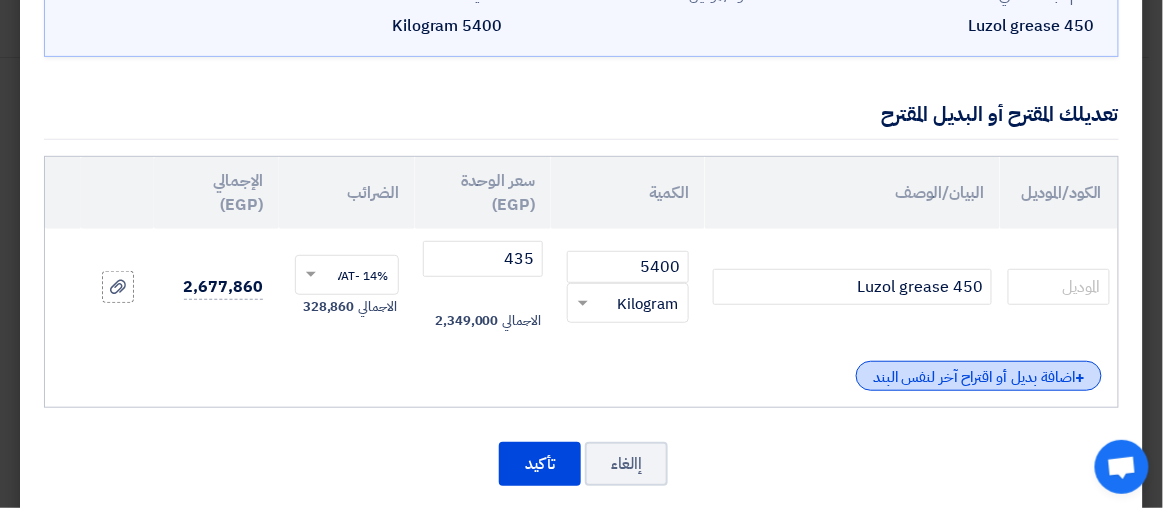 click on "+
اضافة بديل أو اقتراح آخر لنفس البند" 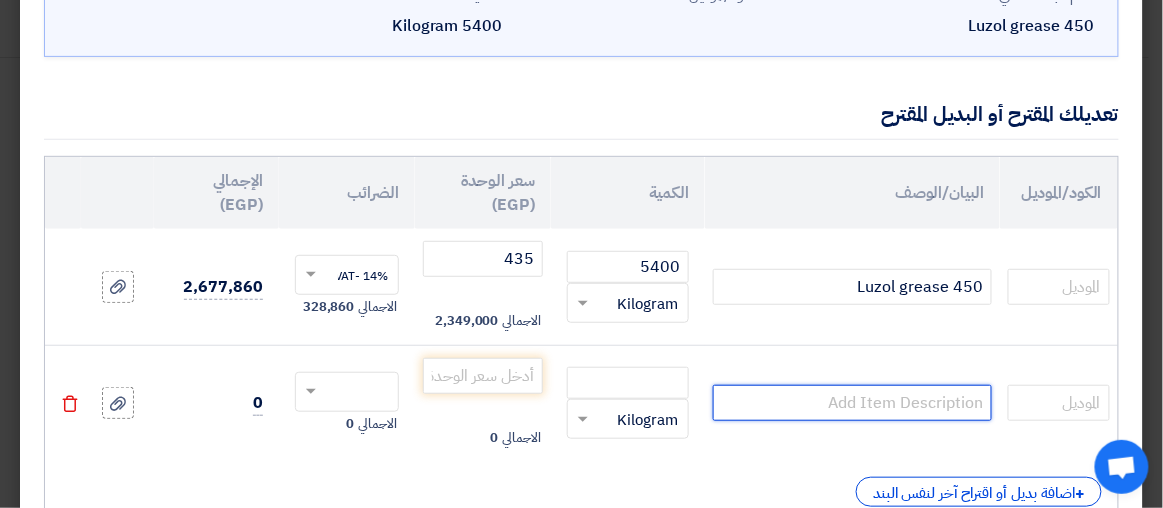 click 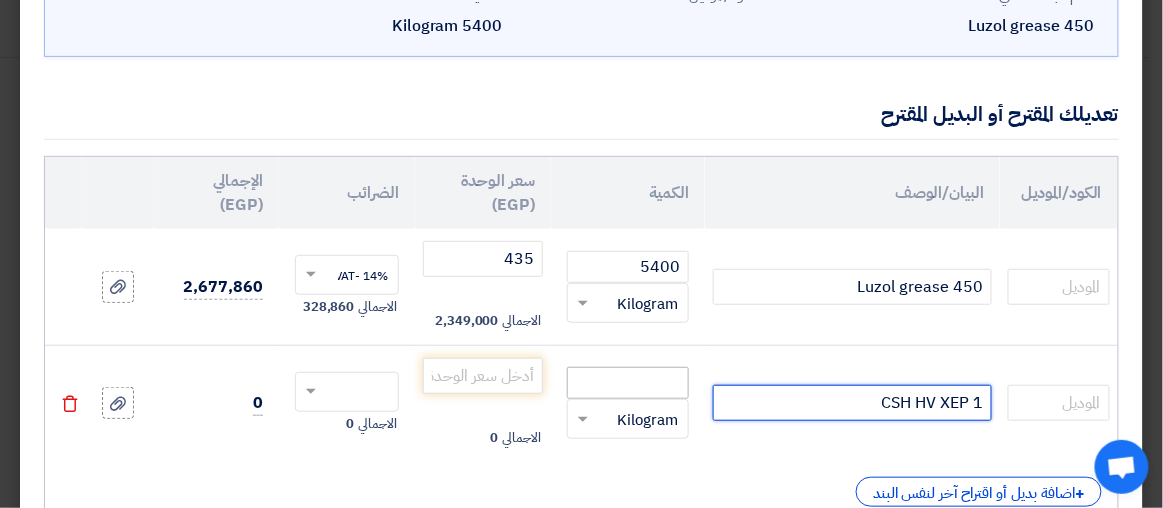 type on "CSH HV XEP 1" 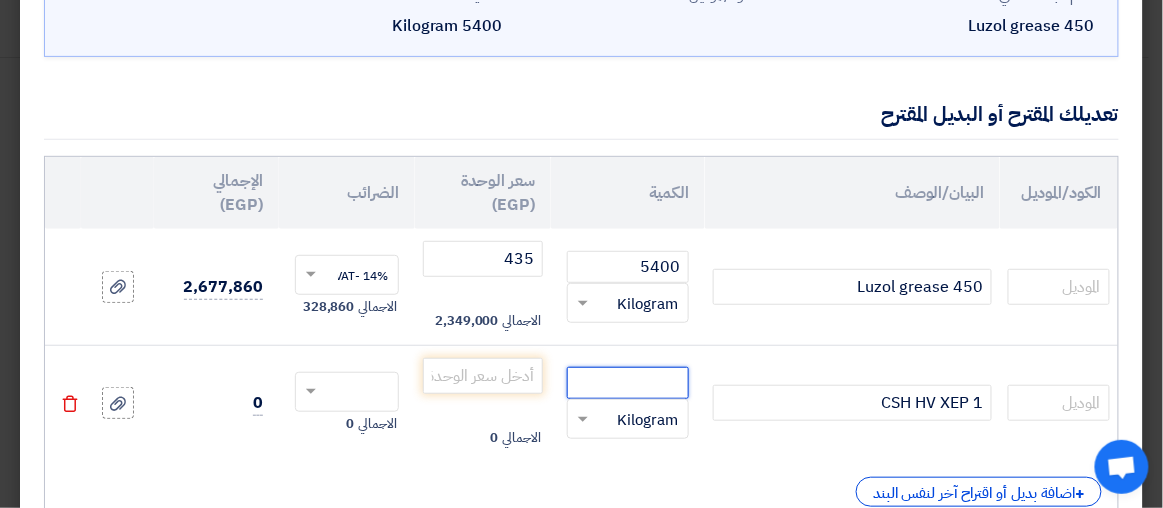 click 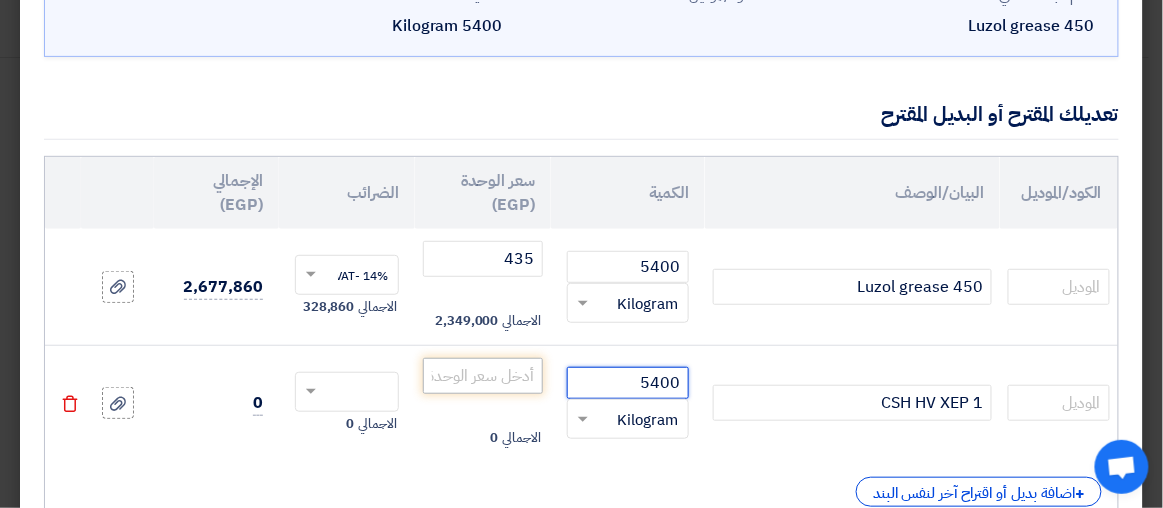 type on "5400" 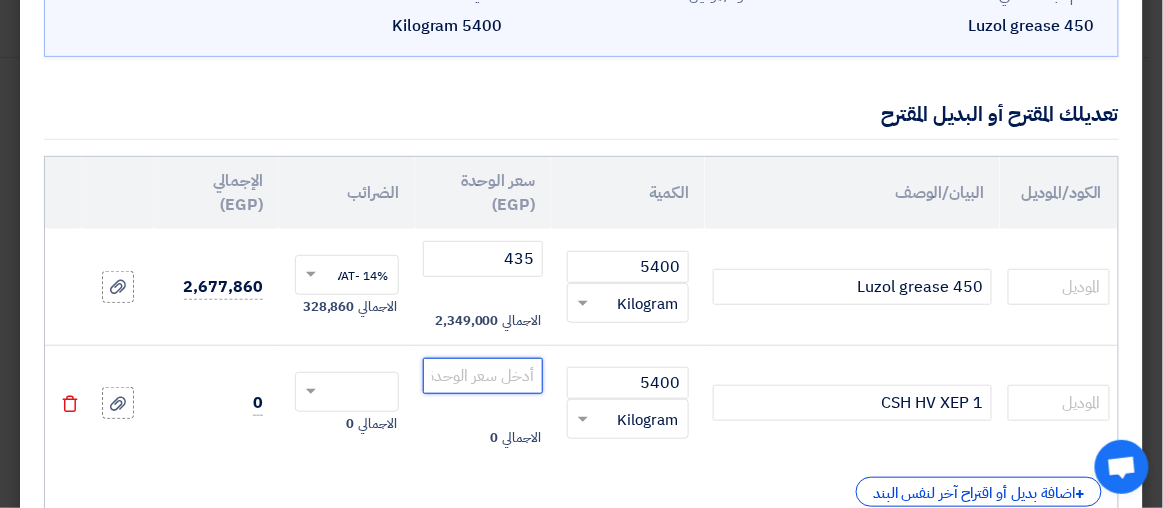 click 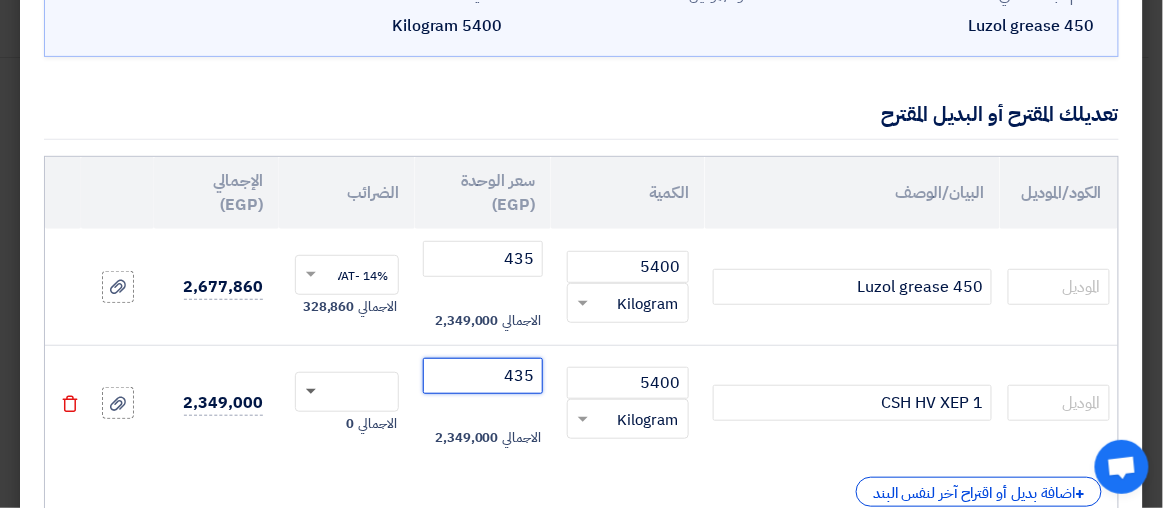 type on "435" 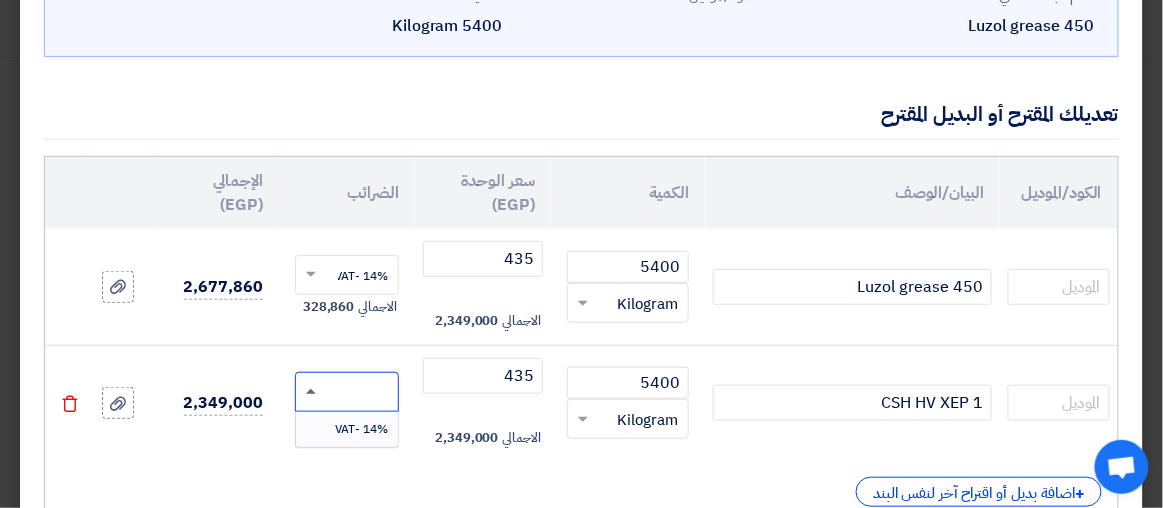 click 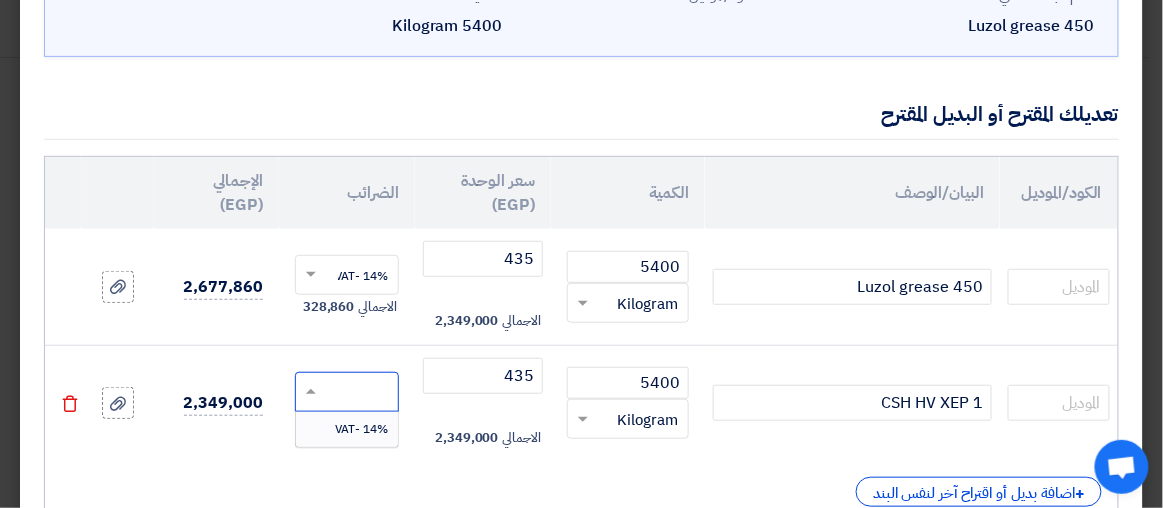 click on "14% -VAT" at bounding box center [361, 429] 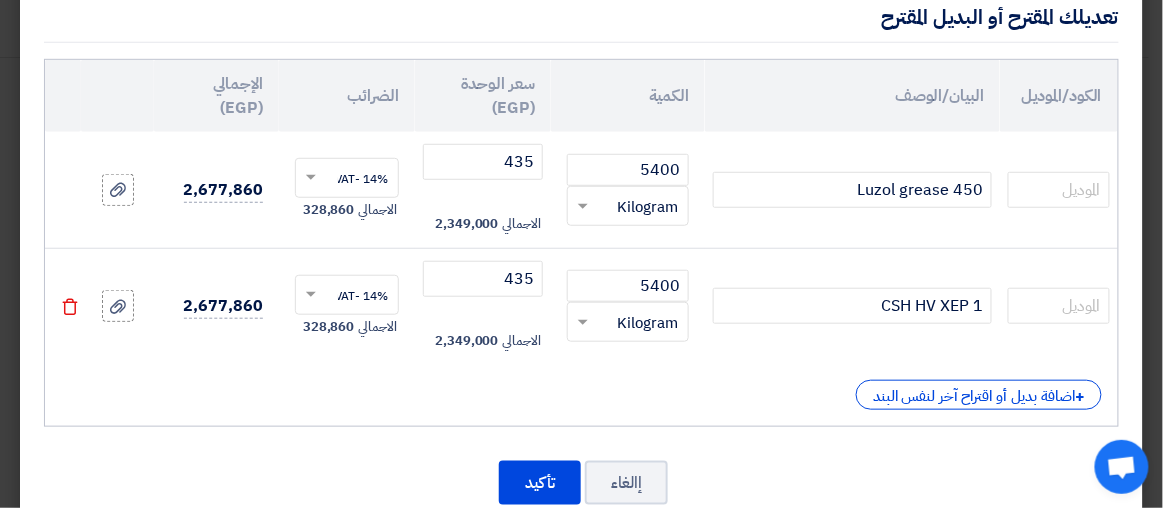 scroll, scrollTop: 286, scrollLeft: 0, axis: vertical 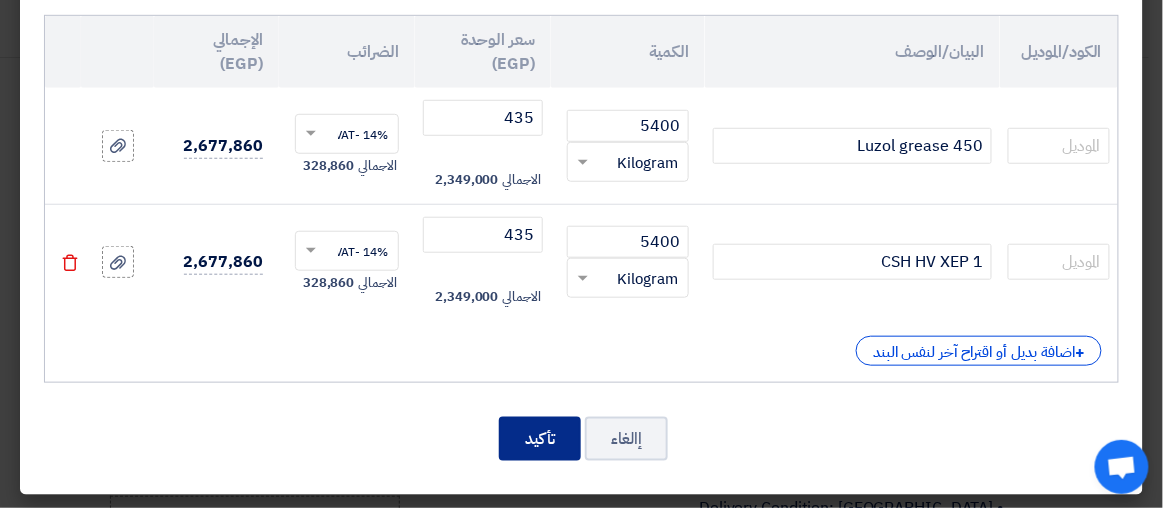 click on "تأكيد" 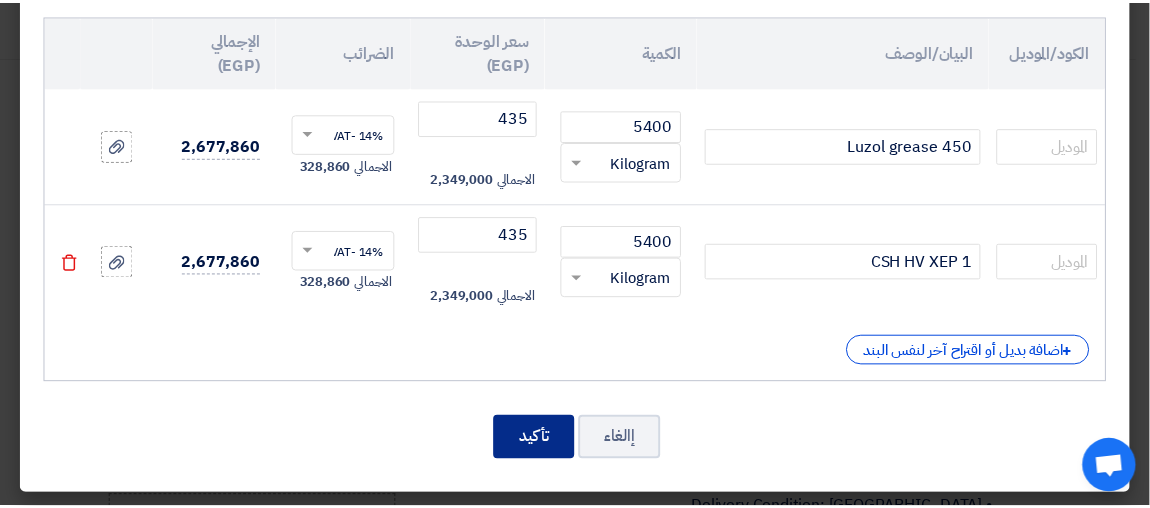 scroll, scrollTop: 955, scrollLeft: 0, axis: vertical 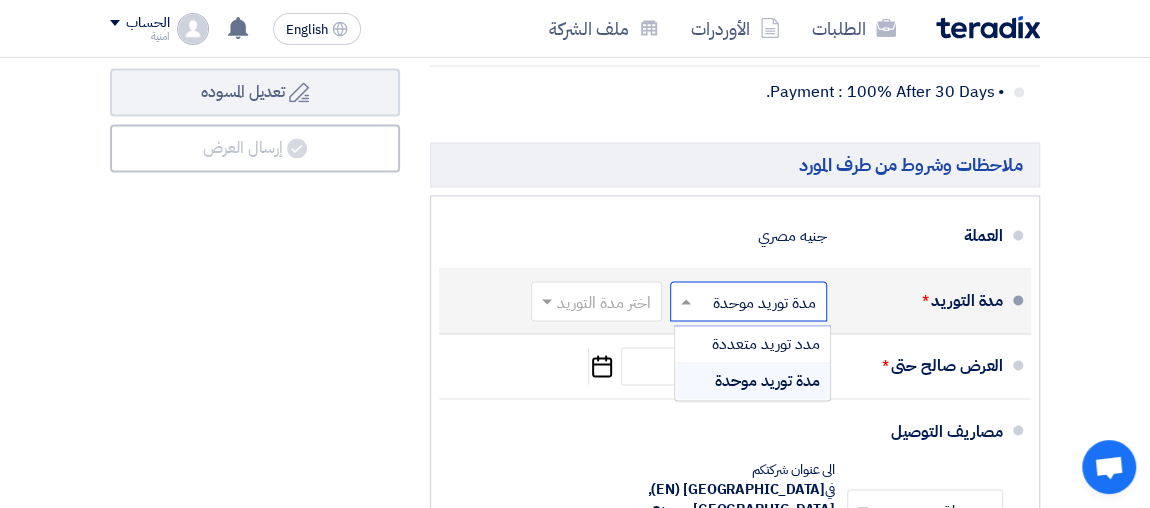 click 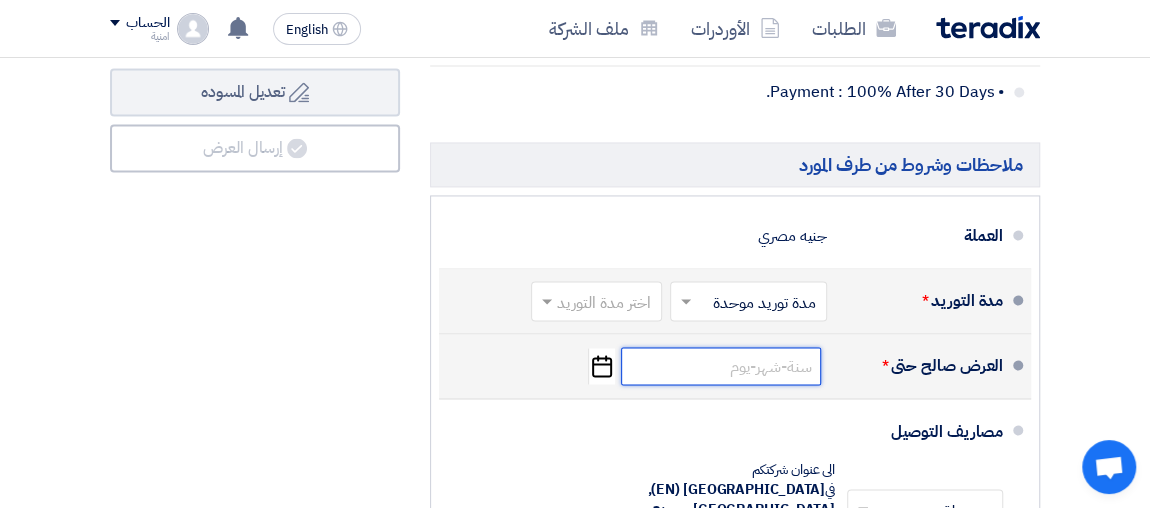 click 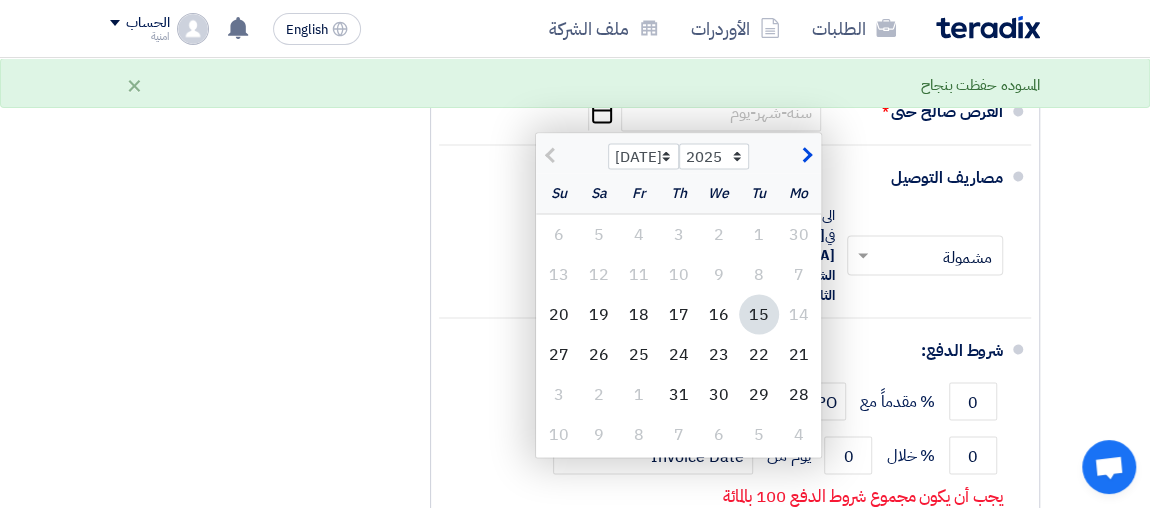 scroll, scrollTop: 1792, scrollLeft: 0, axis: vertical 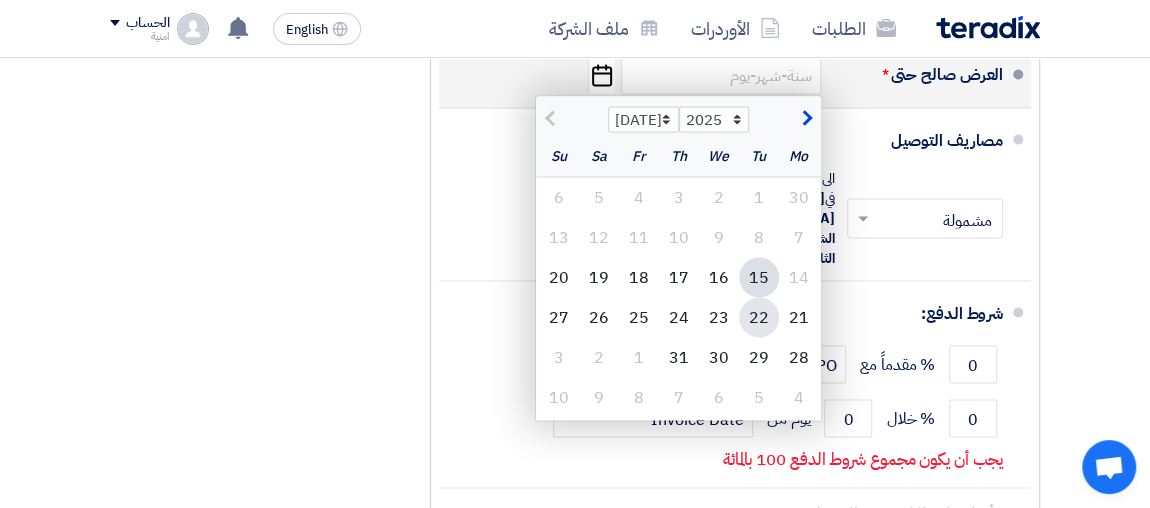 click on "22" 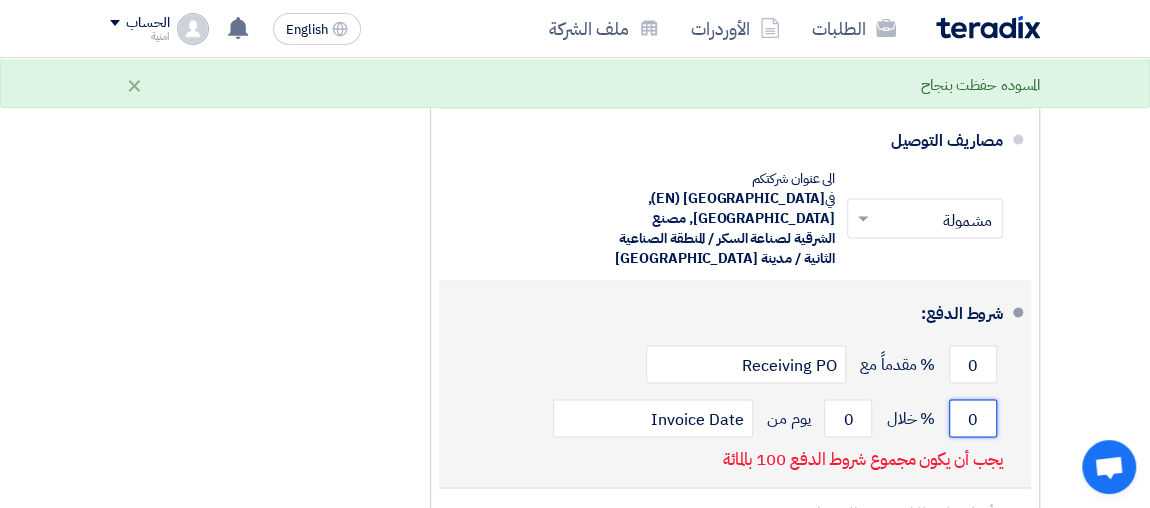 click on "0" 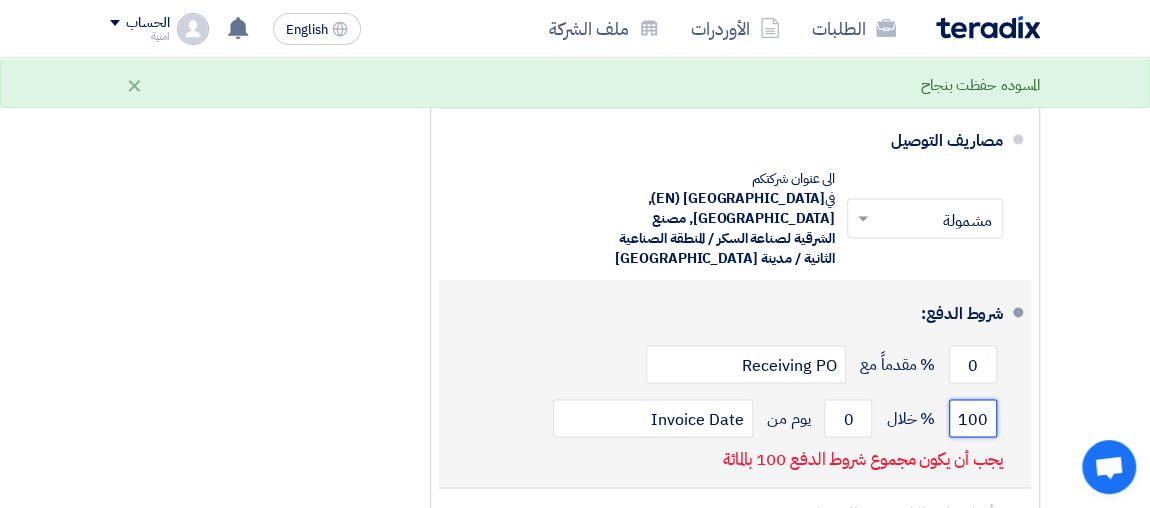 scroll, scrollTop: 0, scrollLeft: -7, axis: horizontal 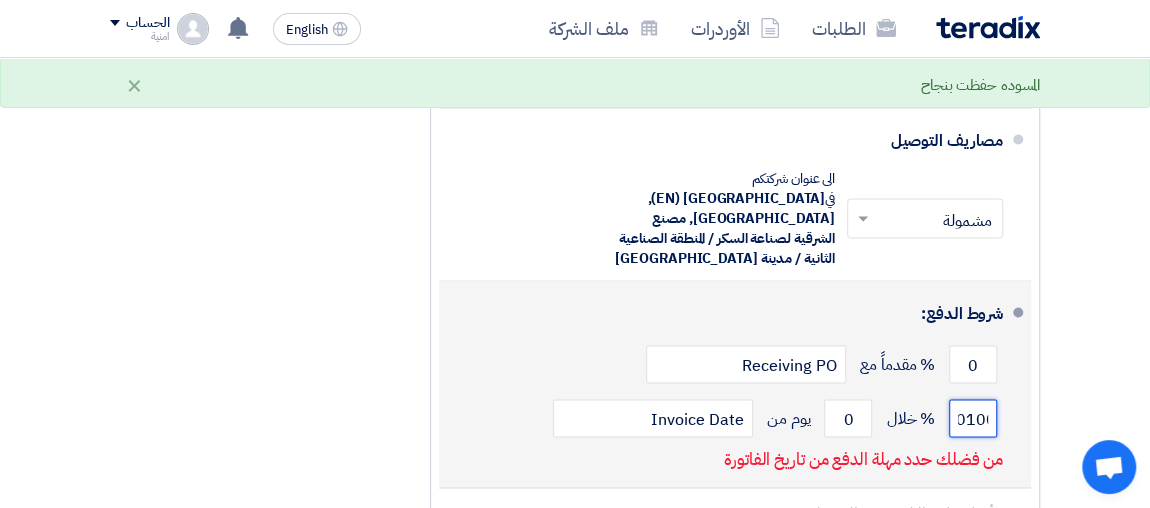 click on "0100" 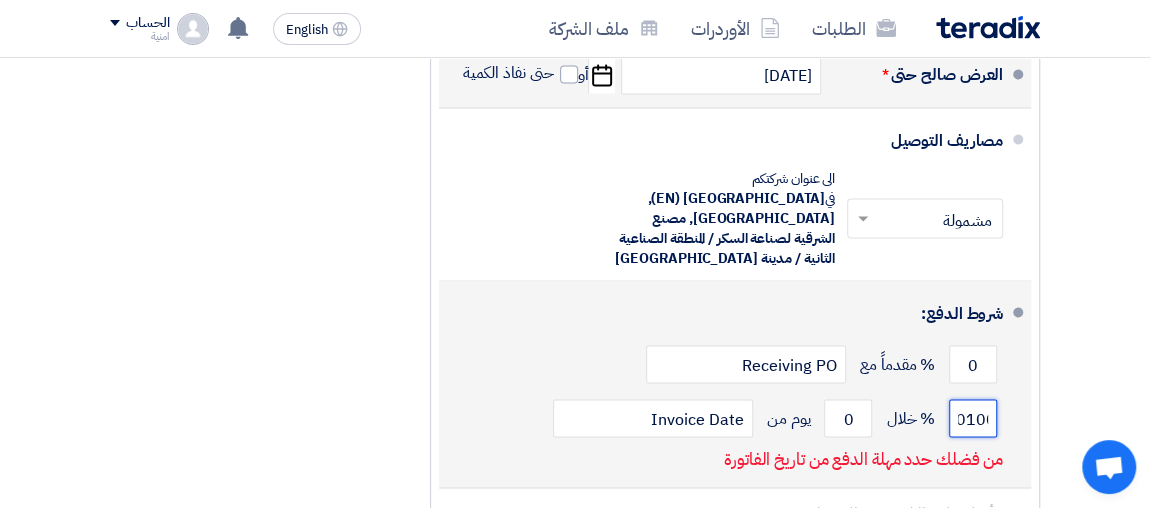click on "0100" 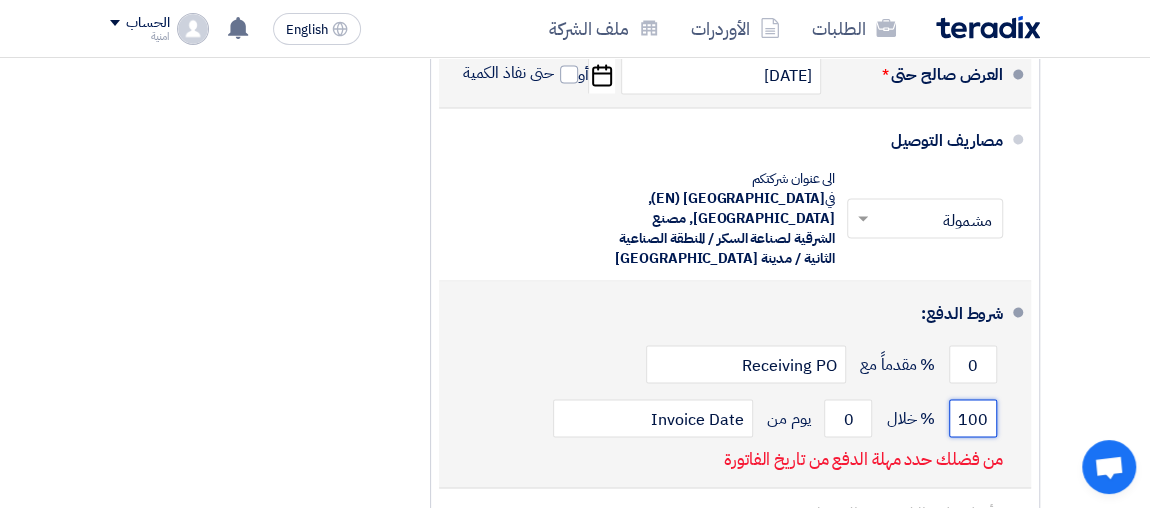 scroll, scrollTop: 0, scrollLeft: 0, axis: both 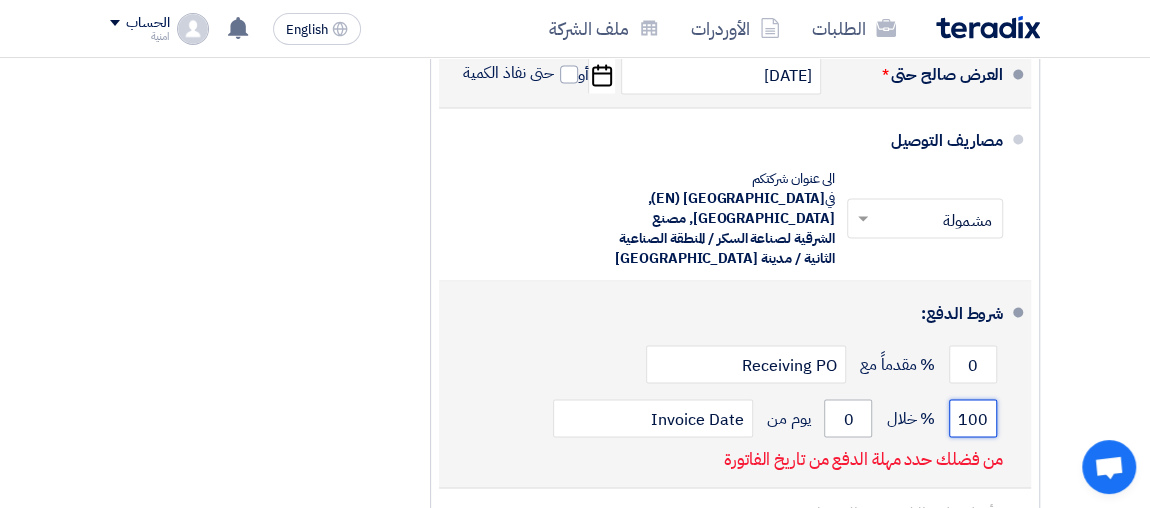 type on "100" 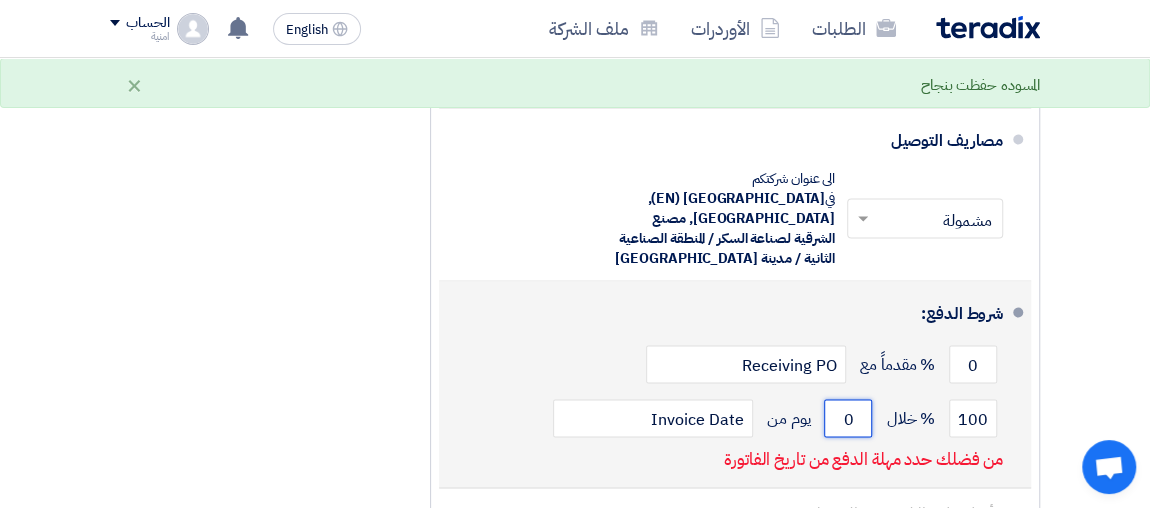 click on "0" 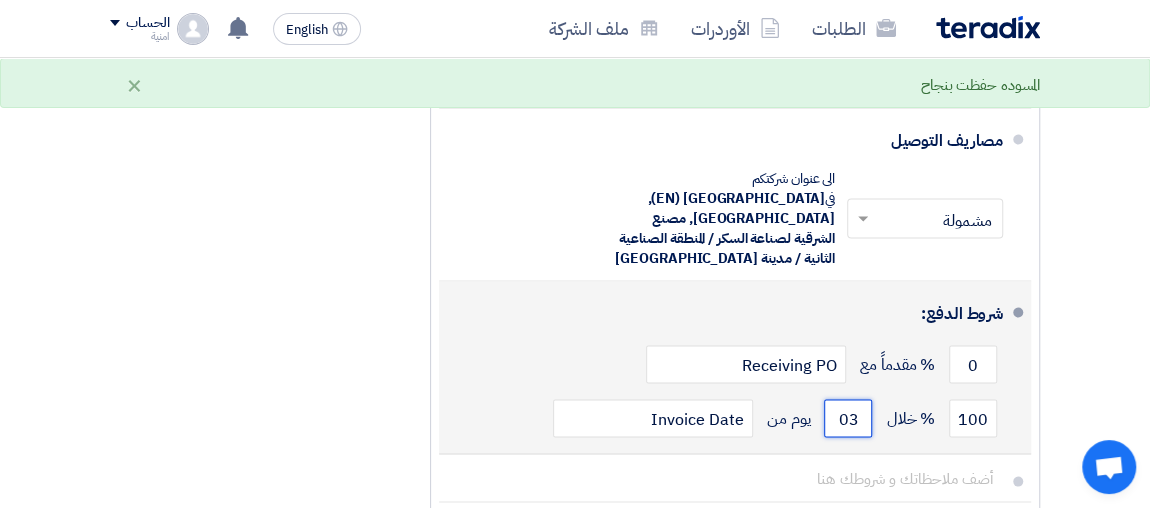 click on "03" 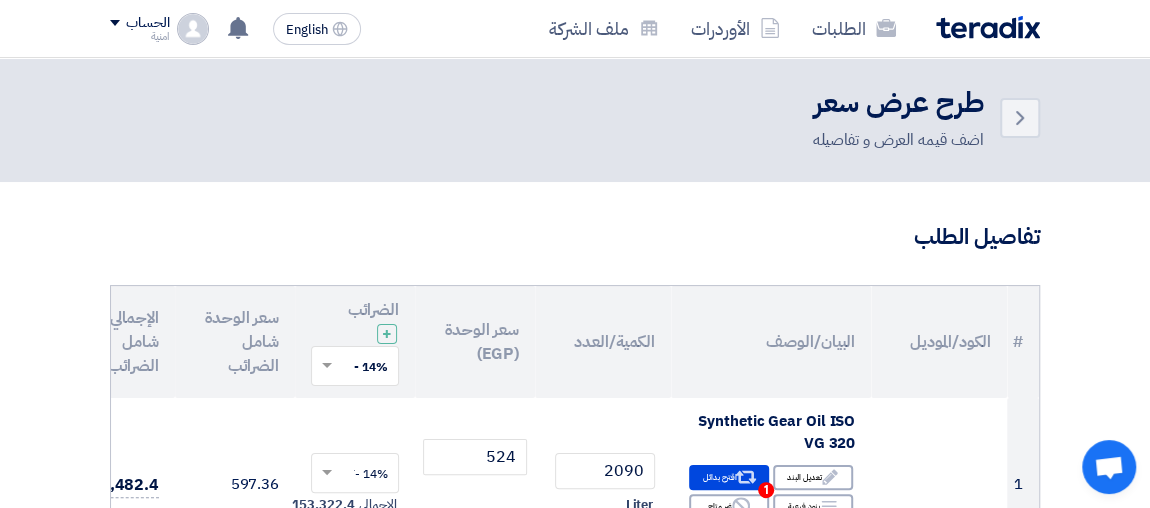scroll, scrollTop: 0, scrollLeft: 0, axis: both 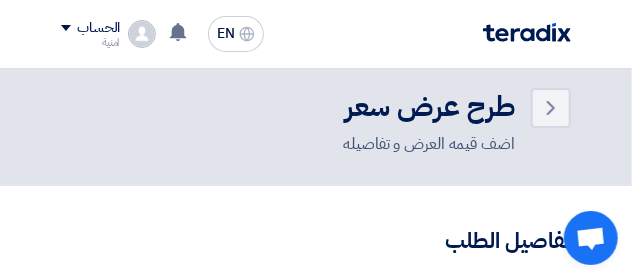 type on "30" 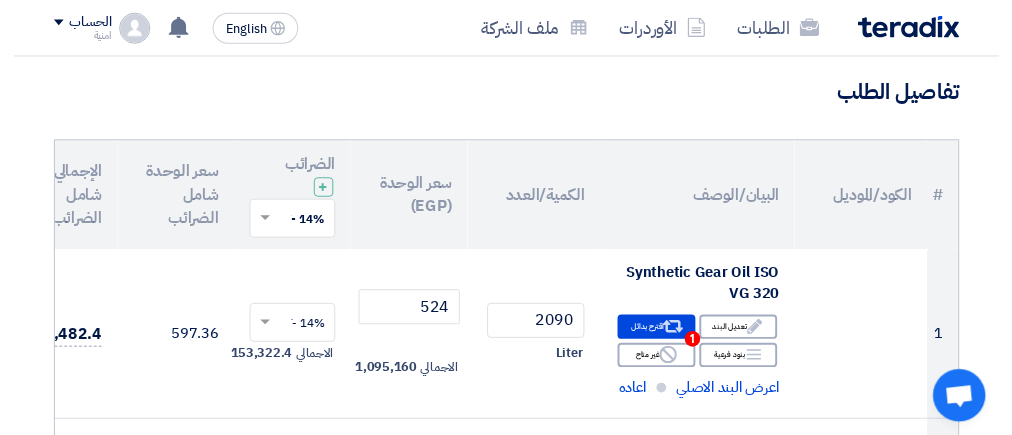 scroll, scrollTop: 0, scrollLeft: 0, axis: both 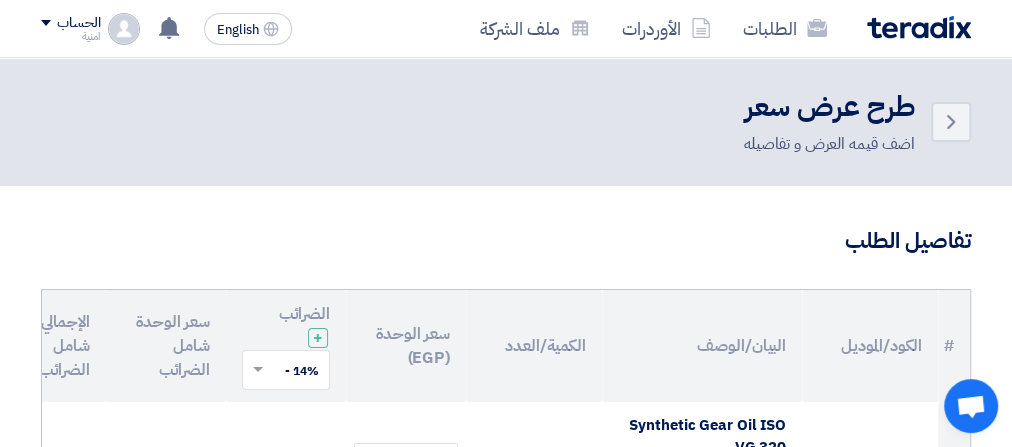 click on "اضف قيمه العرض و تفاصيله" 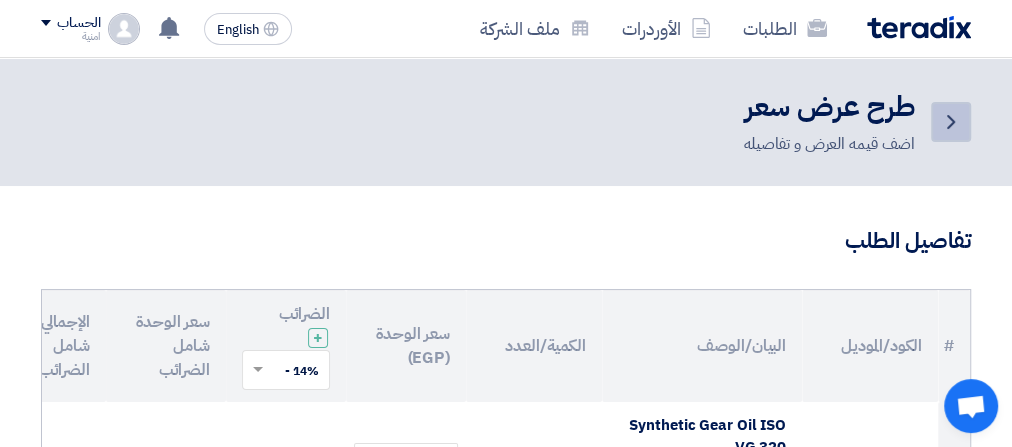click on "Back" 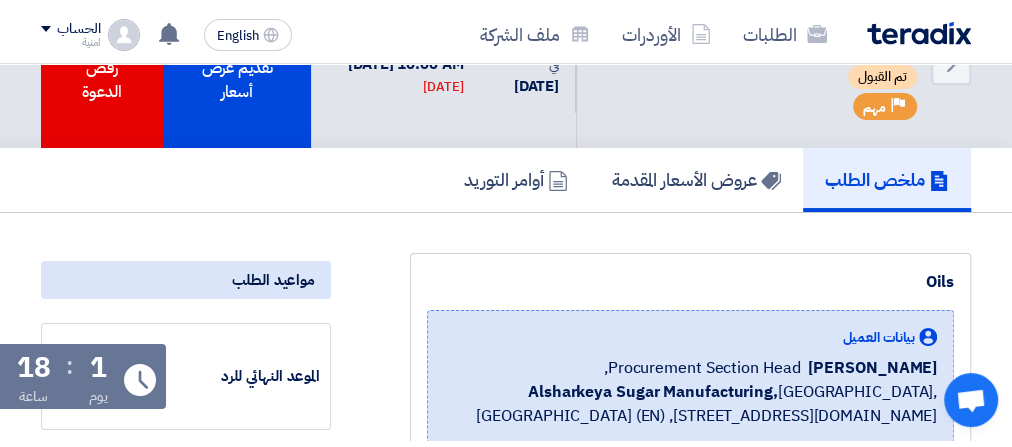 scroll, scrollTop: 0, scrollLeft: 0, axis: both 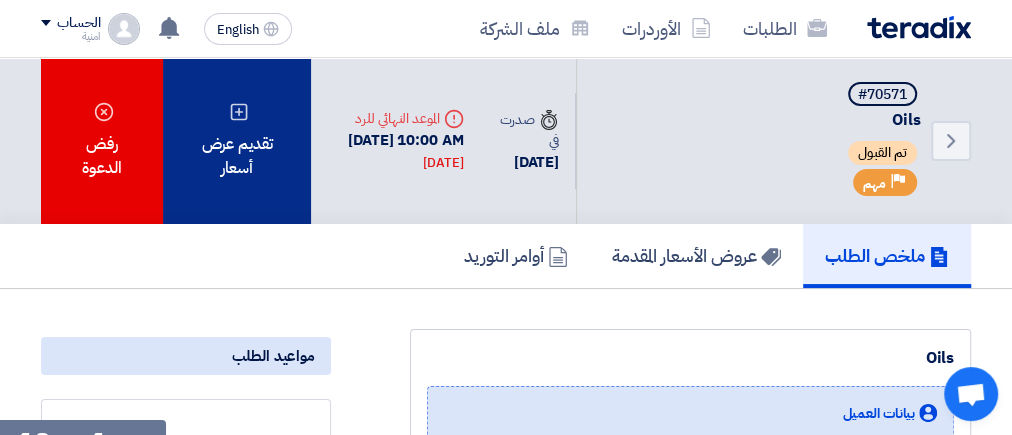 click on "تقديم عرض أسعار" 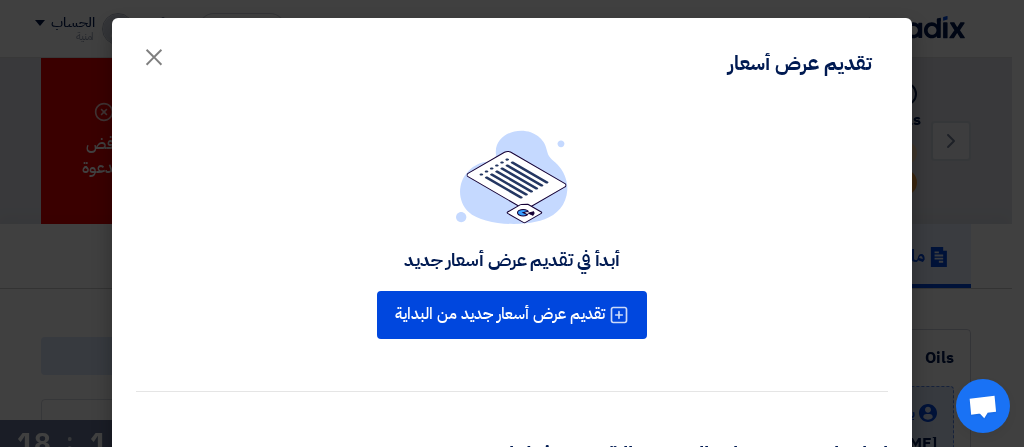 drag, startPoint x: 1019, startPoint y: 210, endPoint x: 1023, endPoint y: 326, distance: 116.06895 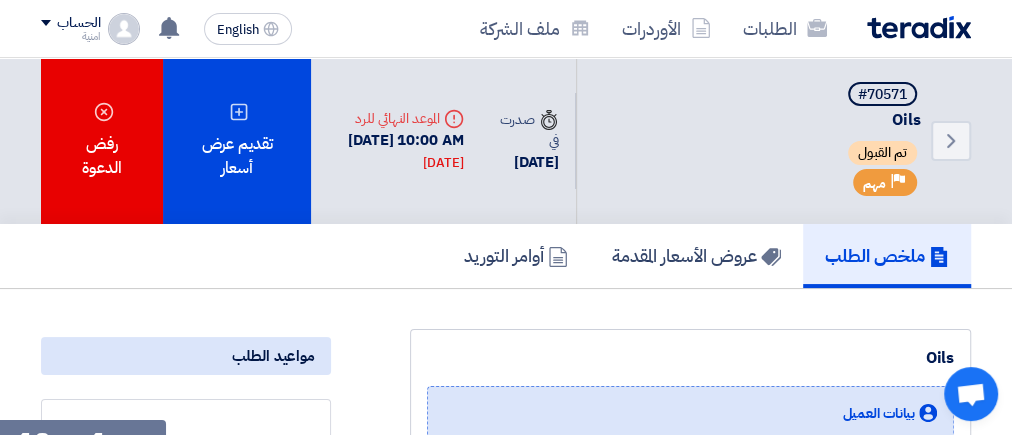 click on "Oils" 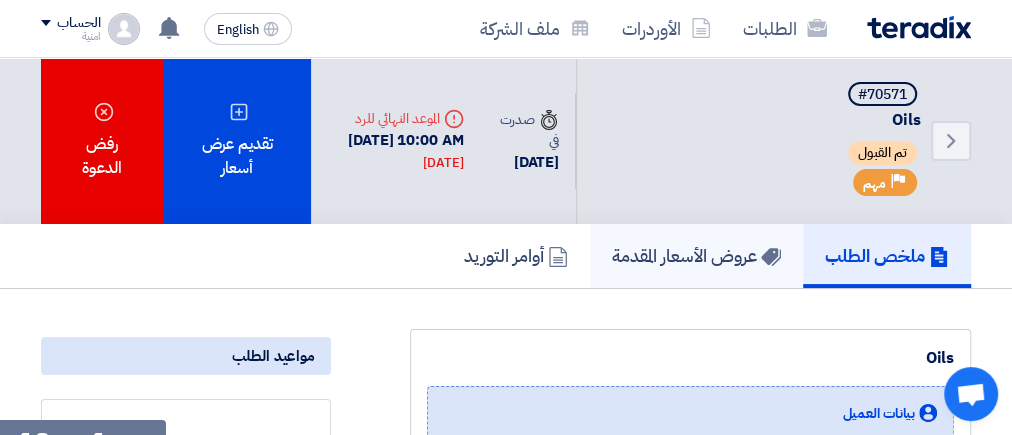 click on "عروض الأسعار المقدمة" 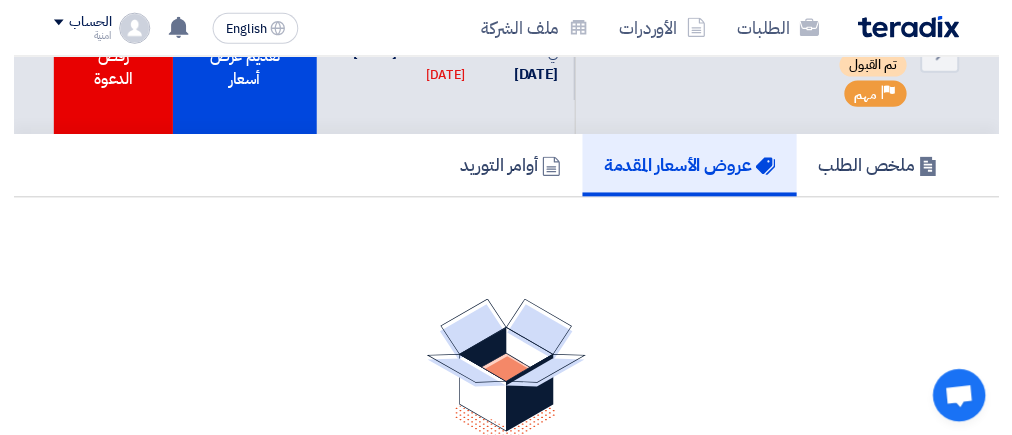 scroll, scrollTop: 96, scrollLeft: 0, axis: vertical 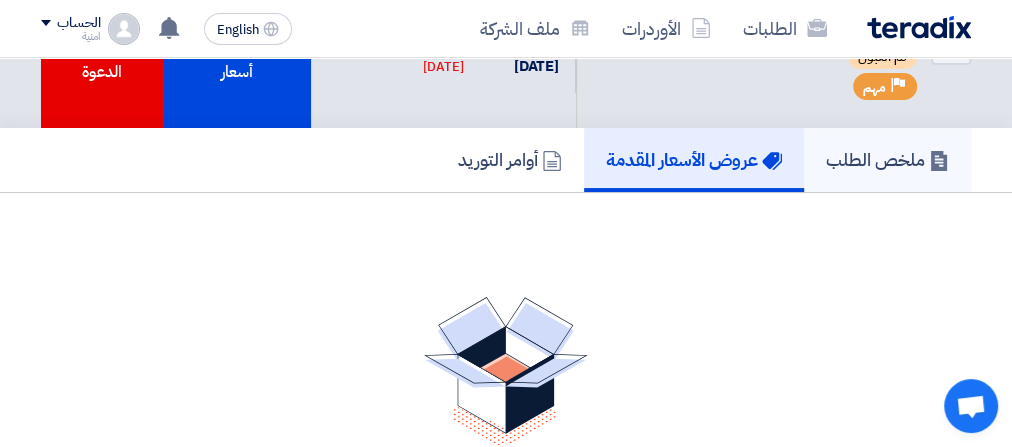 click on "ملخص الطلب" 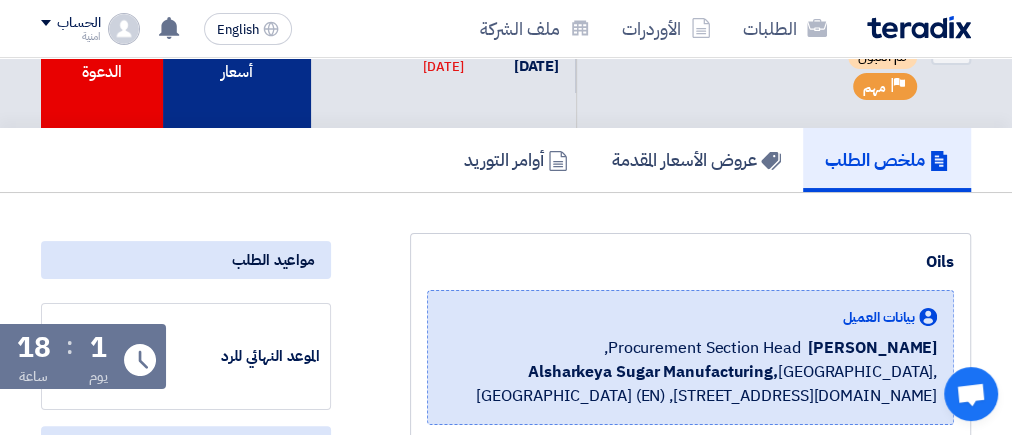 click on "تقديم عرض أسعار" 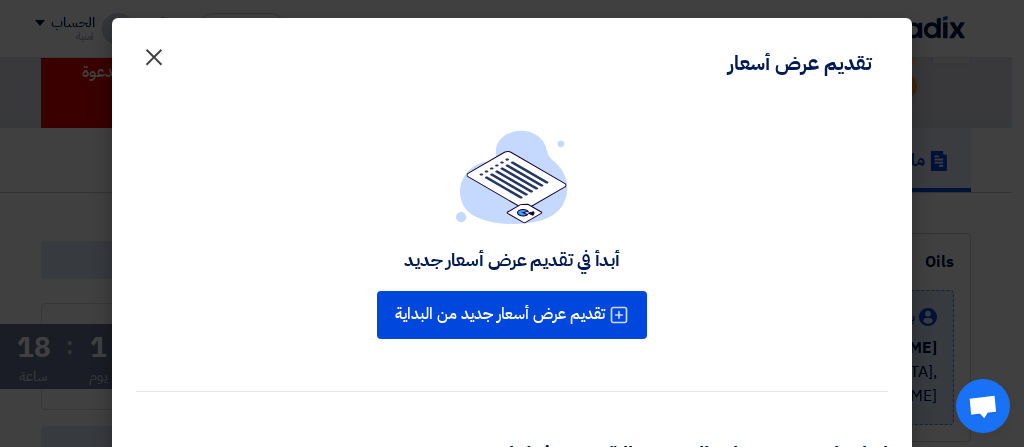 click on "×" 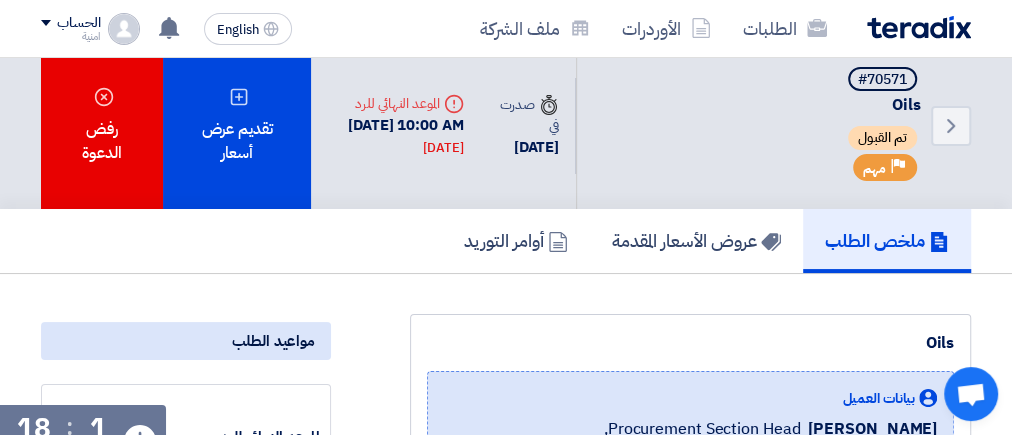 scroll, scrollTop: 0, scrollLeft: 0, axis: both 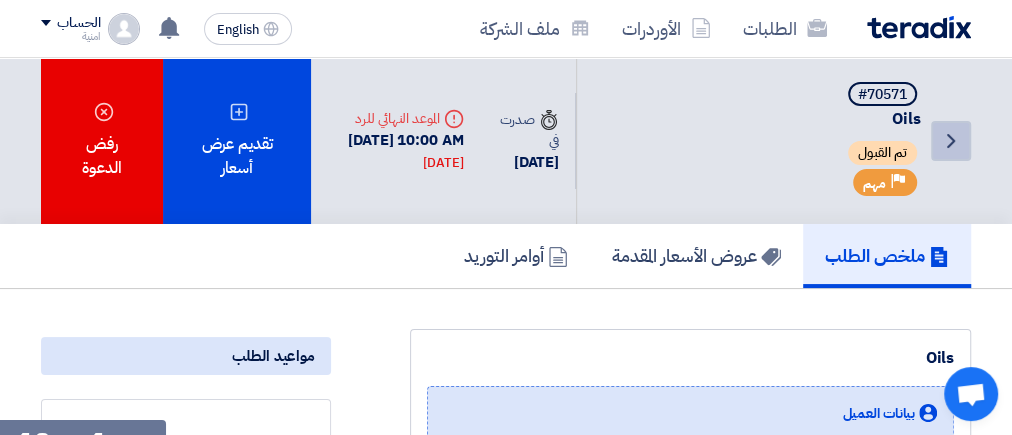 click on "Back" 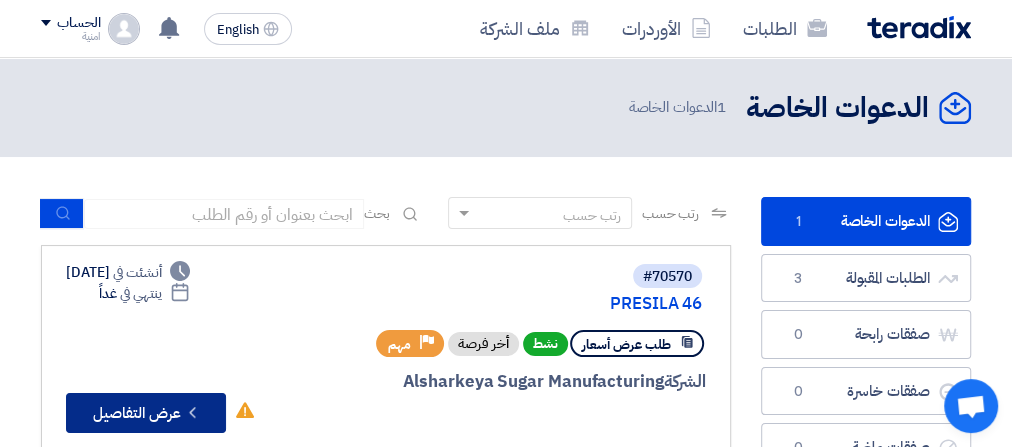 click on "Check details
عرض التفاصيل" 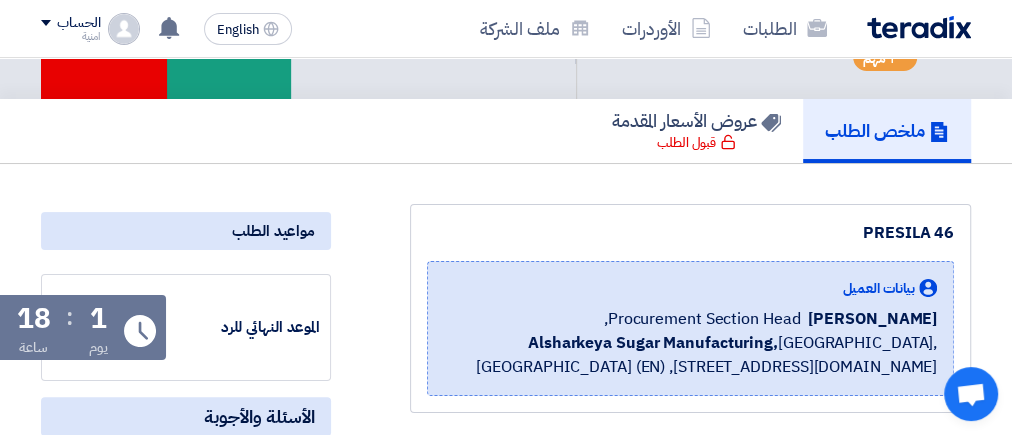 scroll, scrollTop: 128, scrollLeft: 0, axis: vertical 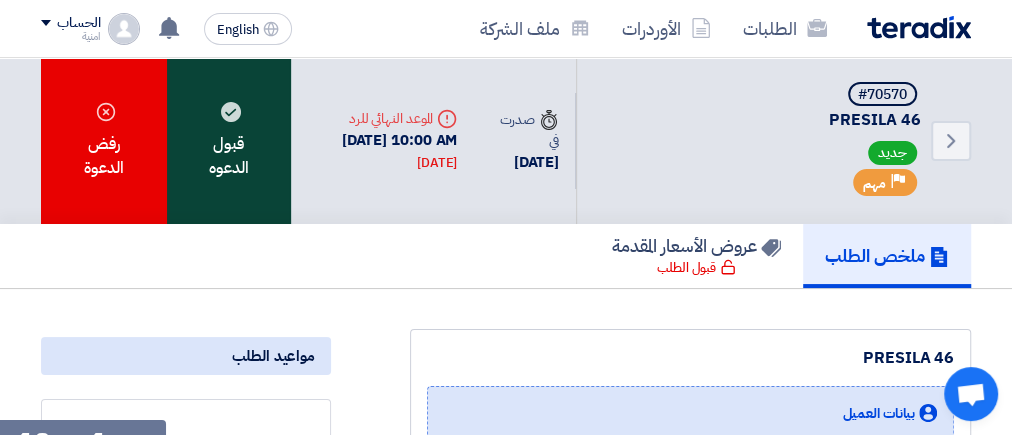 click on "قبول الدعوه" 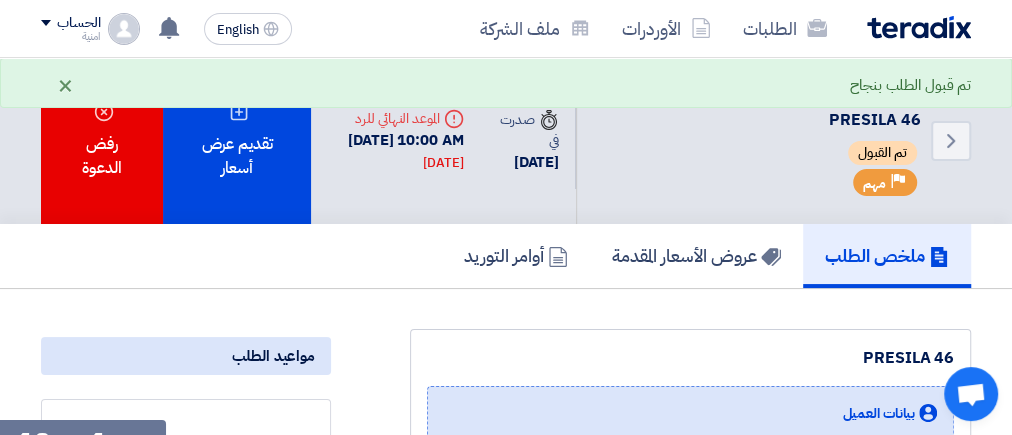 click on "×" 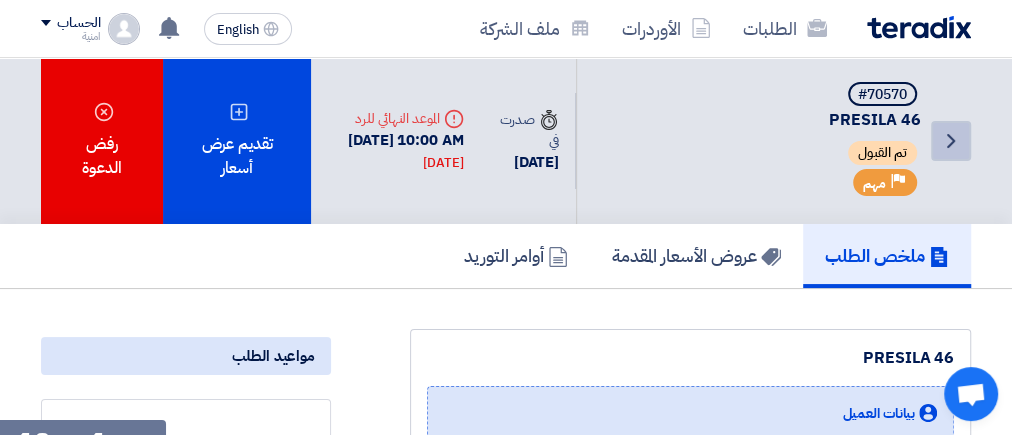 click on "Back" 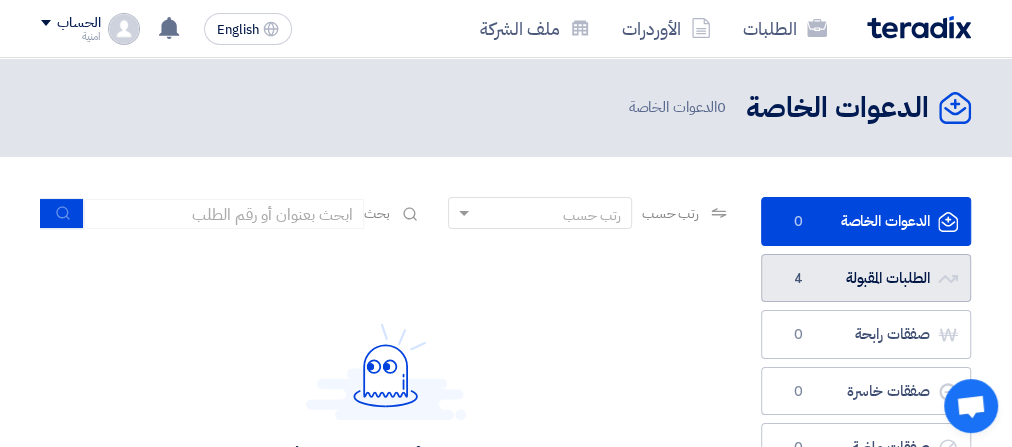 click on "الطلبات المقبولة
الطلبات المقبولة
4" 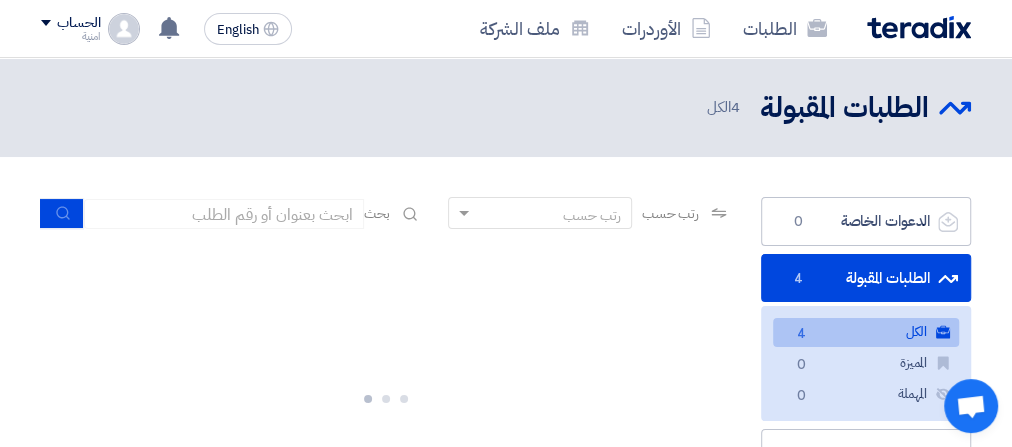 click on "الكل
الكل
4" 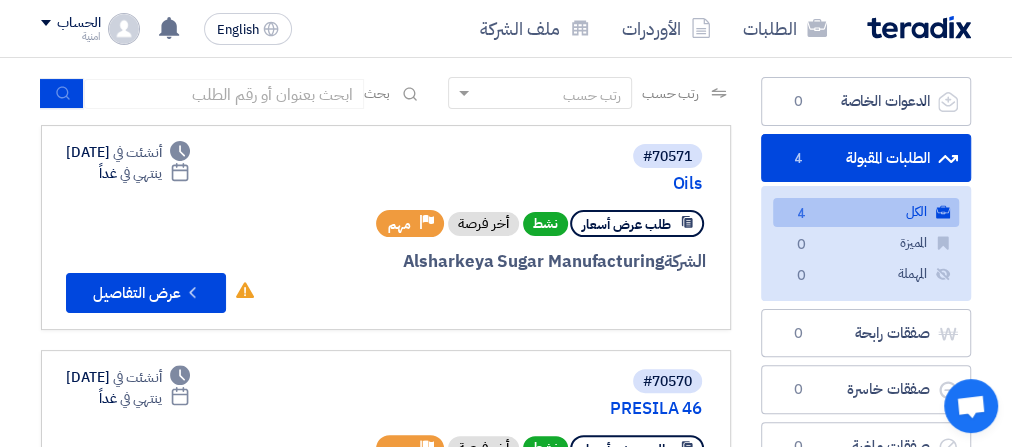 scroll, scrollTop: 128, scrollLeft: 0, axis: vertical 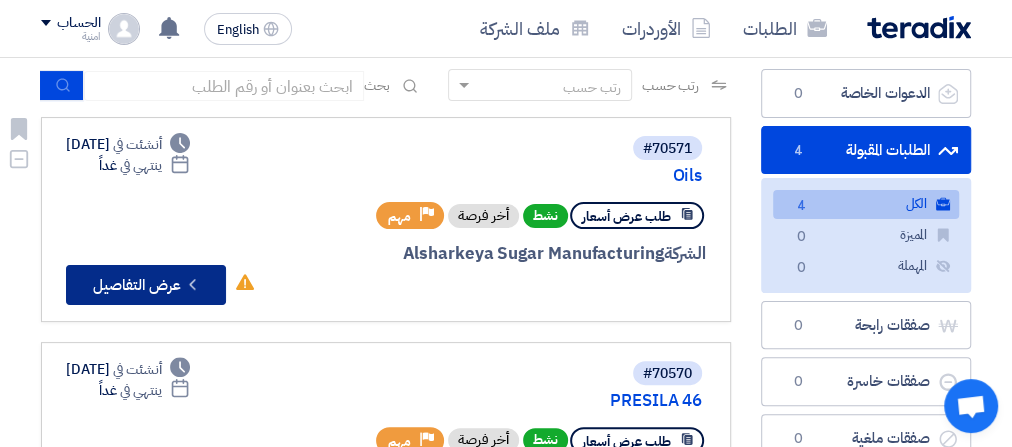 click on "Check details
عرض التفاصيل" 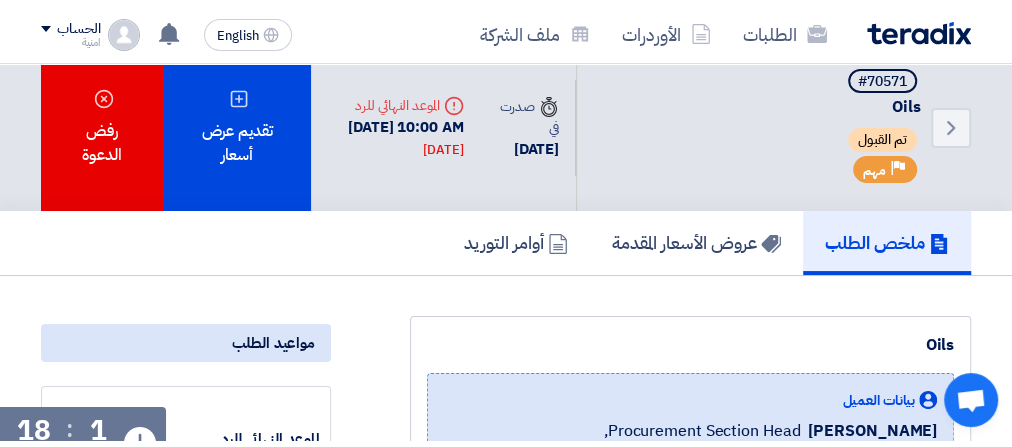 scroll, scrollTop: 0, scrollLeft: 0, axis: both 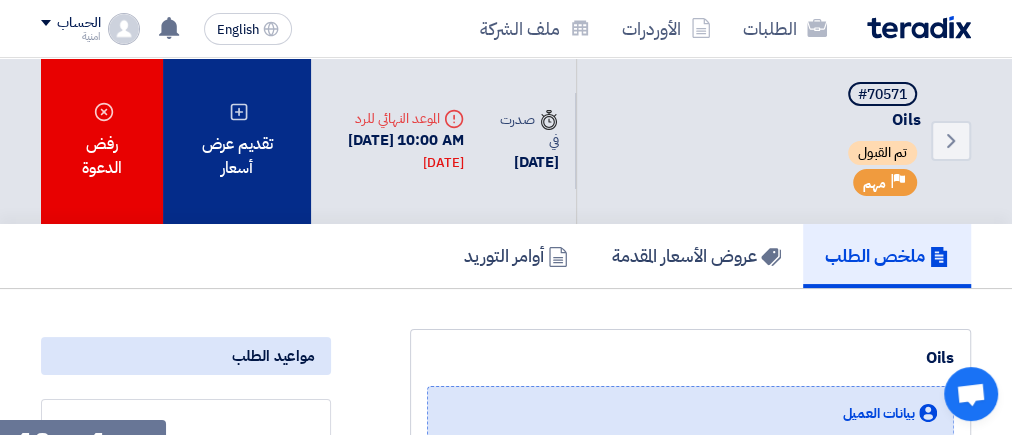click on "تقديم عرض أسعار" 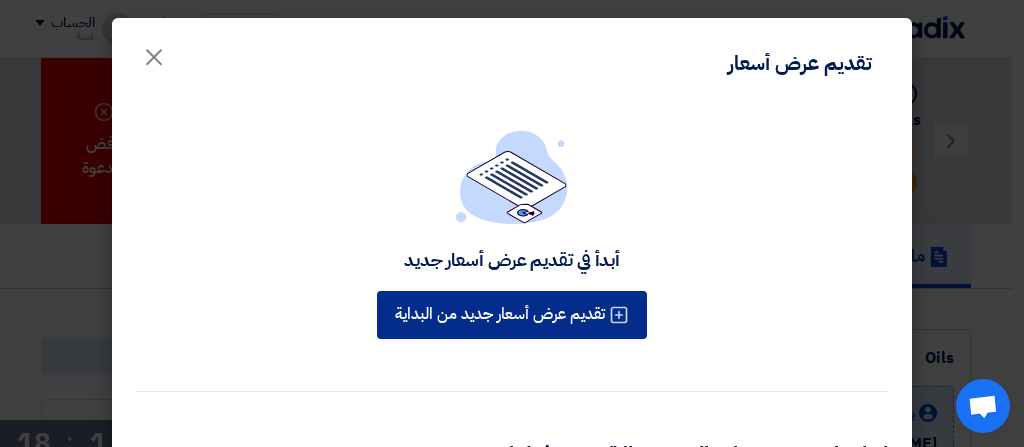 click on "تقديم عرض أسعار جديد من البداية" 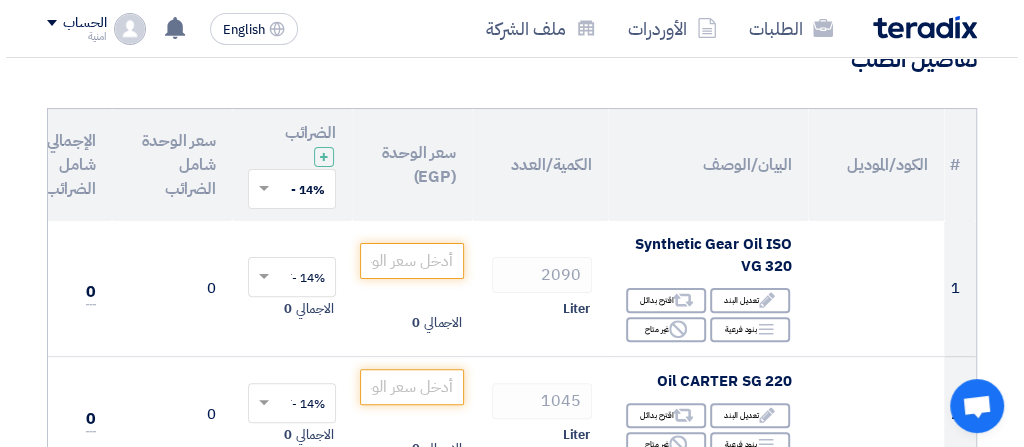 scroll, scrollTop: 192, scrollLeft: 0, axis: vertical 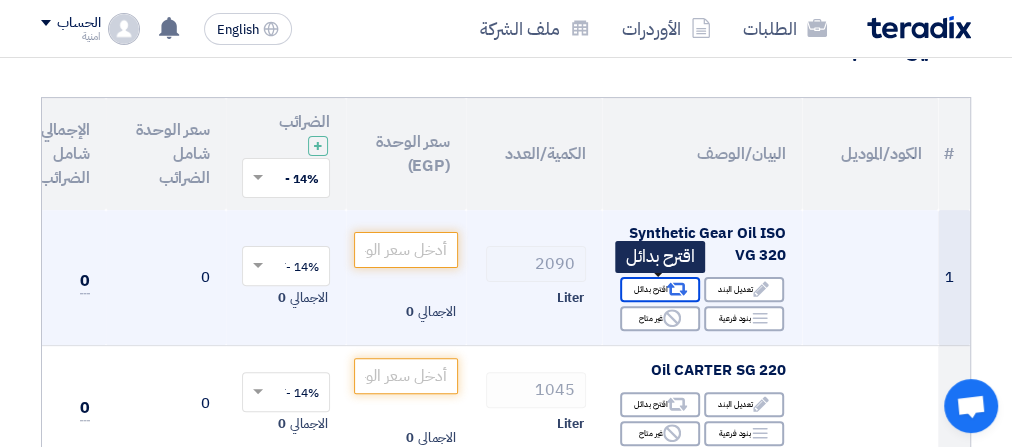 click on "Alternative
اقترح بدائل" 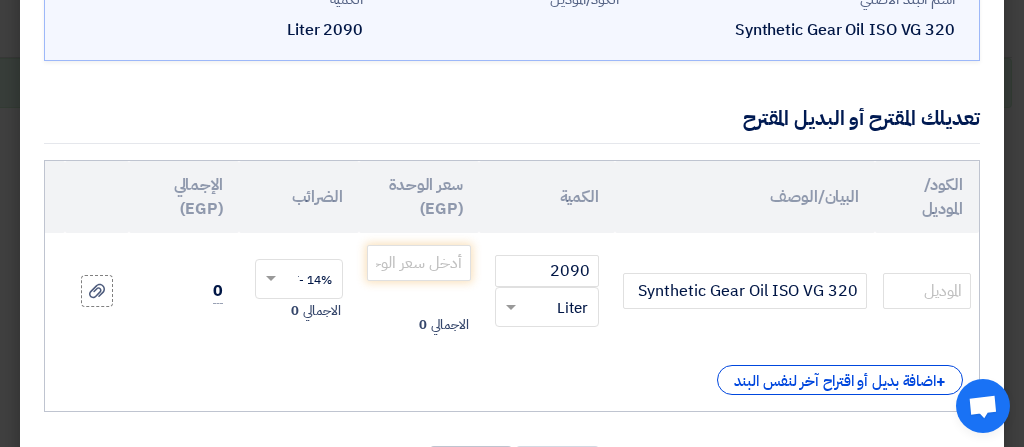 scroll, scrollTop: 160, scrollLeft: 0, axis: vertical 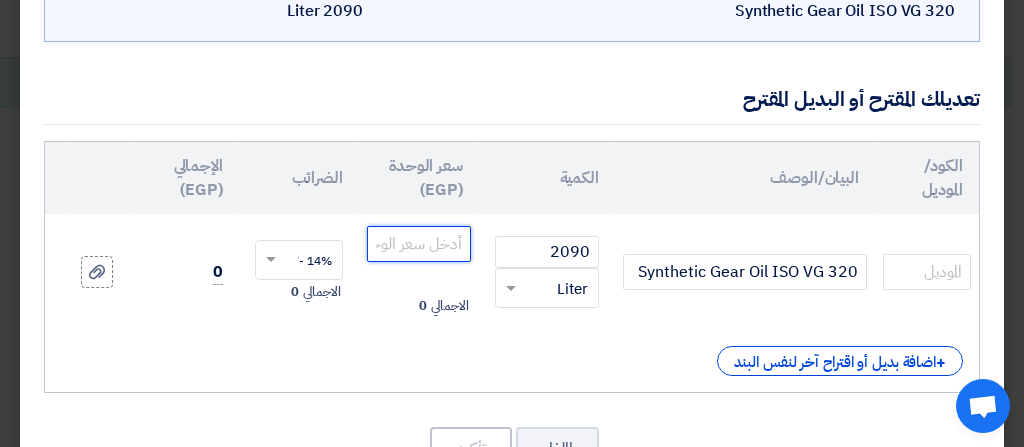 click 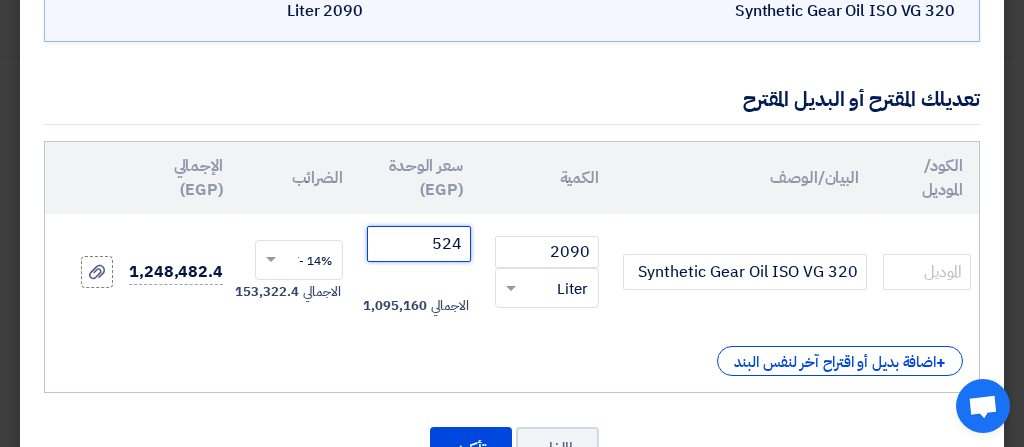 type on "524" 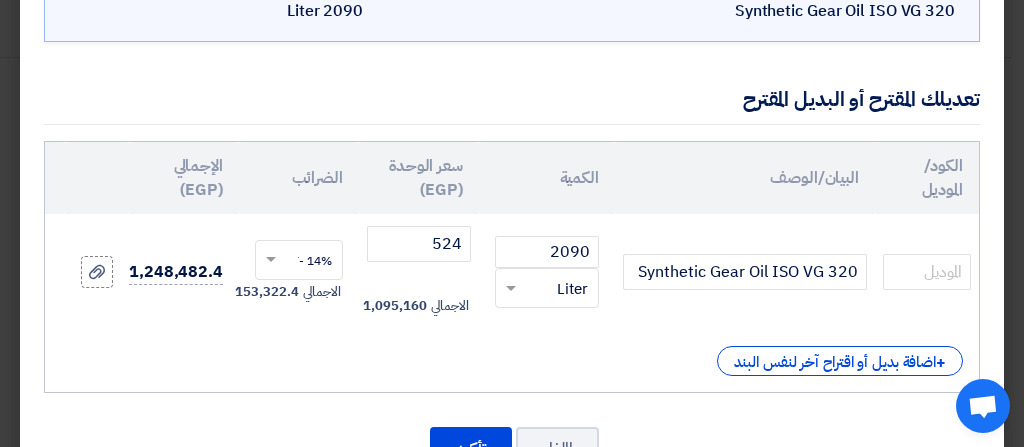 click on "الكود/الموديل
البيان/الوصف
الكمية
سعر الوحدة (EGP)
الضرائب
الإجمالي (EGP)
2090
×" 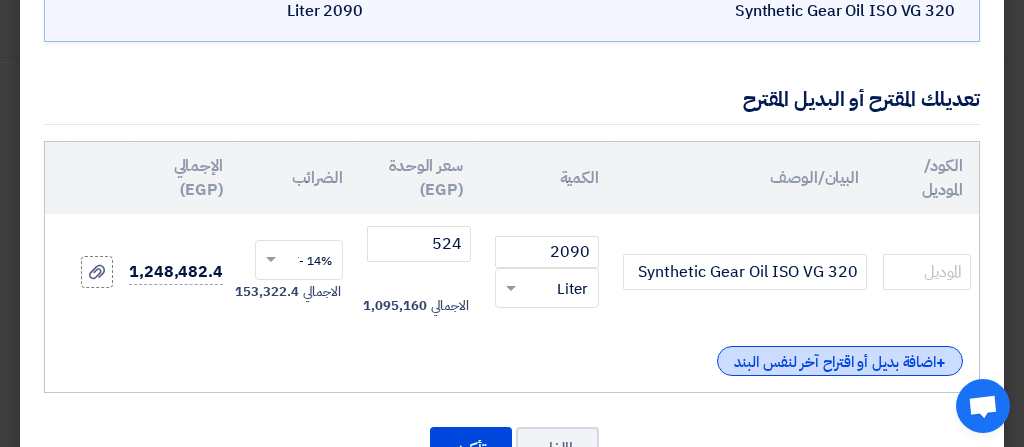 click on "+
اضافة بديل أو اقتراح آخر لنفس البند" 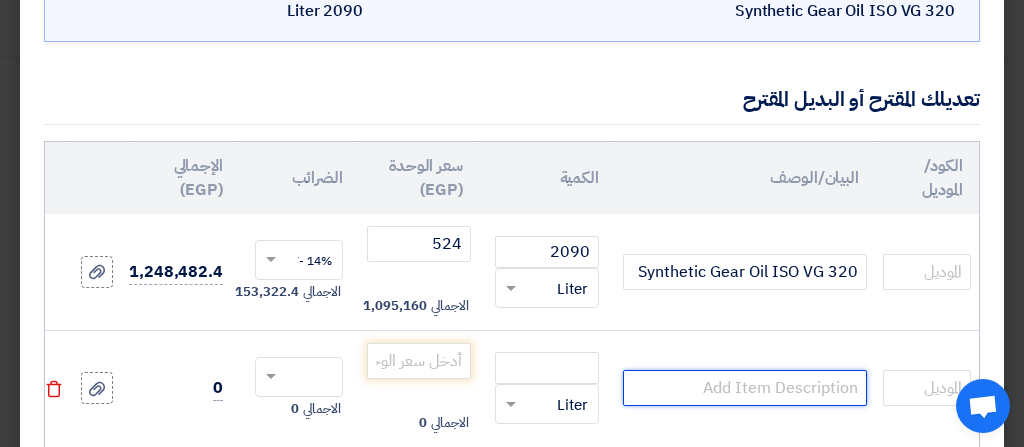 click 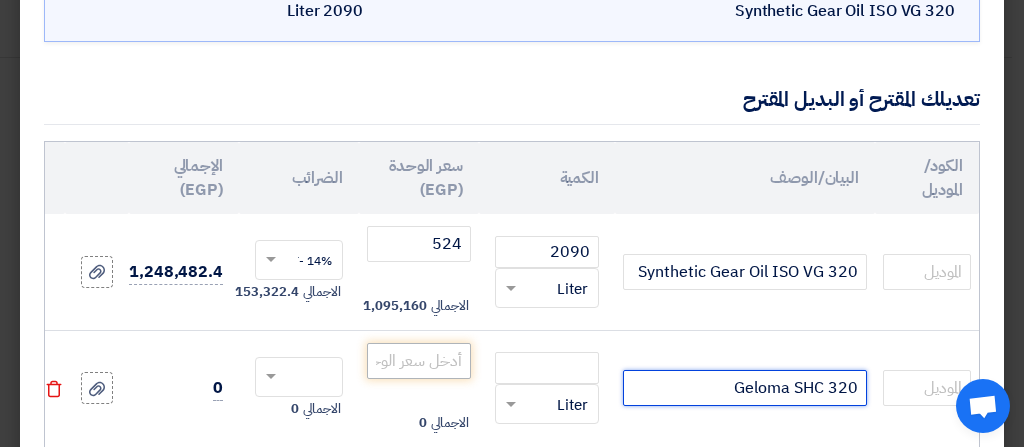 type on "Geloma SHC 320" 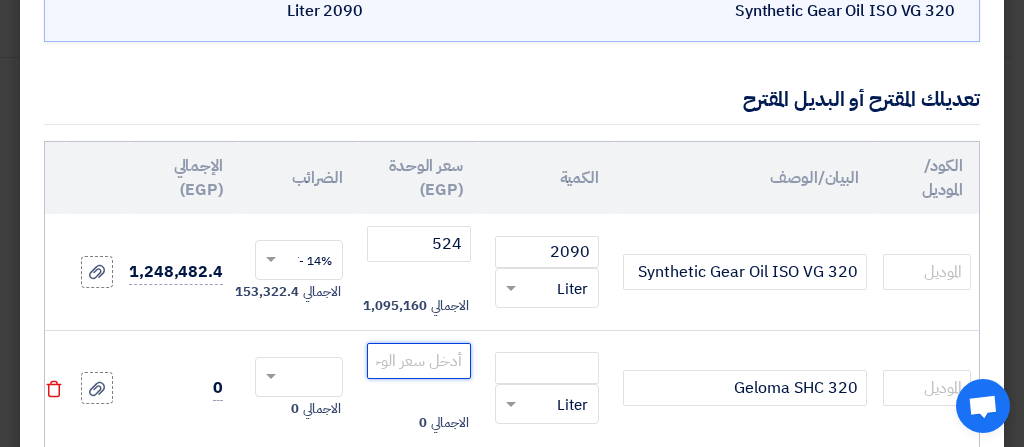 click 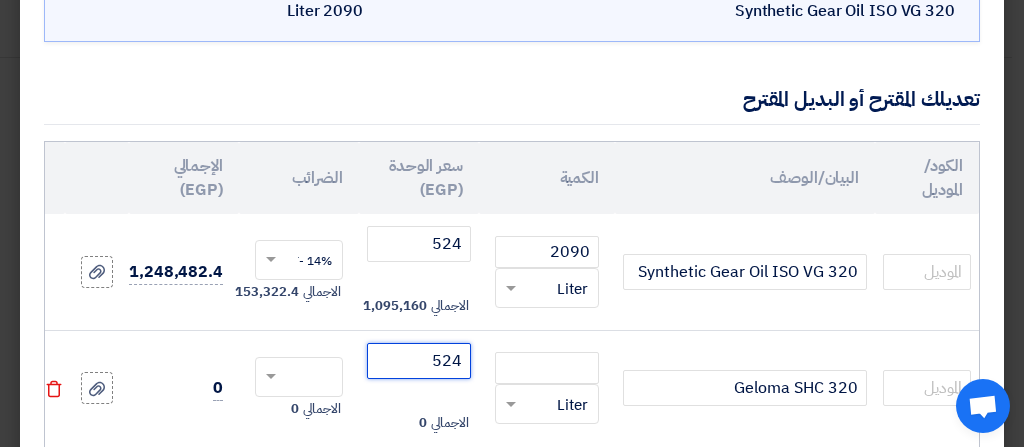 type on "524" 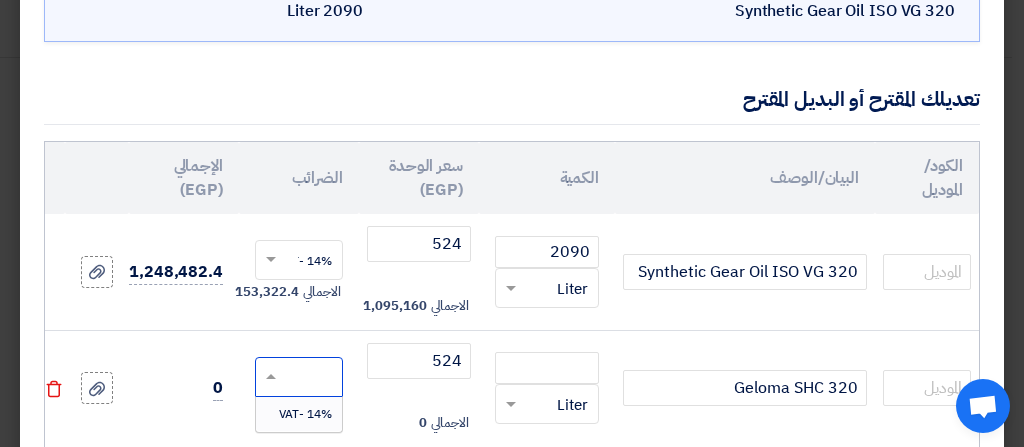click 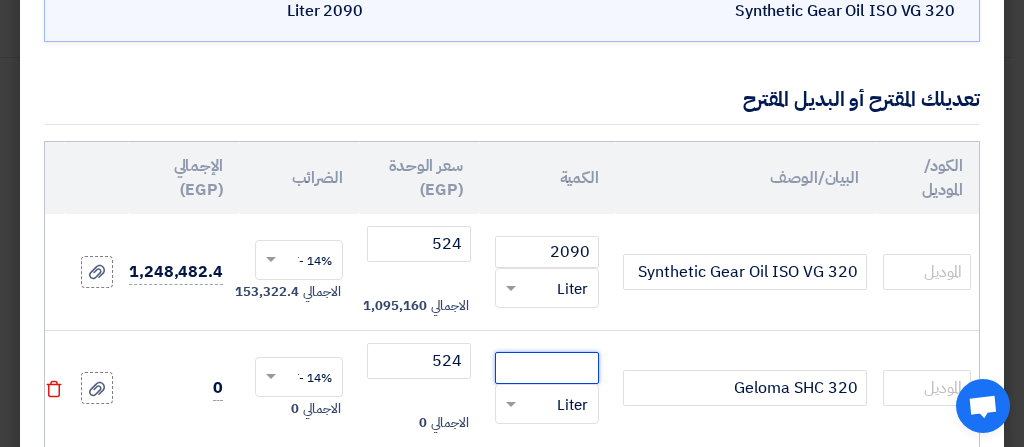 click 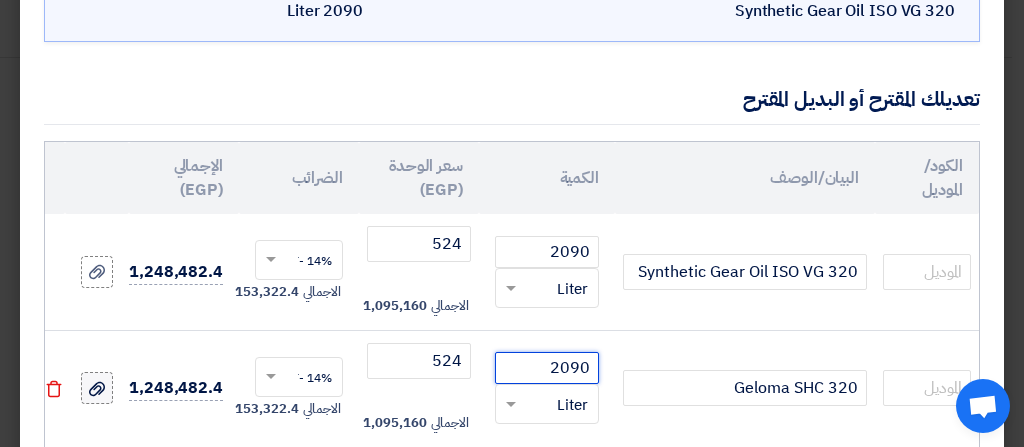 type on "2090" 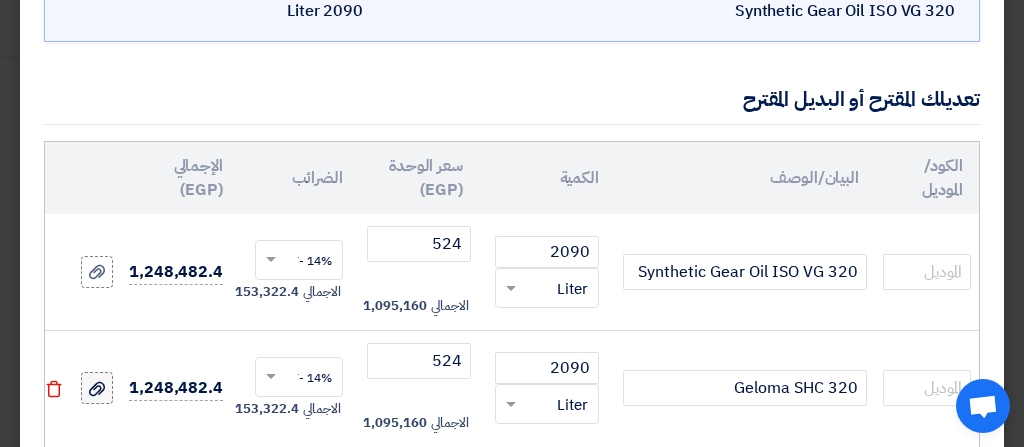 click 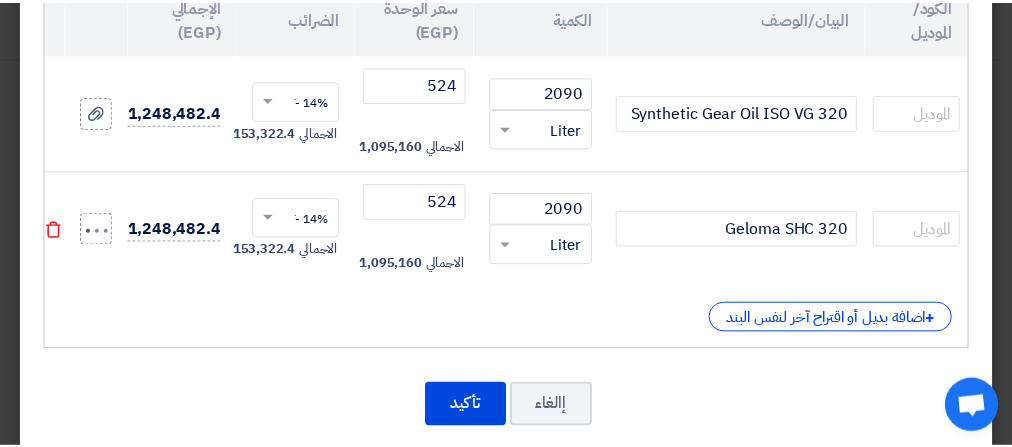 scroll, scrollTop: 352, scrollLeft: 0, axis: vertical 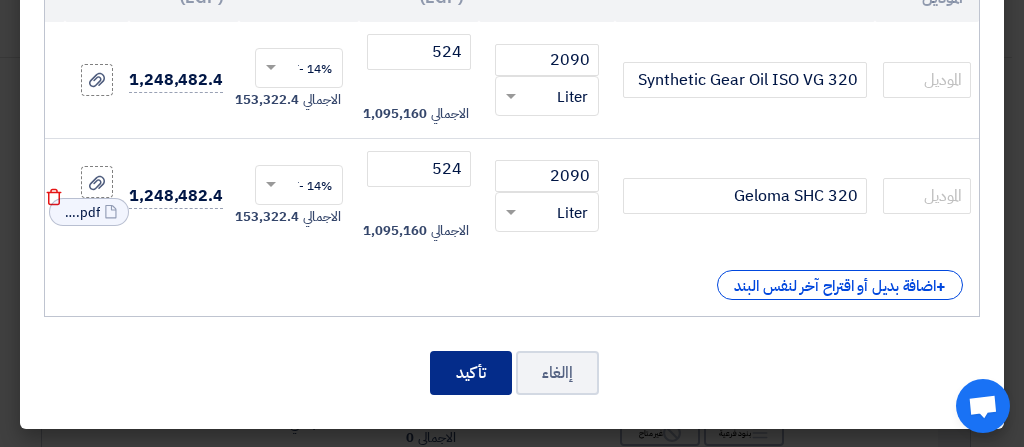 click on "تأكيد" 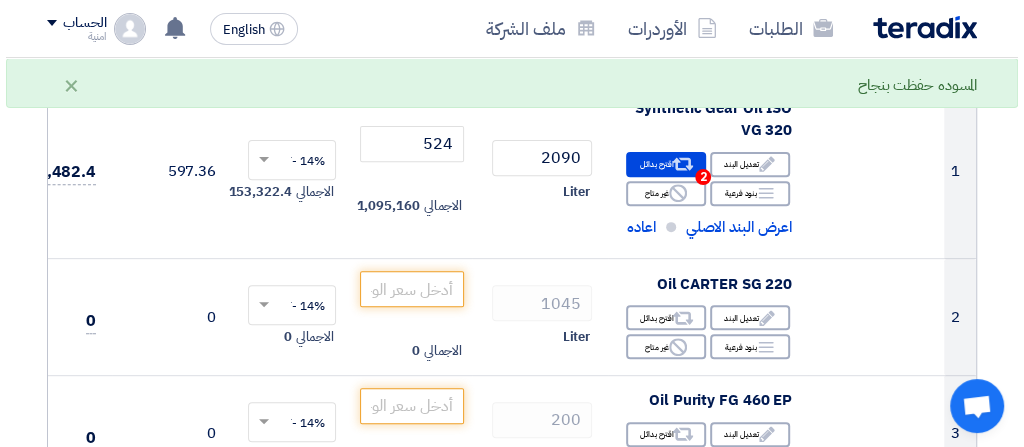 scroll, scrollTop: 352, scrollLeft: 0, axis: vertical 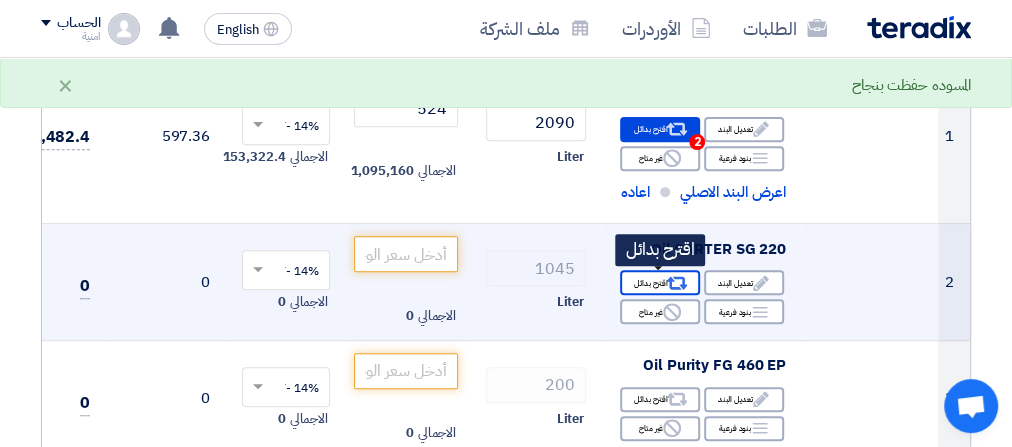 click on "Alternative
اقترح بدائل" 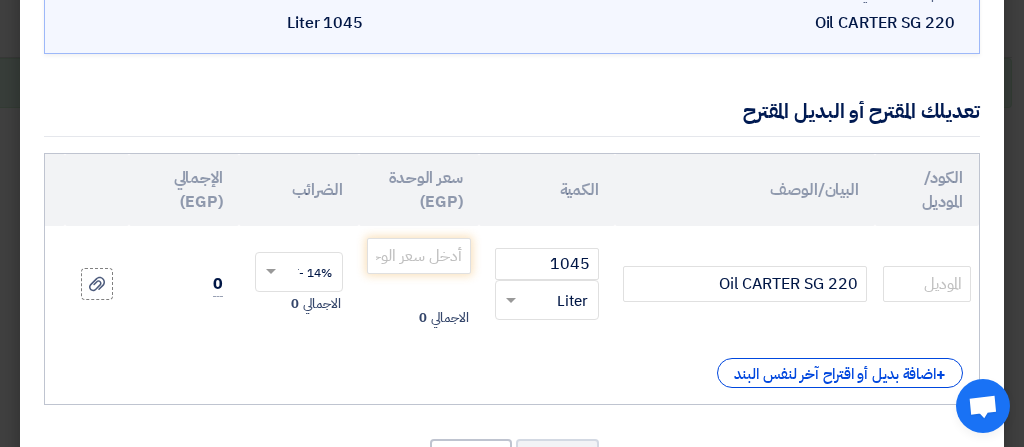 scroll, scrollTop: 160, scrollLeft: 0, axis: vertical 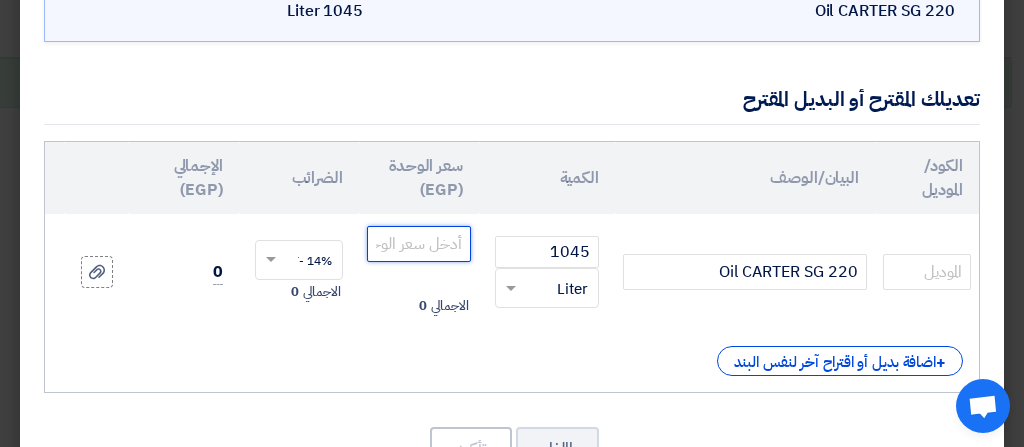 click 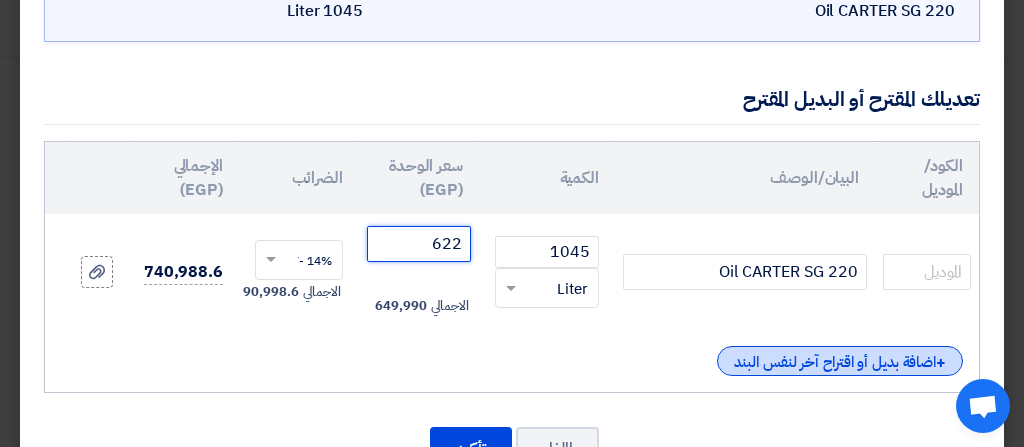 type on "622" 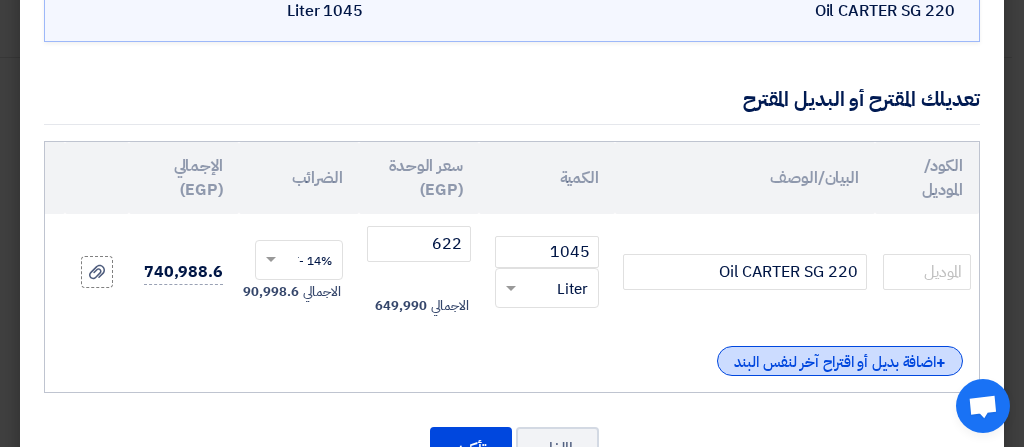click on "+
اضافة بديل أو اقتراح آخر لنفس البند" 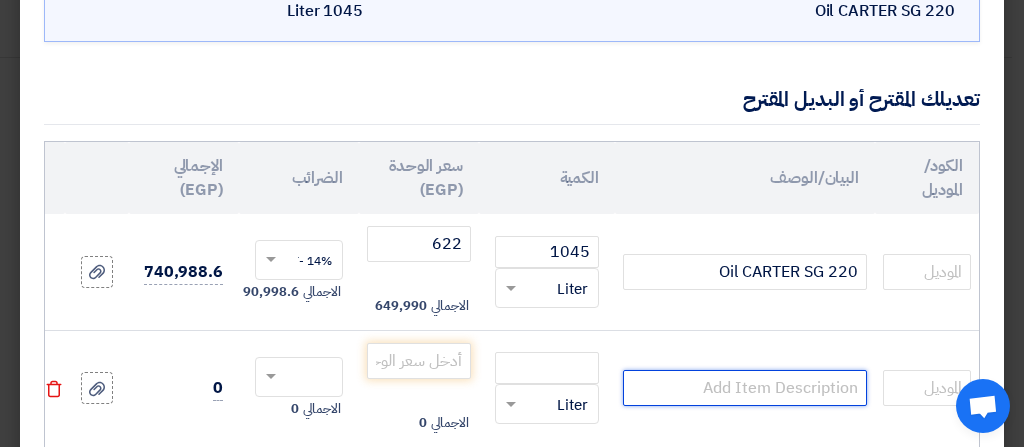 click 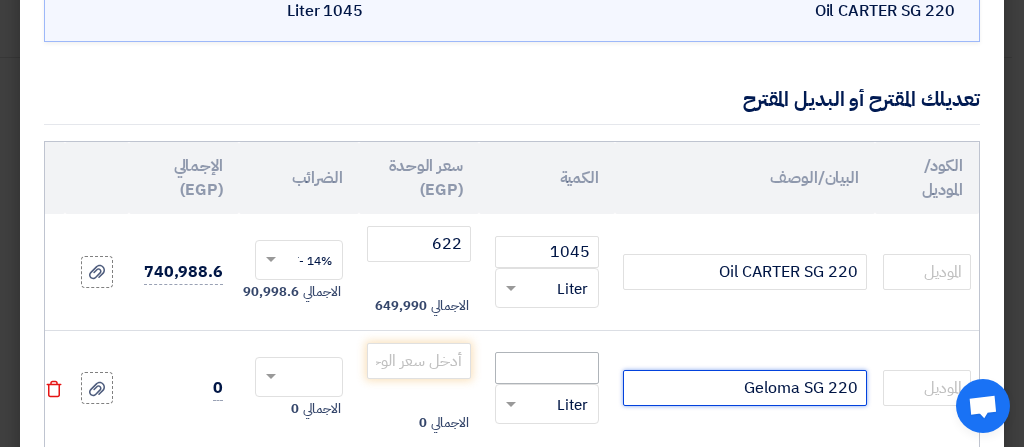 type on "Geloma SG 220" 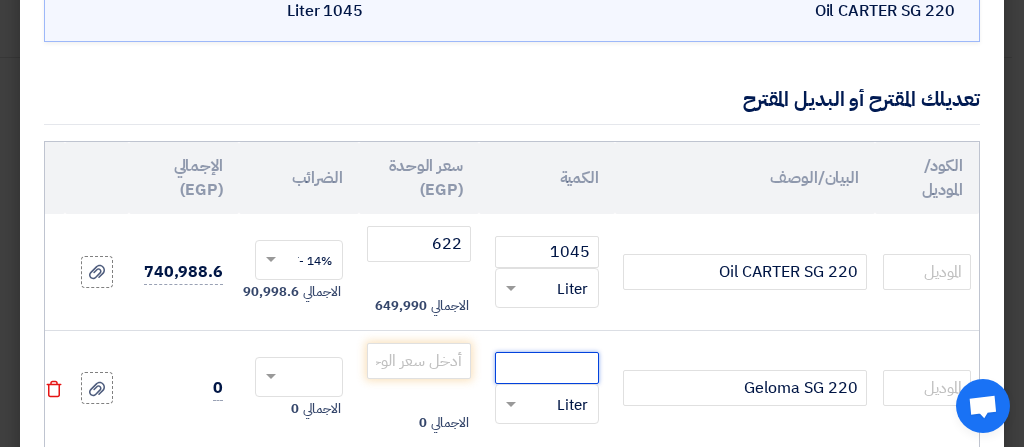 click 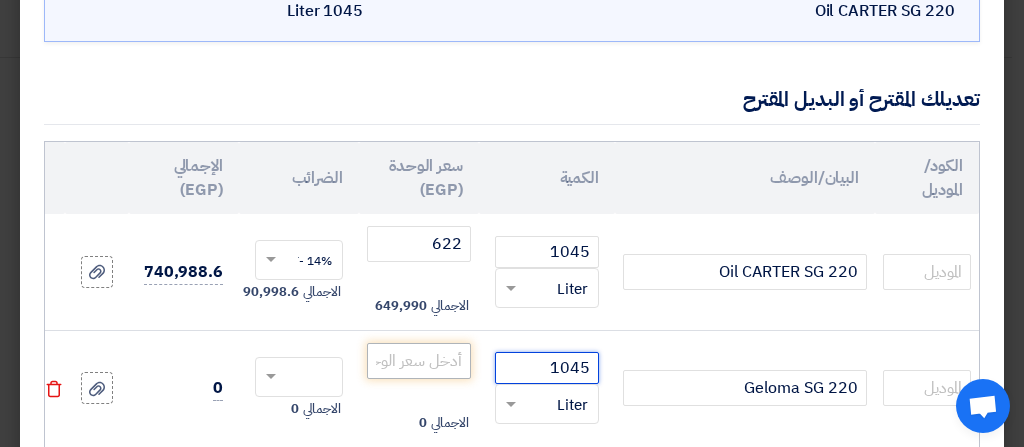 type on "1045" 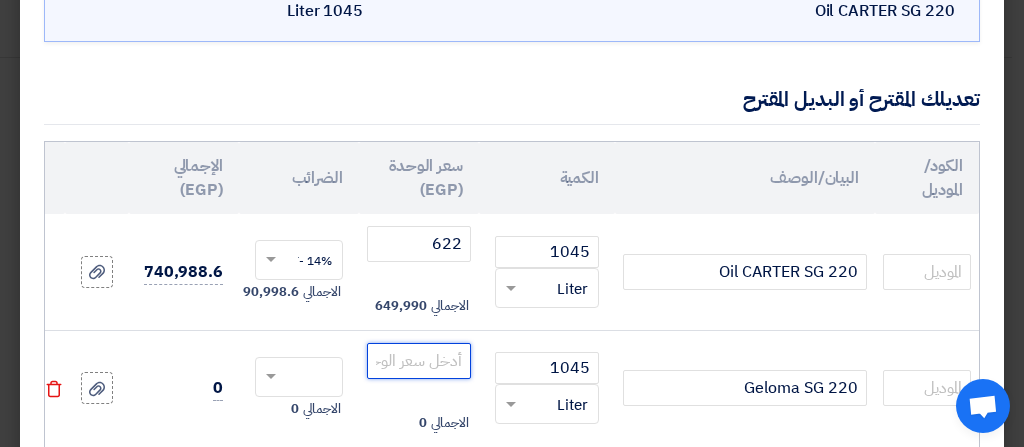 click 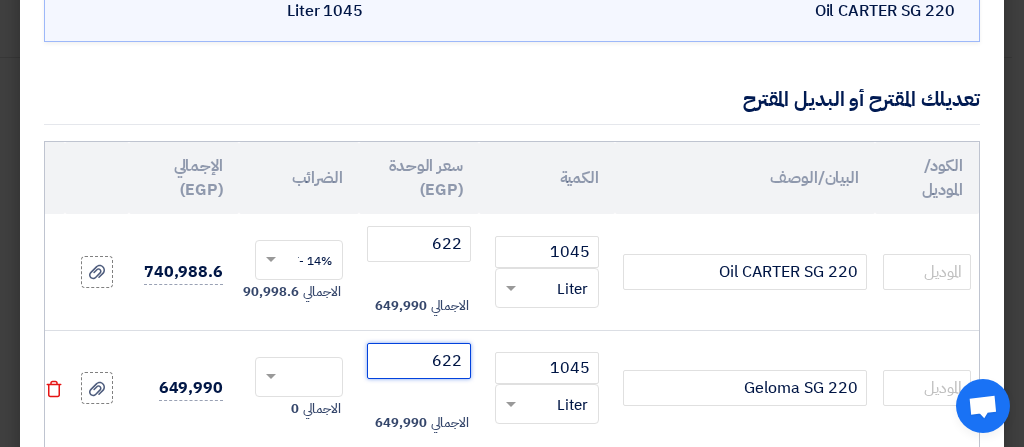 type on "622" 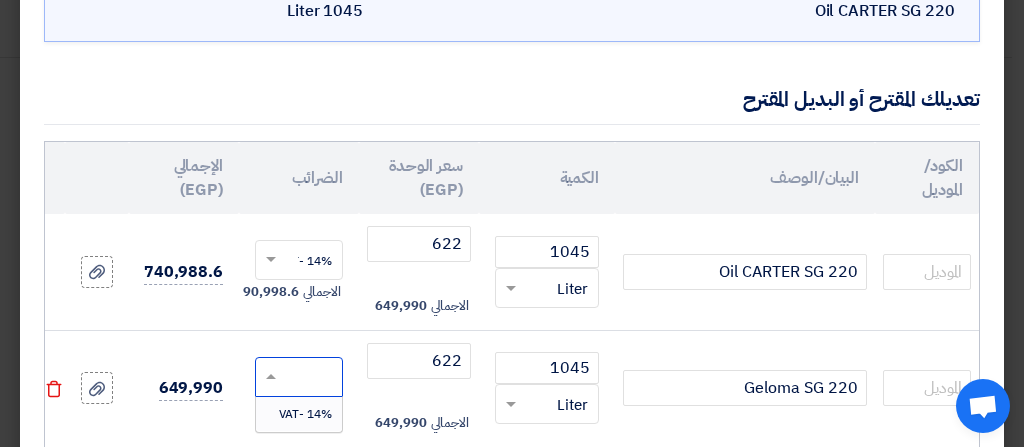 click 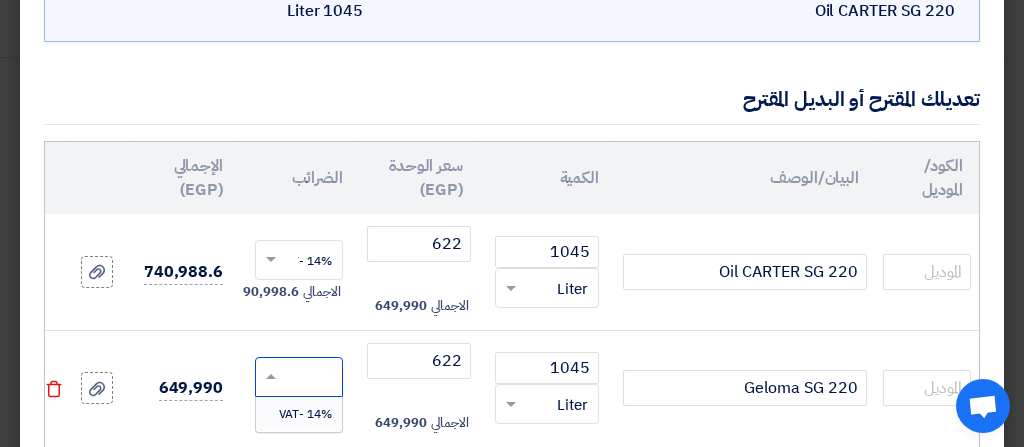 click on "14% -VAT" at bounding box center [305, 414] 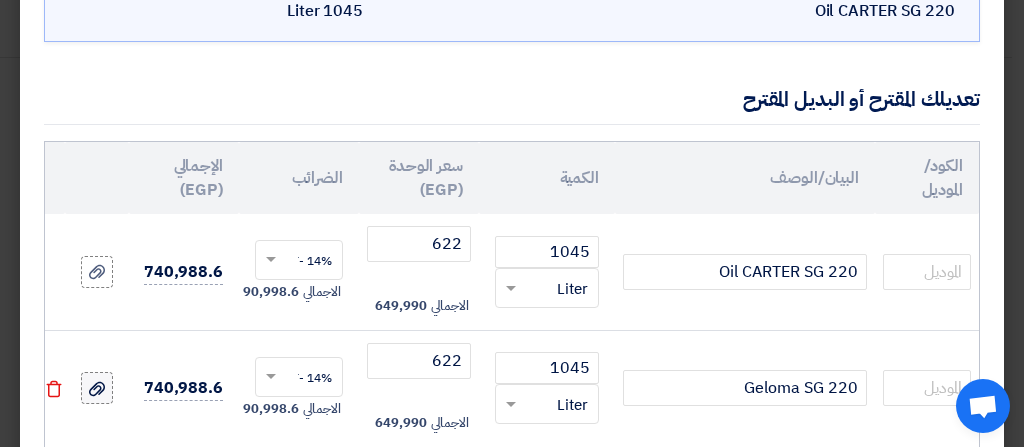 click 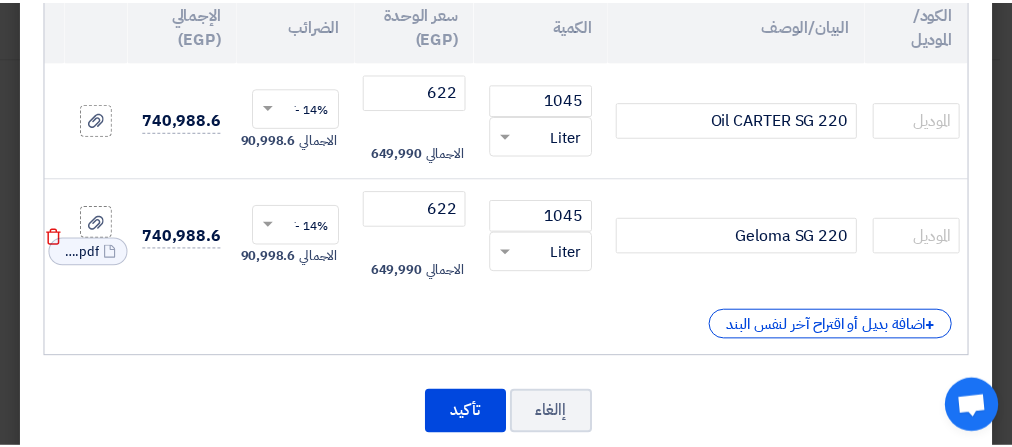 scroll, scrollTop: 320, scrollLeft: 0, axis: vertical 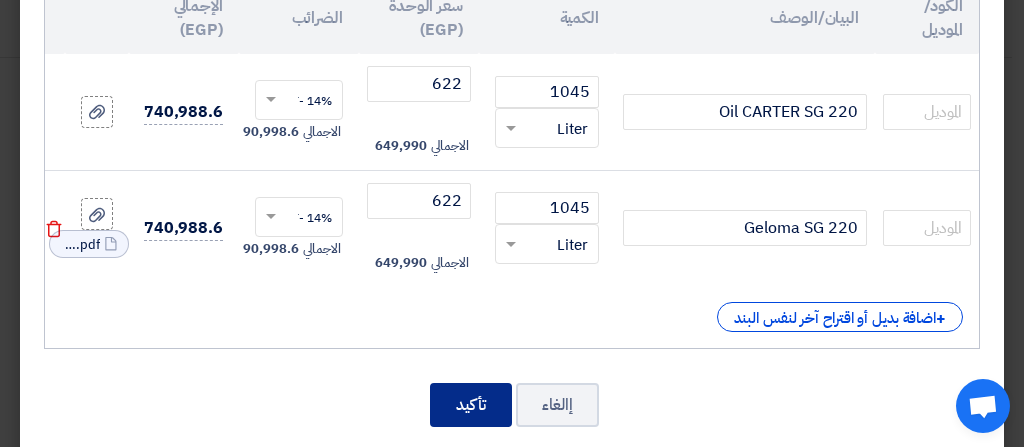 click on "تأكيد" 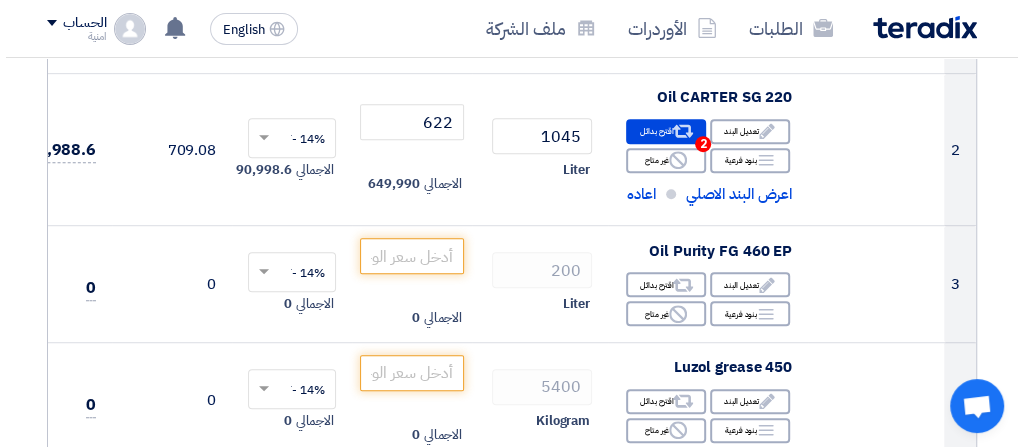 scroll, scrollTop: 512, scrollLeft: 0, axis: vertical 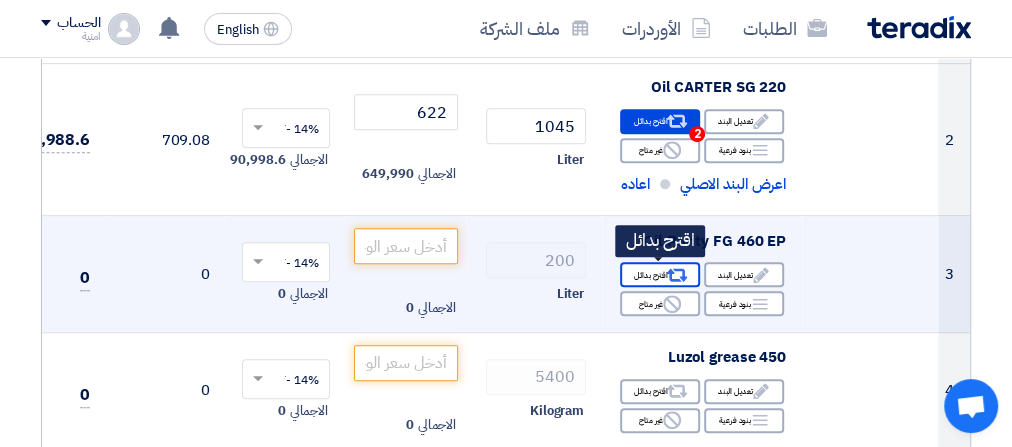 click on "Alternative
اقترح بدائل" 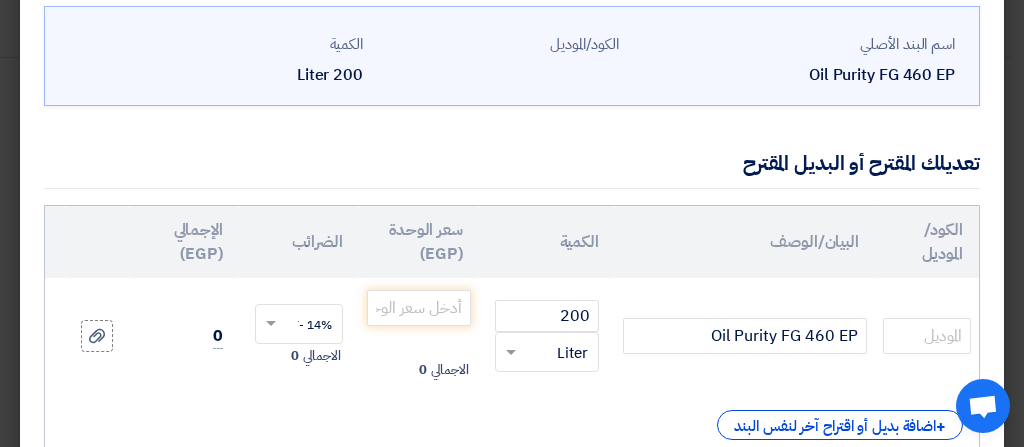 scroll, scrollTop: 128, scrollLeft: 0, axis: vertical 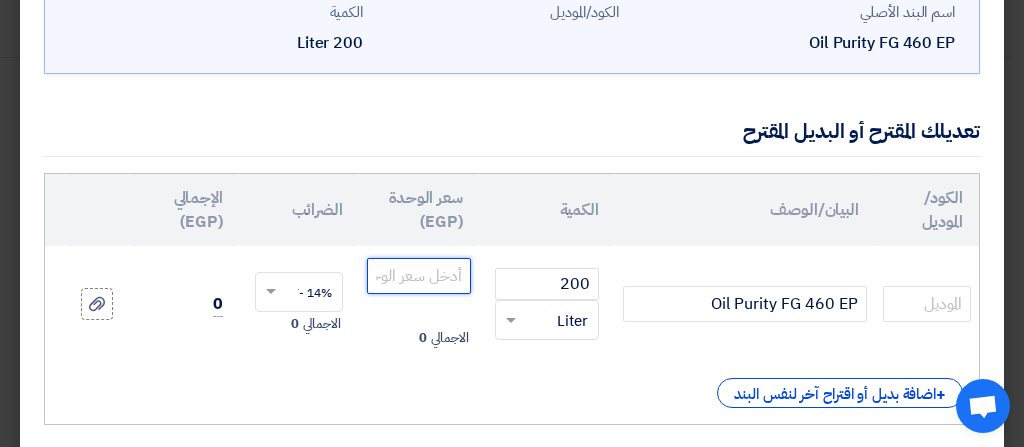 click 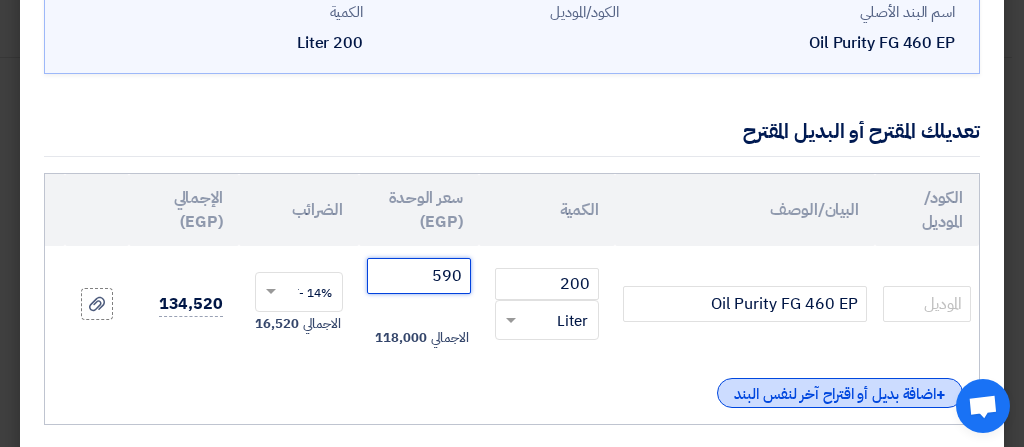 type on "590" 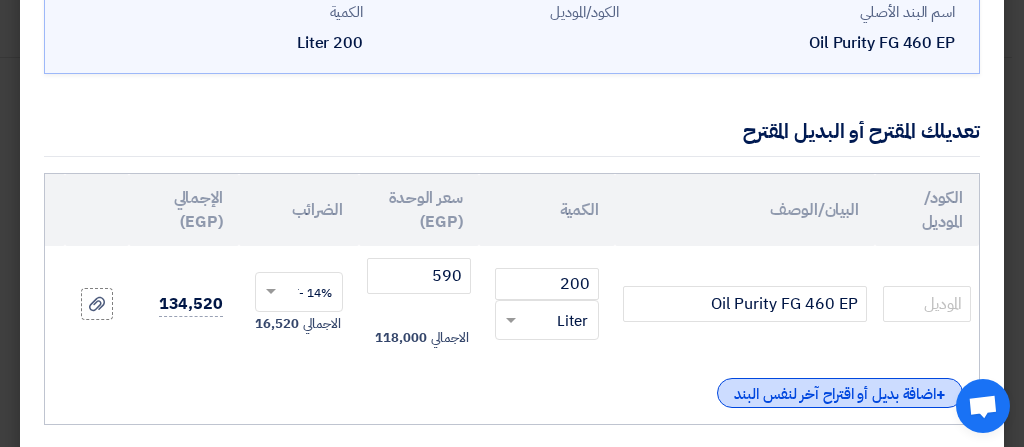 click on "+
اضافة بديل أو اقتراح آخر لنفس البند" 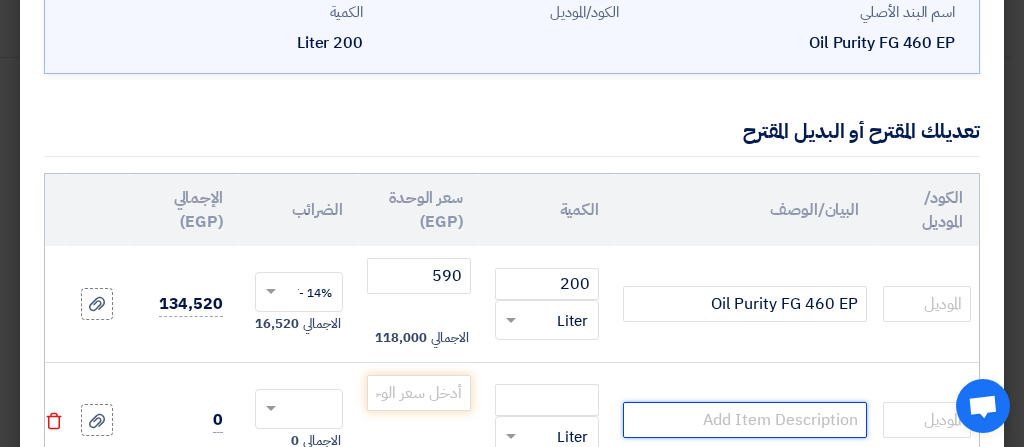 click 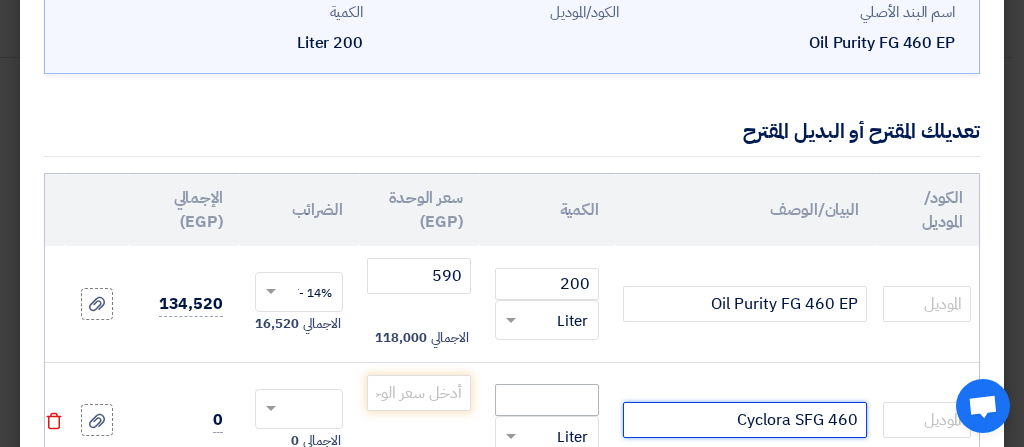 type on "Cyclora SFG 460" 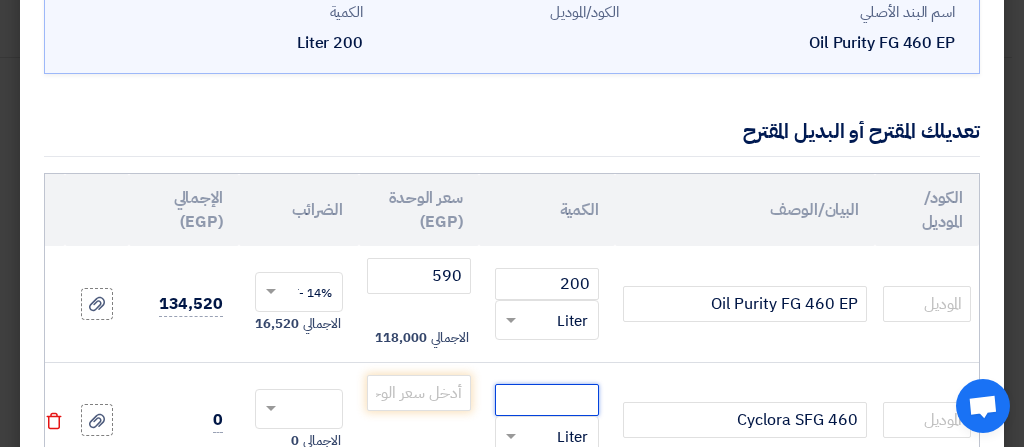 click 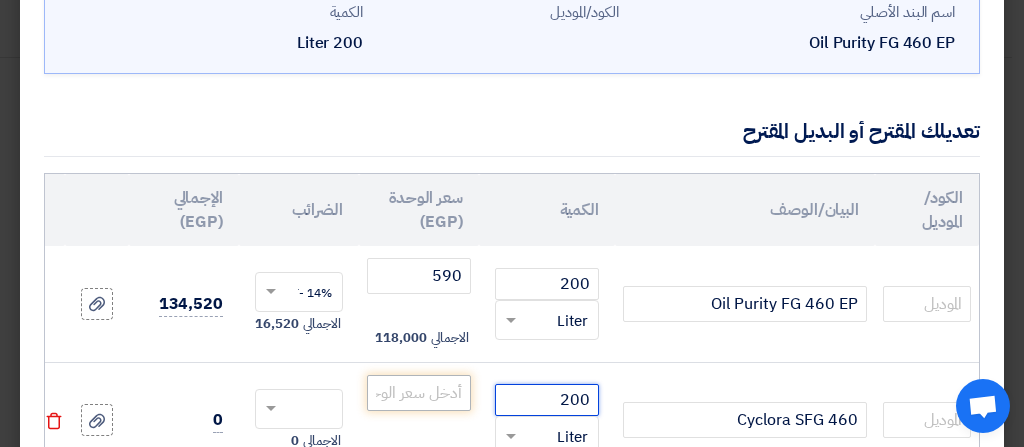 type on "200" 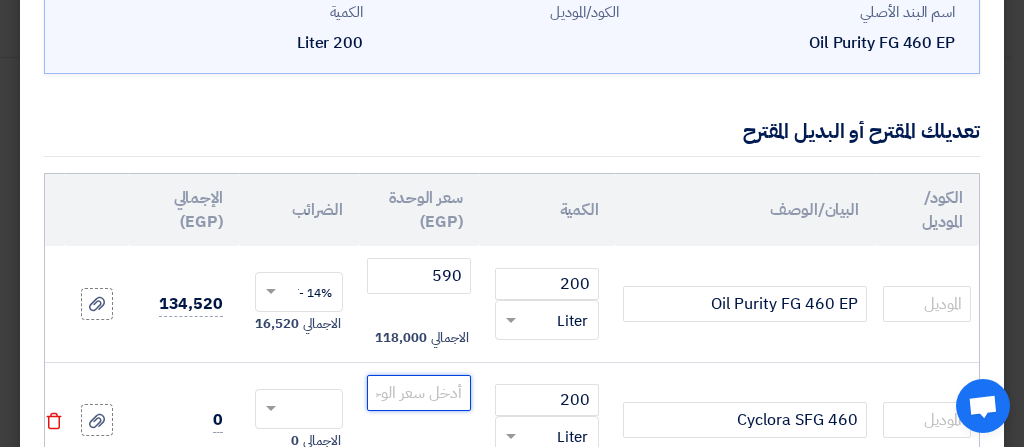 click 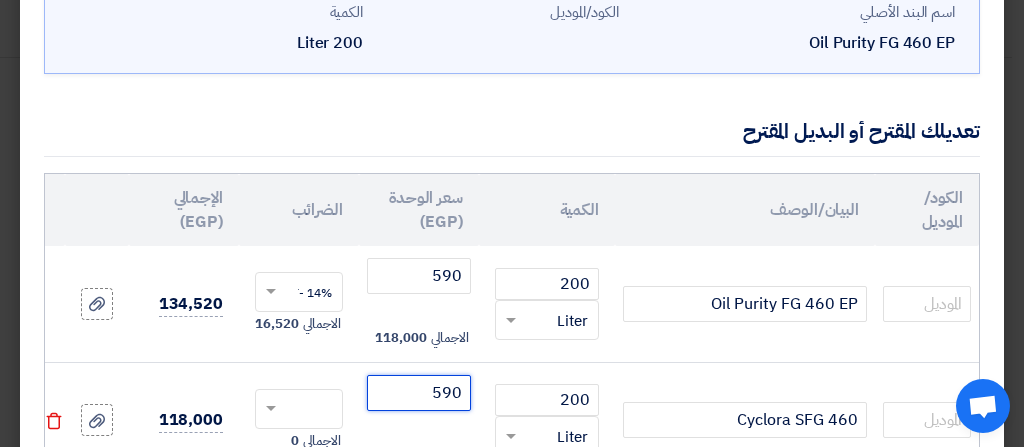 type on "590" 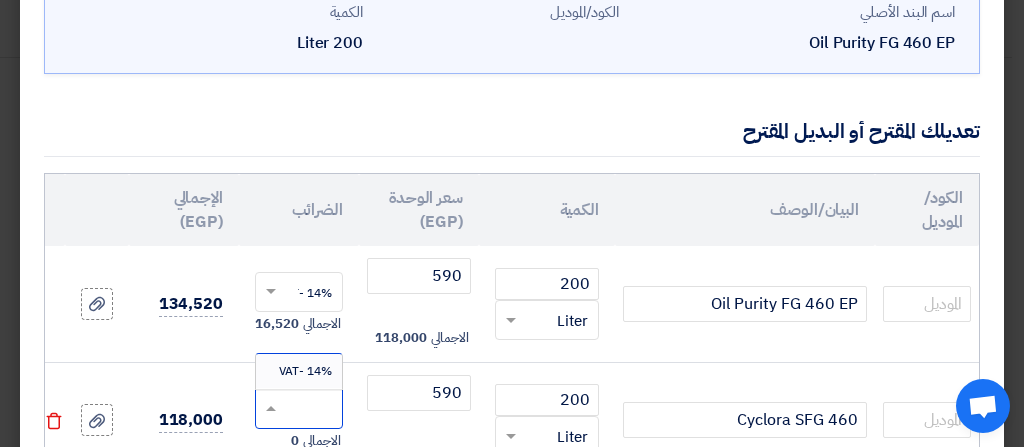 click 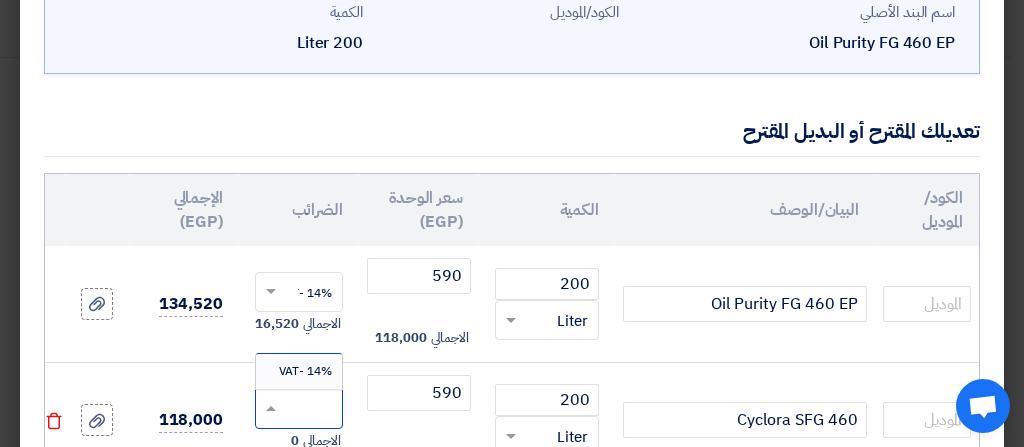 click on "14% -VAT" at bounding box center [305, 371] 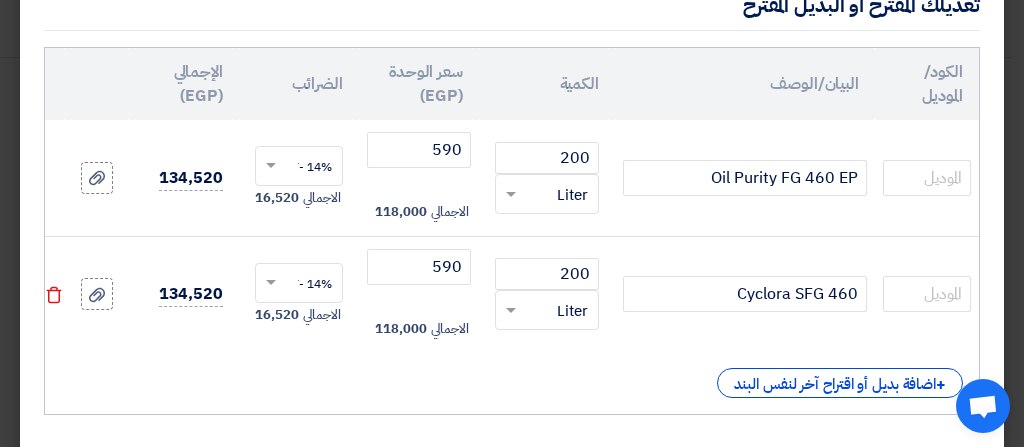 scroll, scrollTop: 256, scrollLeft: 0, axis: vertical 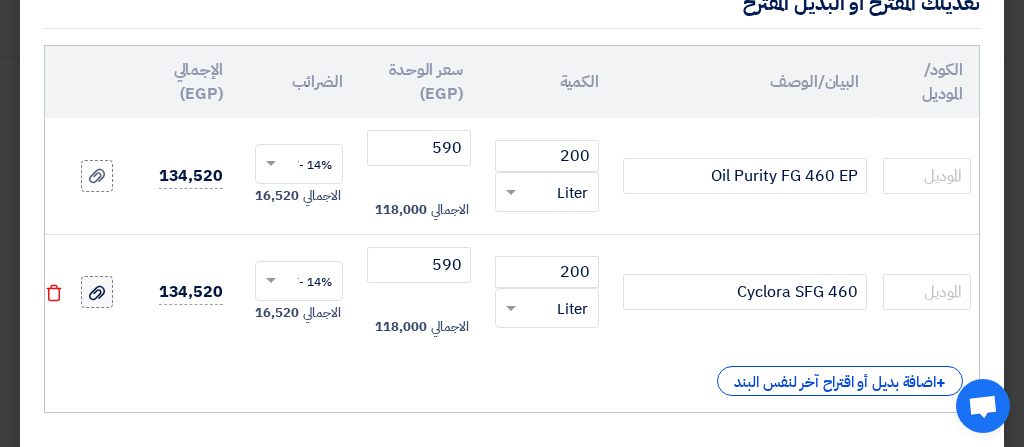 click 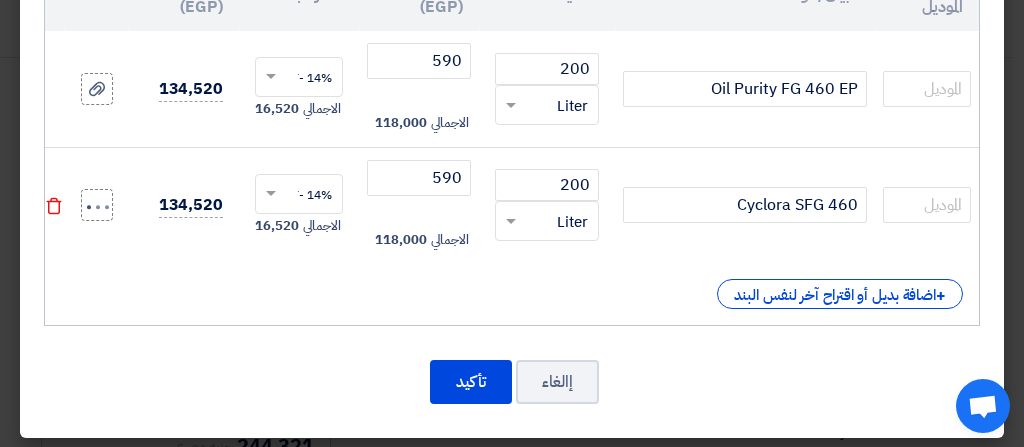 scroll, scrollTop: 359, scrollLeft: 0, axis: vertical 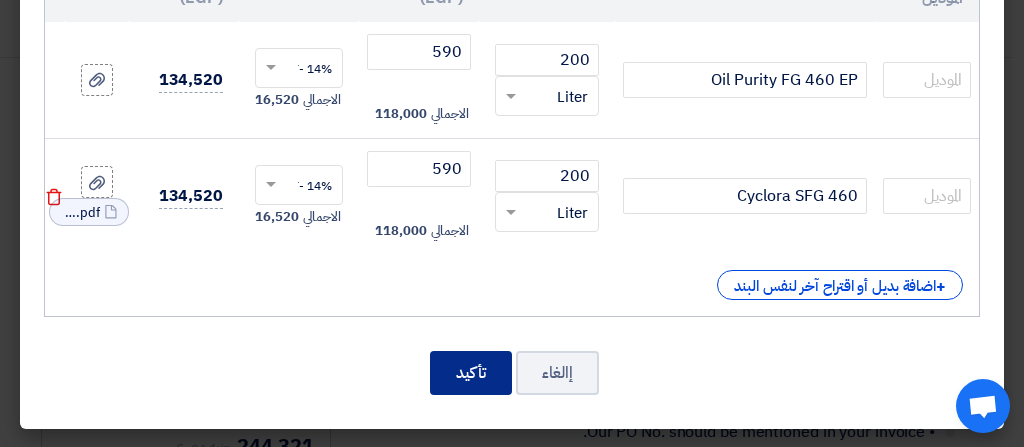 click on "تأكيد" 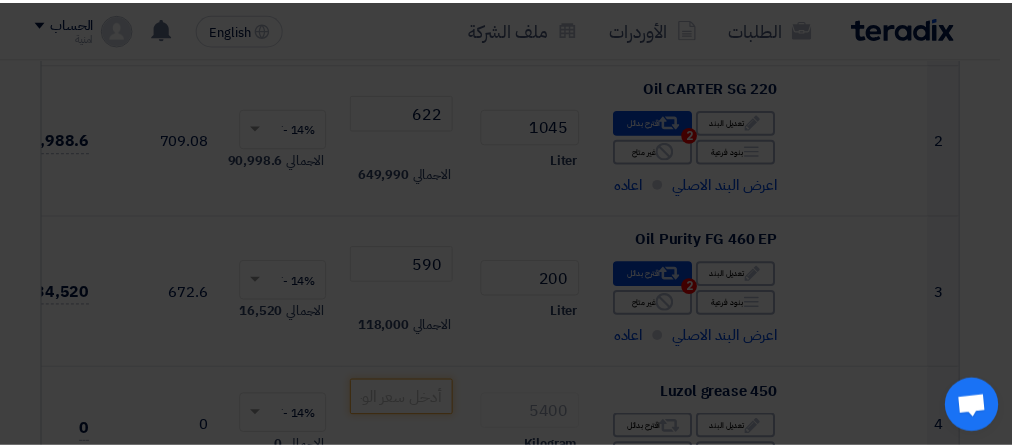 scroll, scrollTop: 837, scrollLeft: 0, axis: vertical 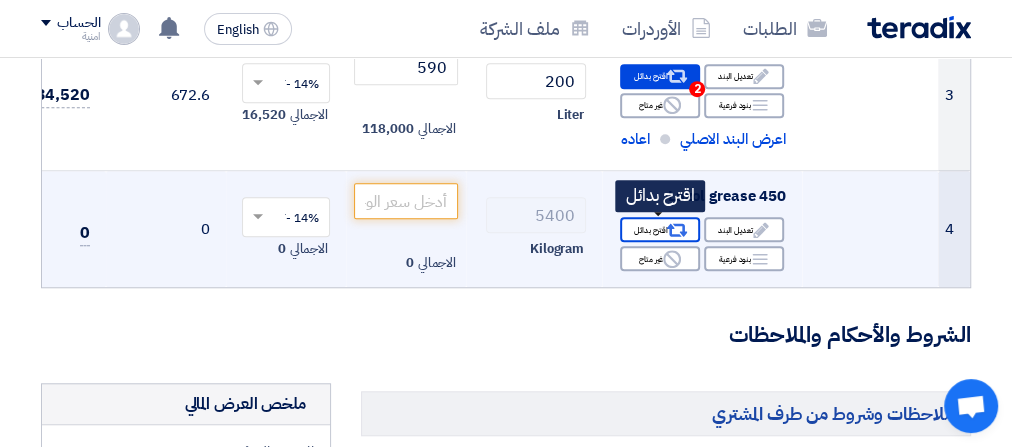 click on "Alternative" 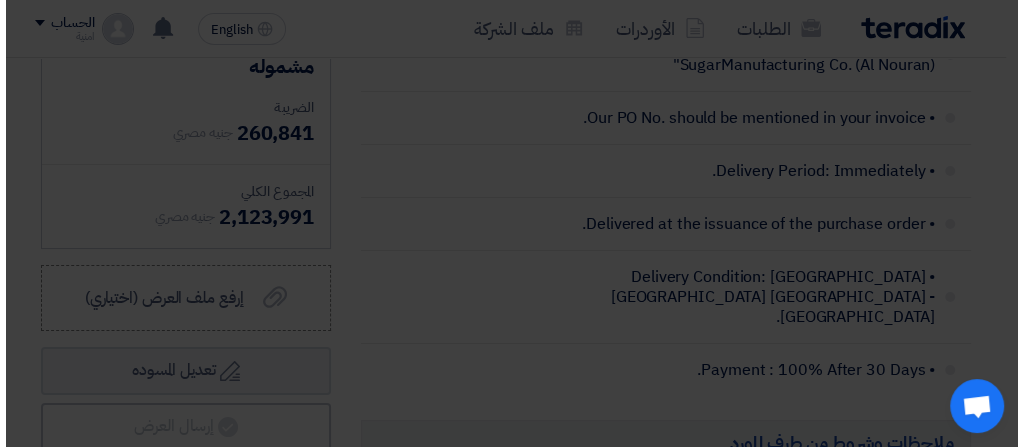 scroll, scrollTop: 535, scrollLeft: 0, axis: vertical 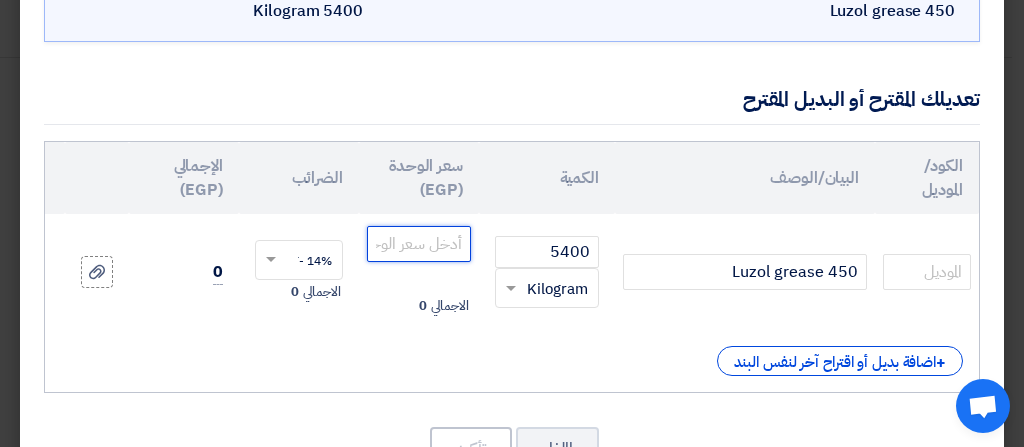 click 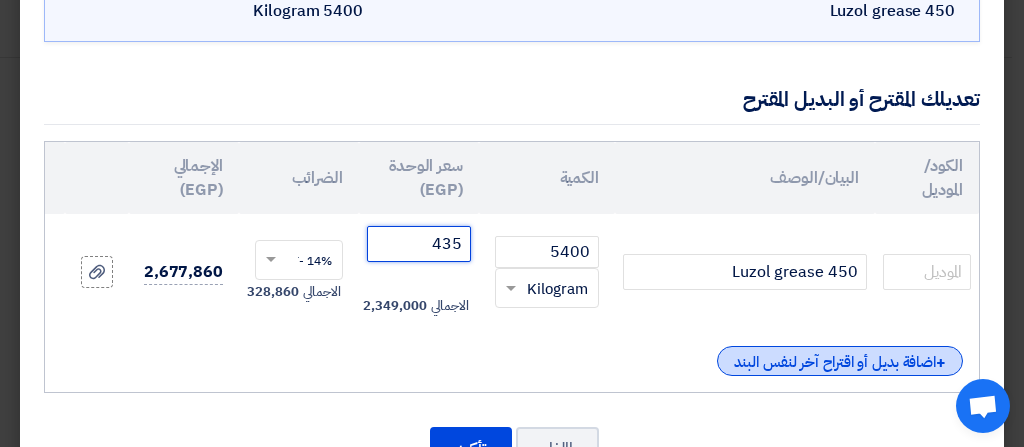 type on "435" 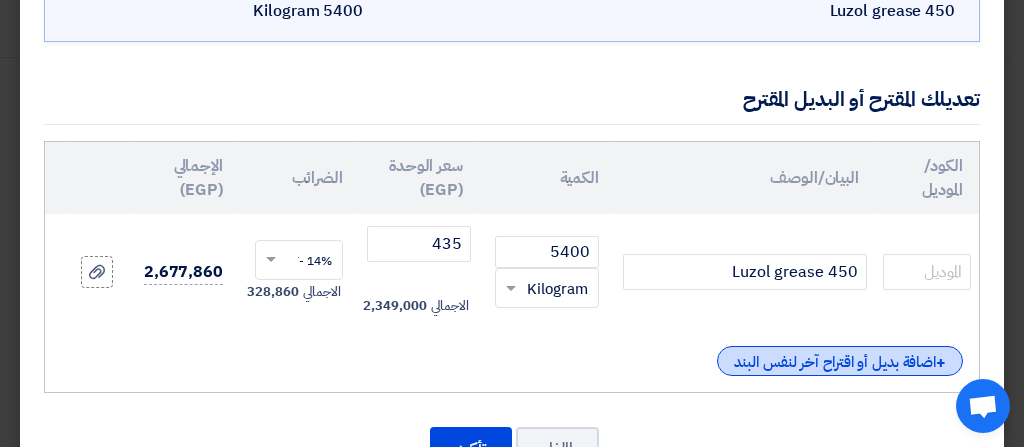 click on "+
اضافة بديل أو اقتراح آخر لنفس البند" 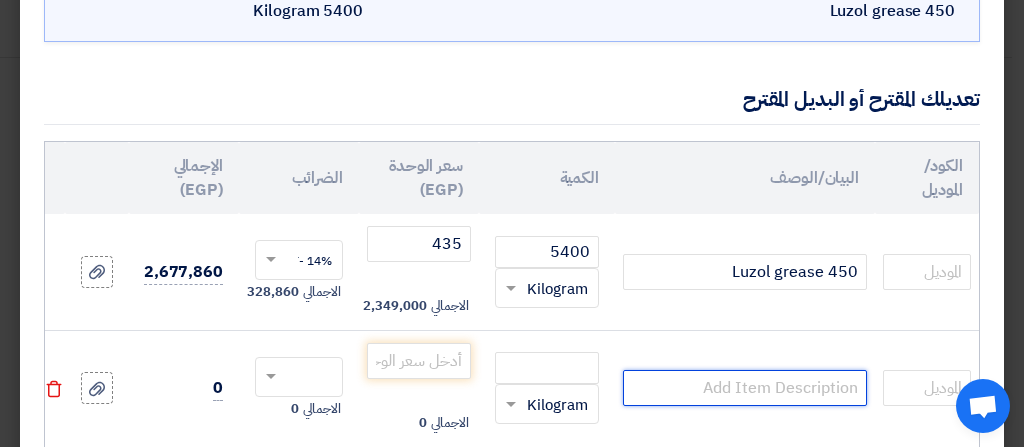 click 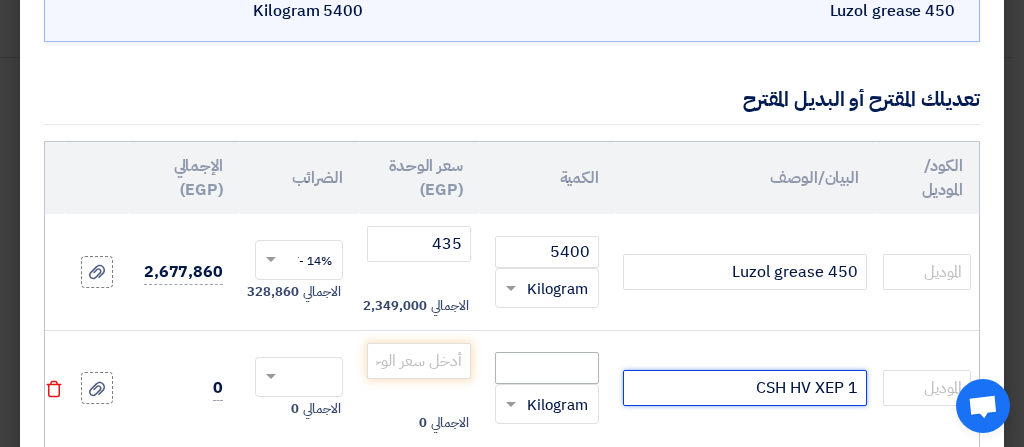type on "CSH HV XEP 1" 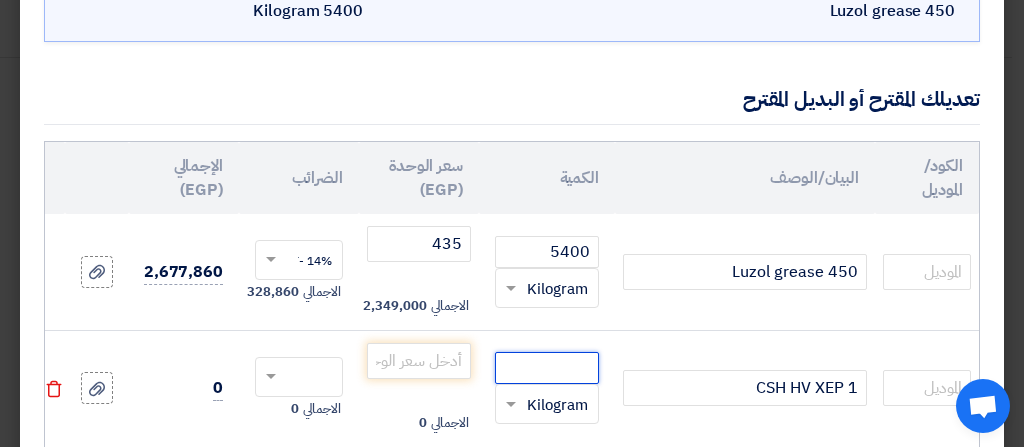 click 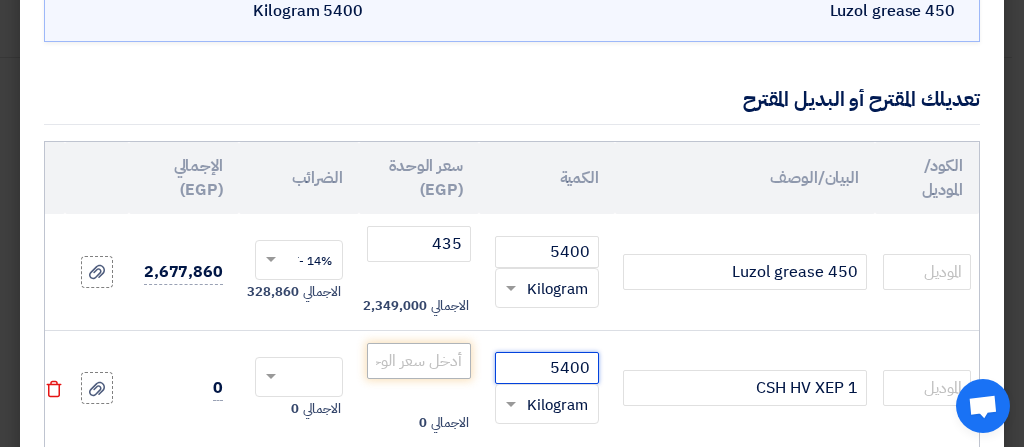 type on "5400" 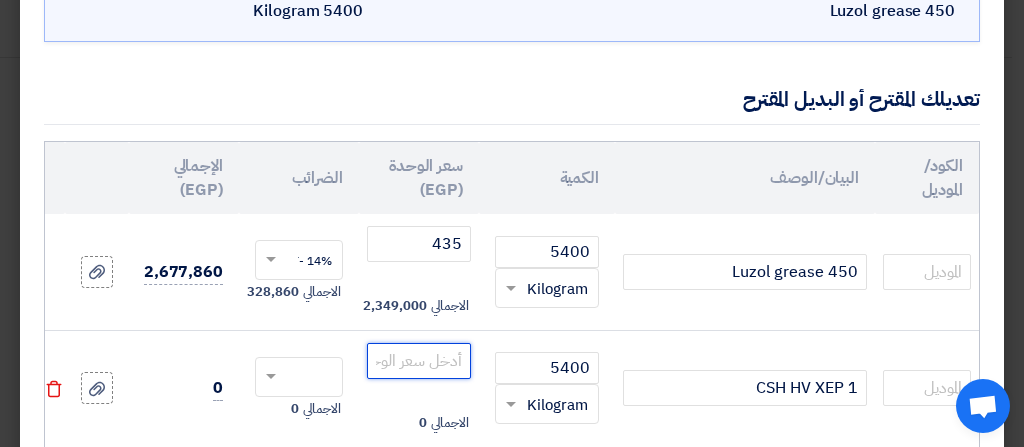 click 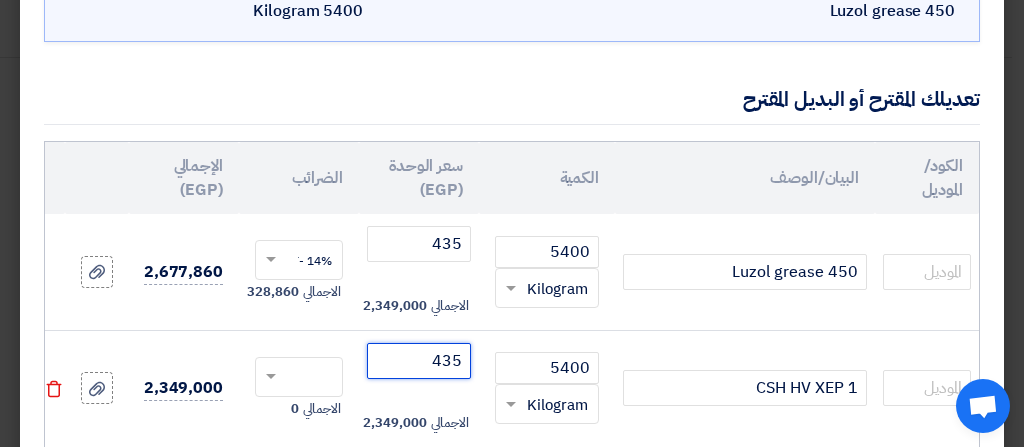 type on "435" 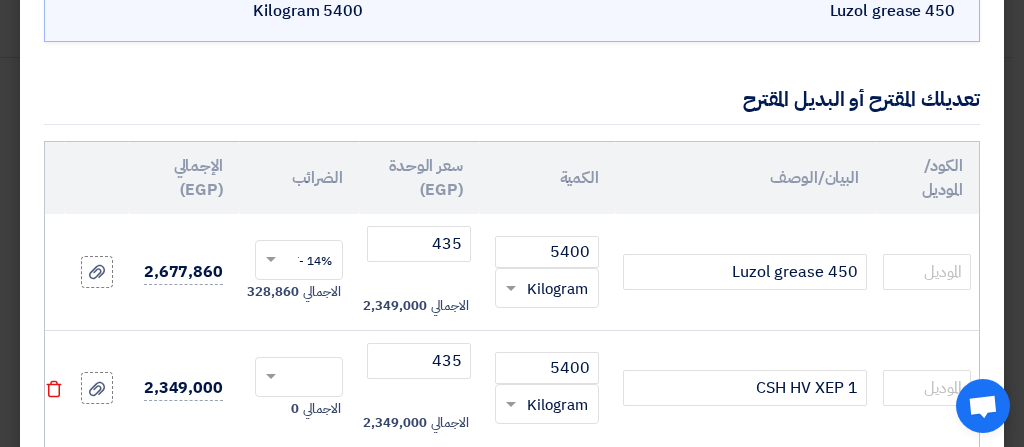 click 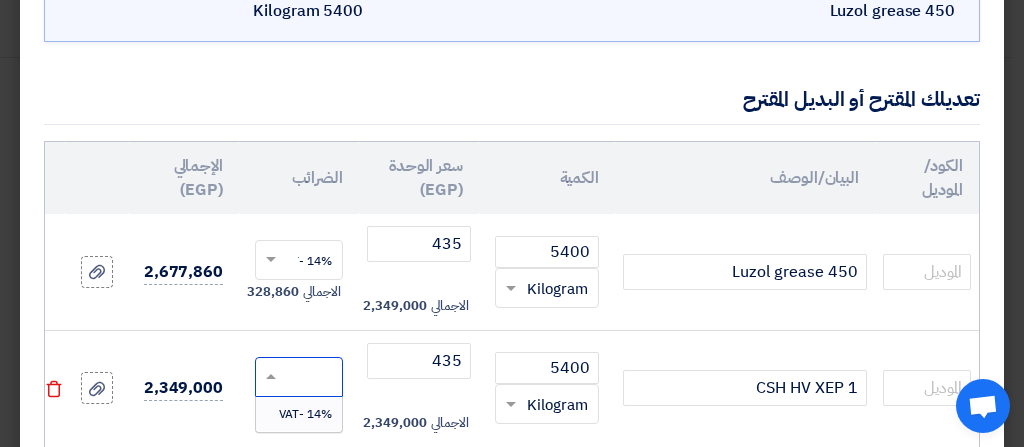 click on "14% -VAT" at bounding box center (305, 414) 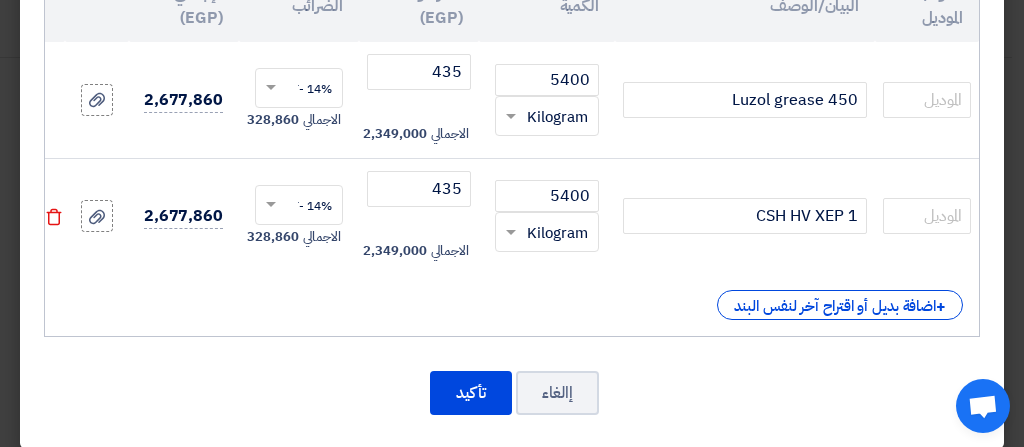 scroll, scrollTop: 352, scrollLeft: 0, axis: vertical 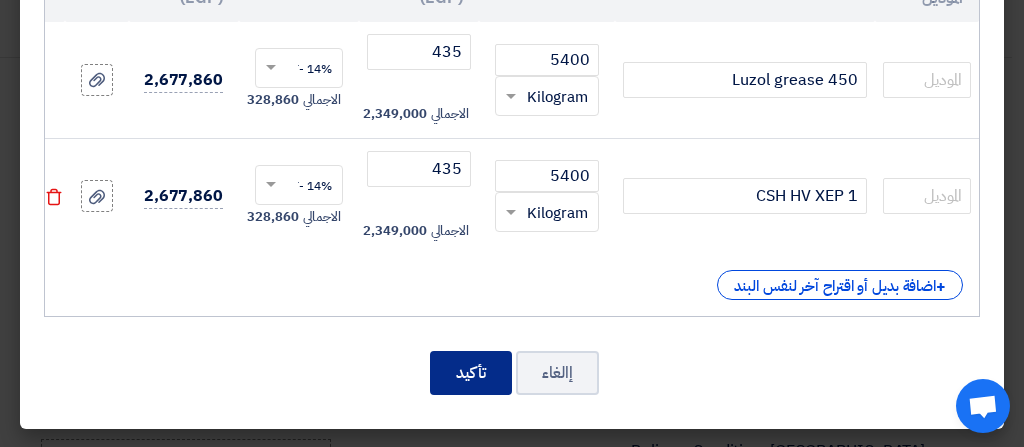 click on "تأكيد" 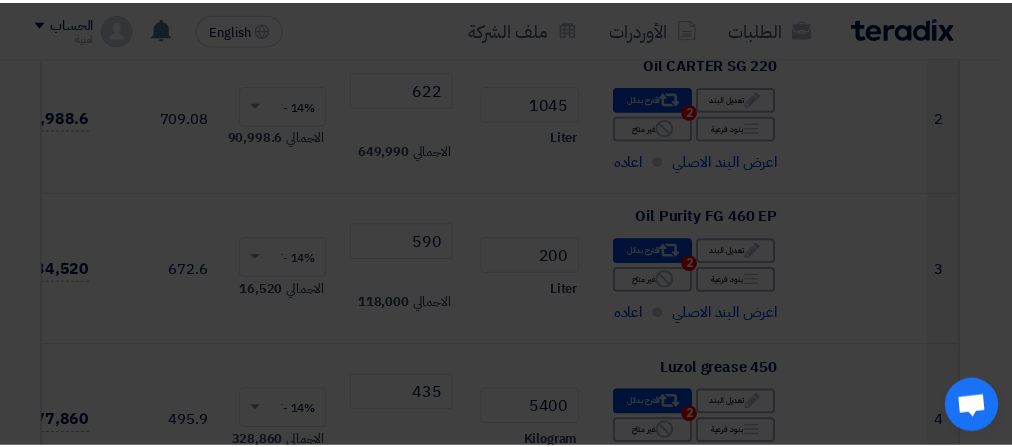 scroll, scrollTop: 1048, scrollLeft: 0, axis: vertical 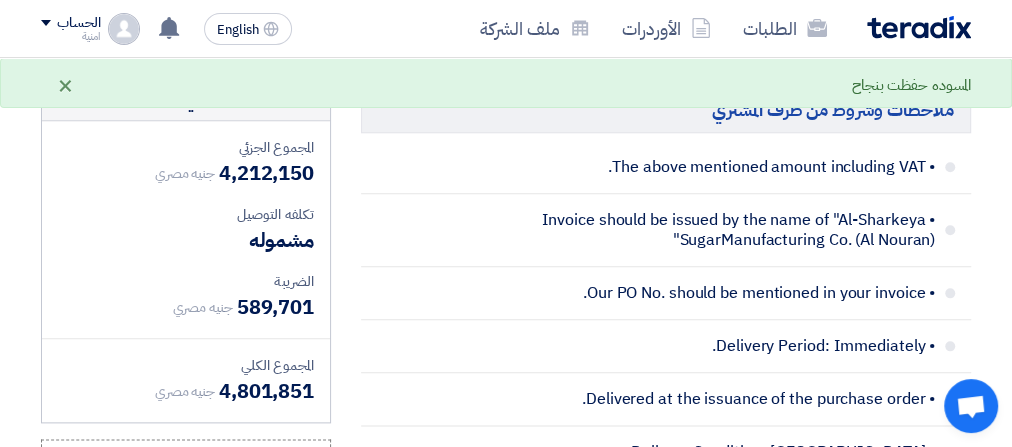 click on "×" 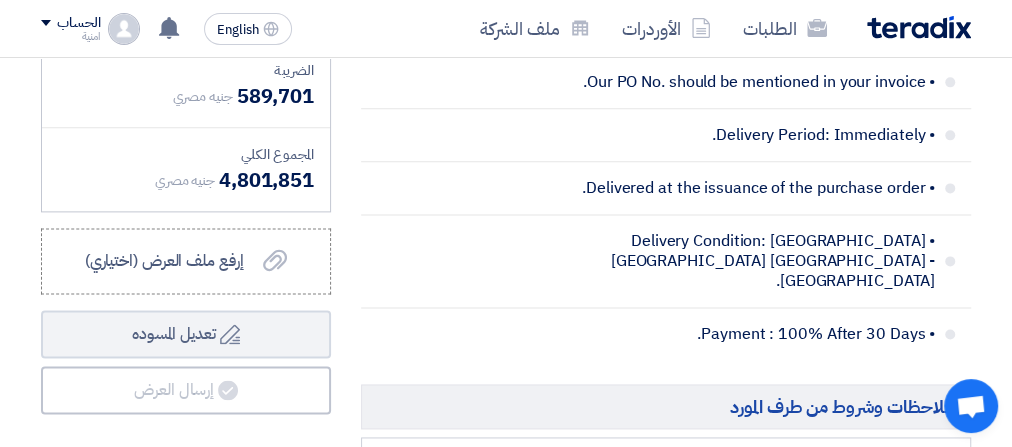 scroll, scrollTop: 1272, scrollLeft: 0, axis: vertical 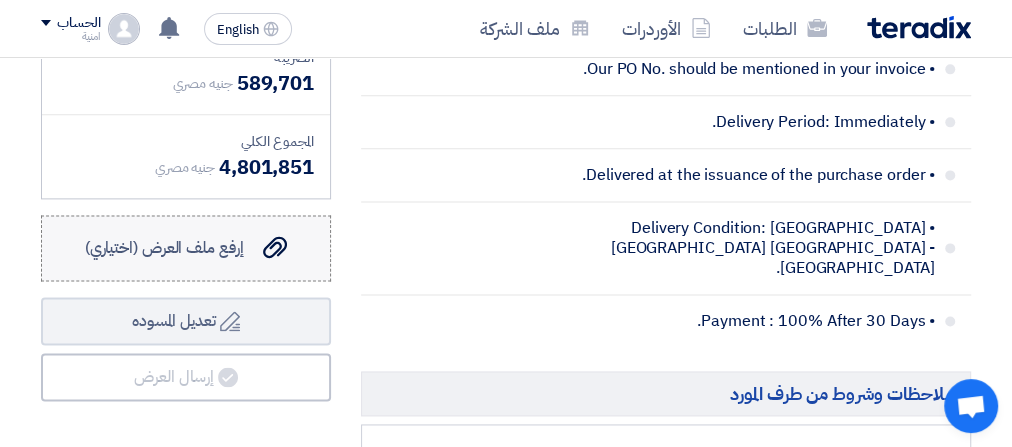 click on "إرفع ملف العرض (اختياري)
إرفع ملف العرض (اختياري)" 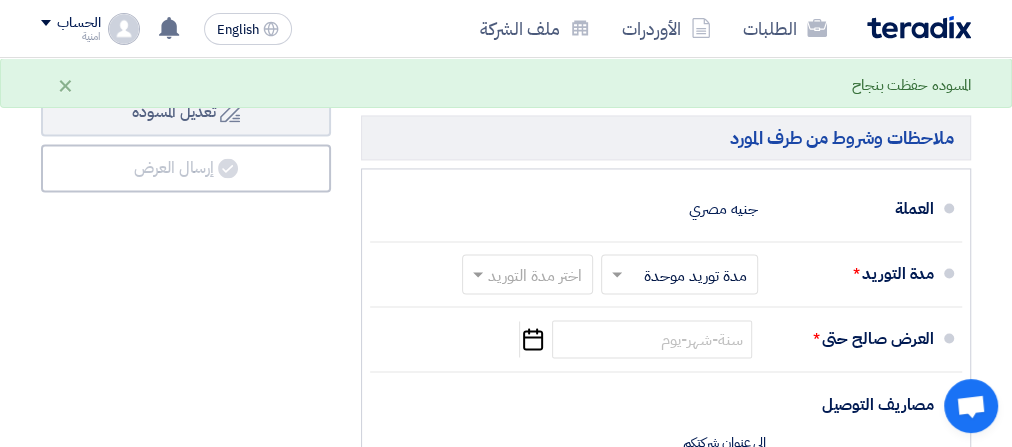 scroll, scrollTop: 1560, scrollLeft: 0, axis: vertical 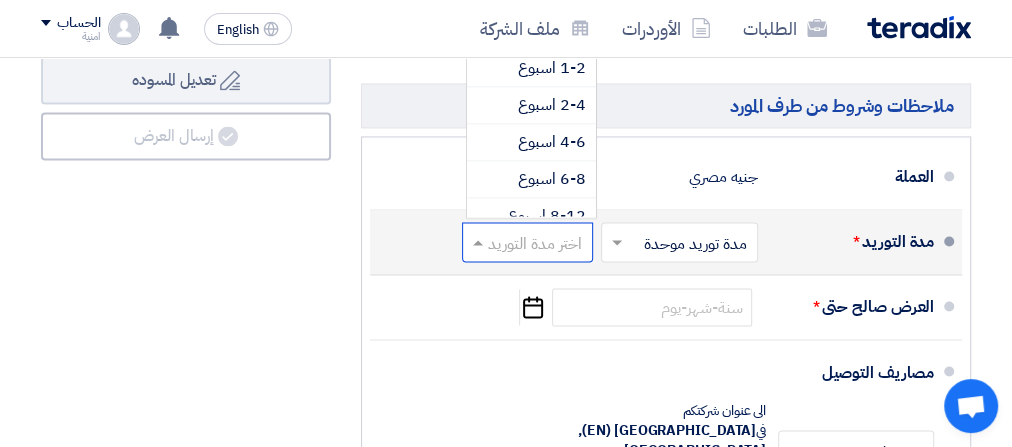 click 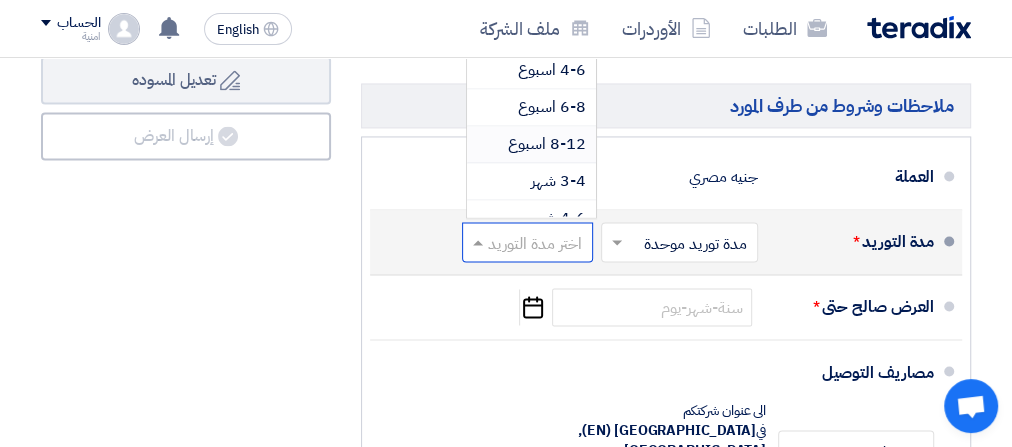 scroll, scrollTop: 96, scrollLeft: 0, axis: vertical 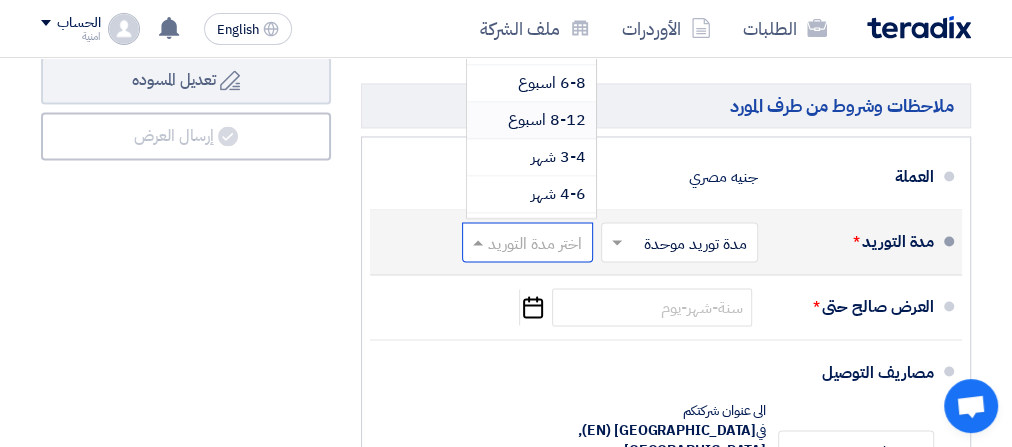 click on "8-12 اسبوع" at bounding box center [547, 120] 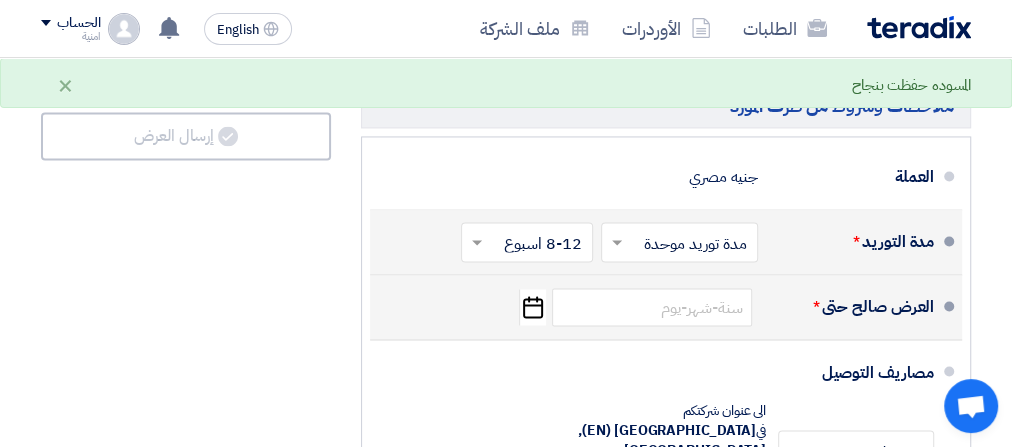 click on "Pick a date" 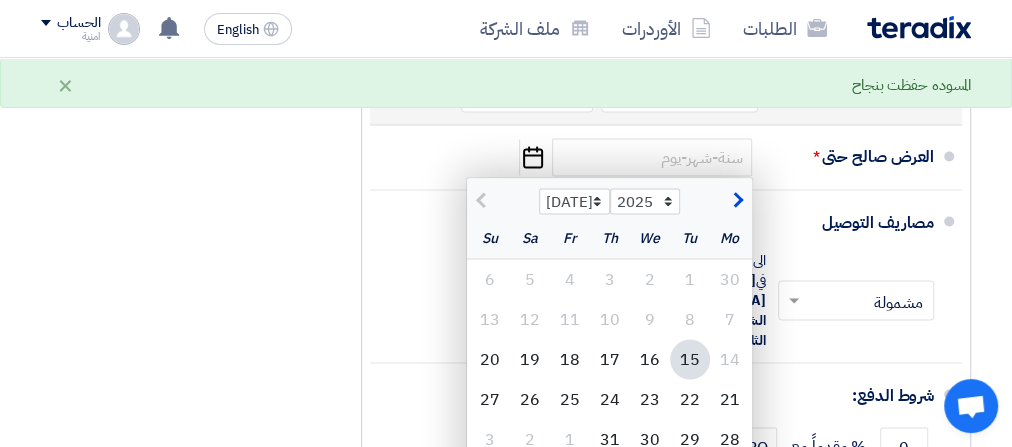 scroll, scrollTop: 1720, scrollLeft: 0, axis: vertical 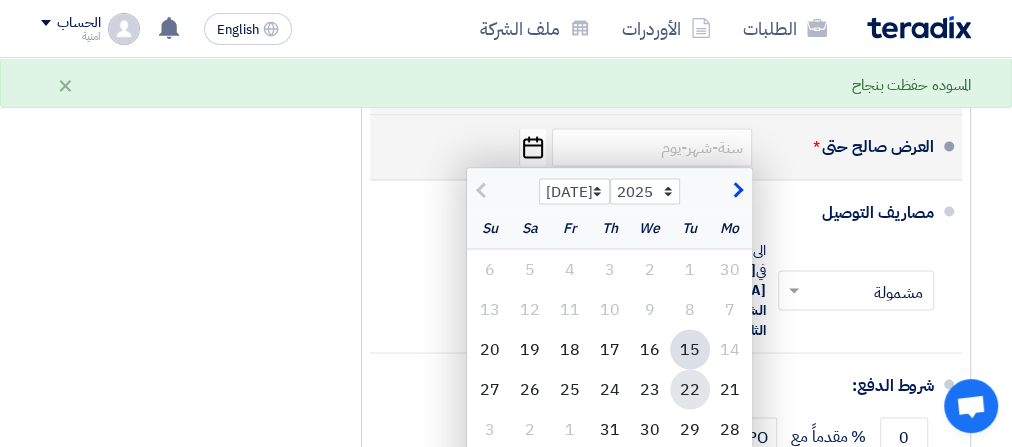 click on "22" 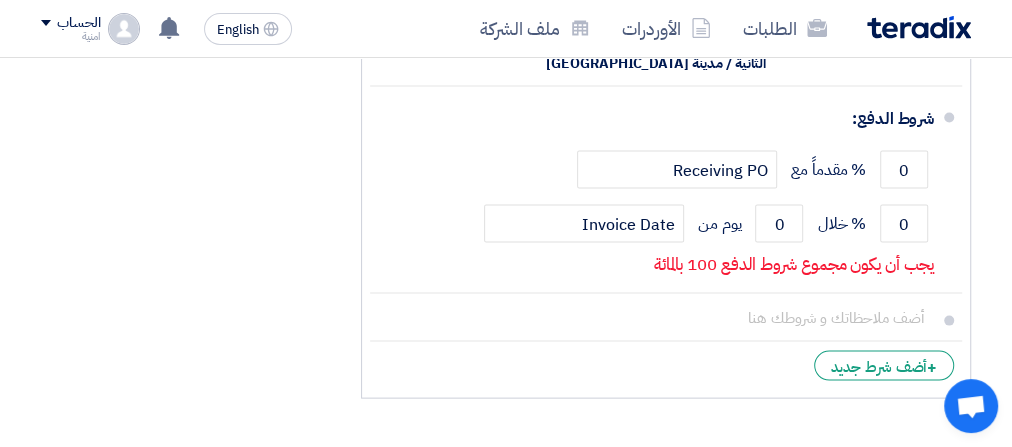 scroll, scrollTop: 1976, scrollLeft: 0, axis: vertical 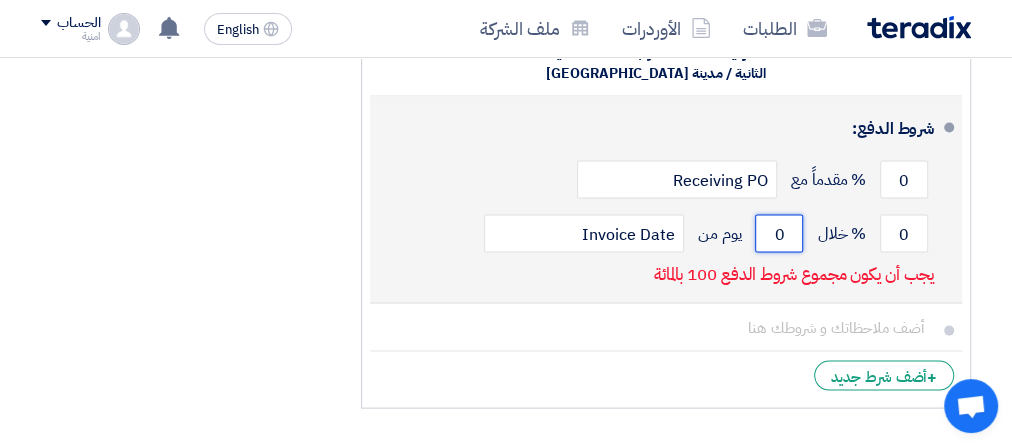 click on "0" 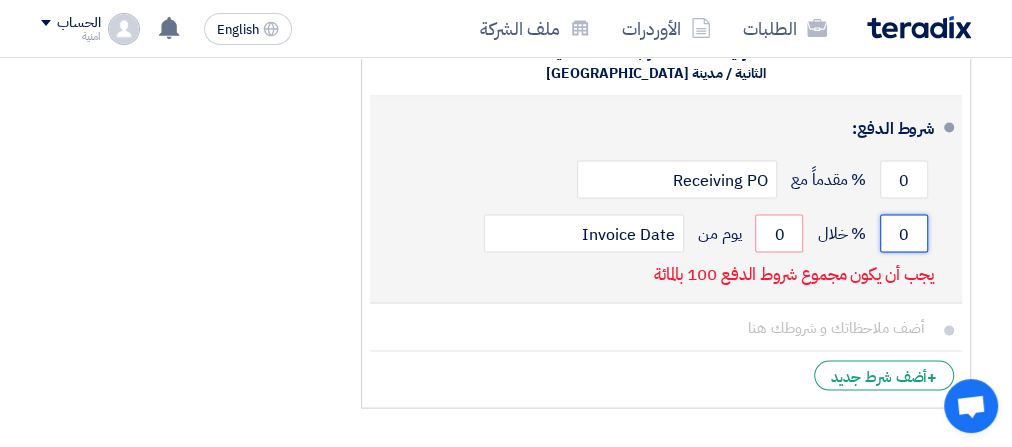 drag, startPoint x: 911, startPoint y: 198, endPoint x: 892, endPoint y: 194, distance: 19.416489 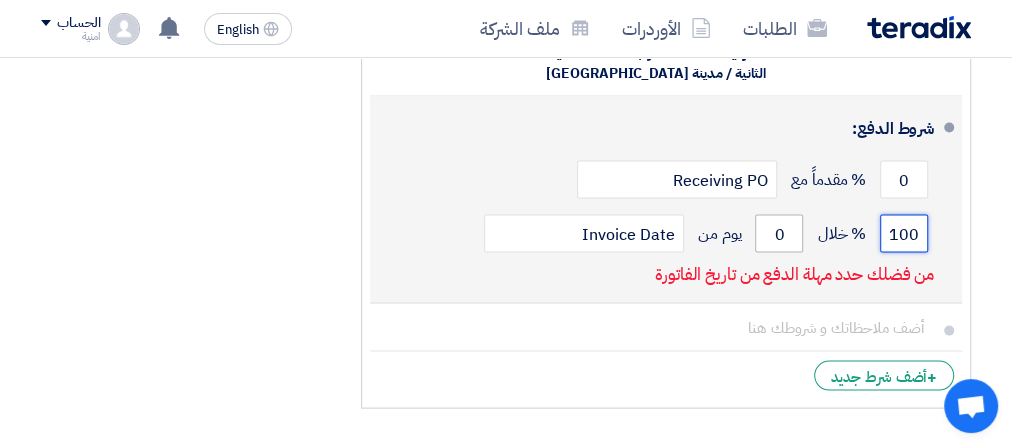 type on "100" 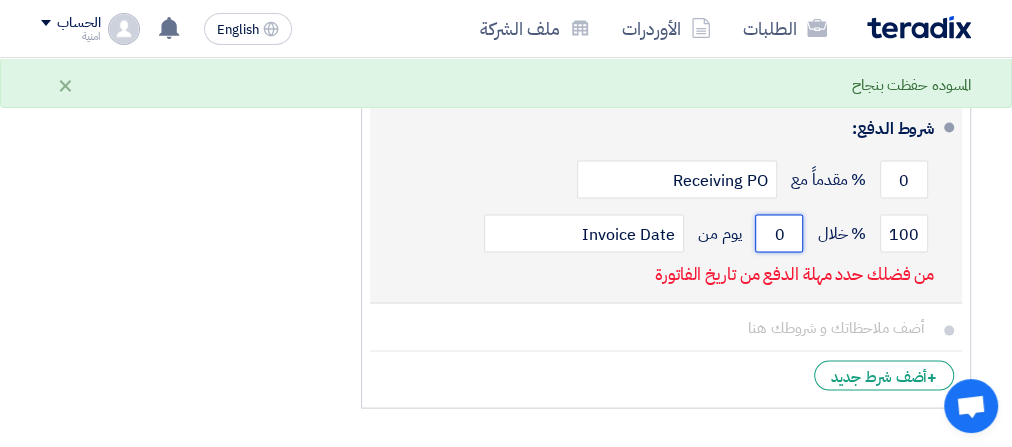 click on "0" 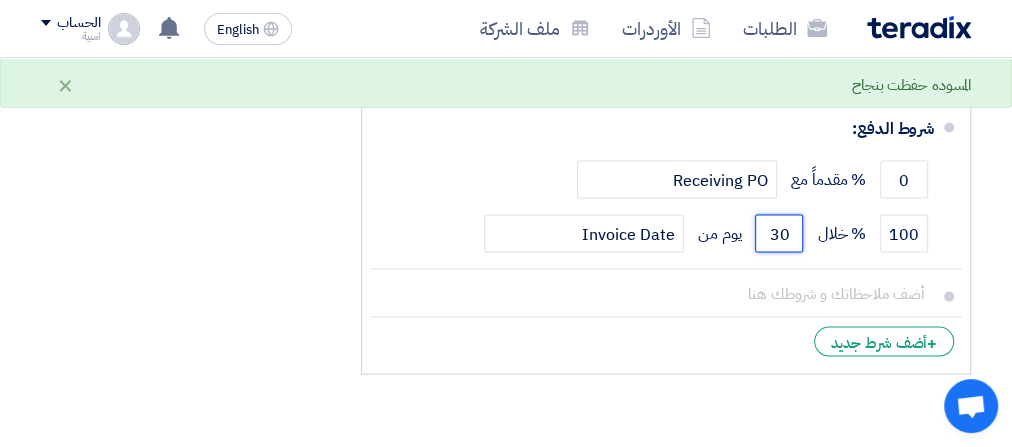type on "30" 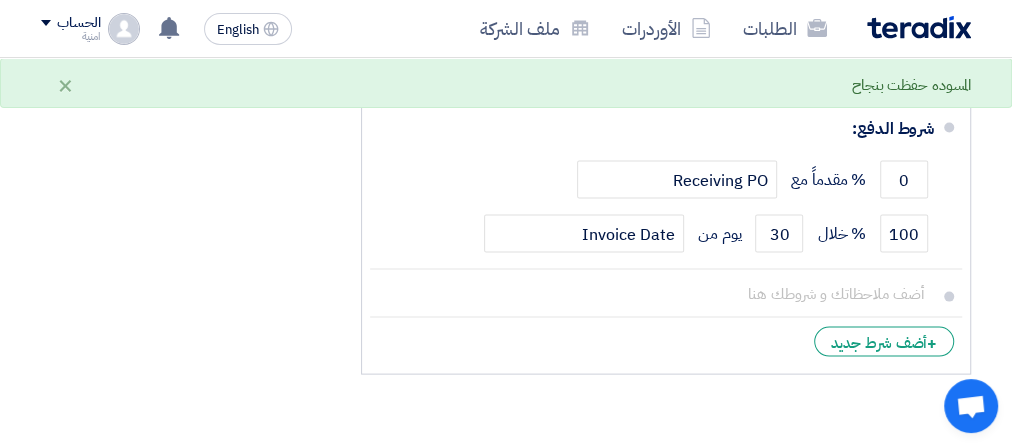 click on "ملخص العرض المالي
المجموع الجزئي
جنيه مصري
4,212,150
تكلفه التوصيل" 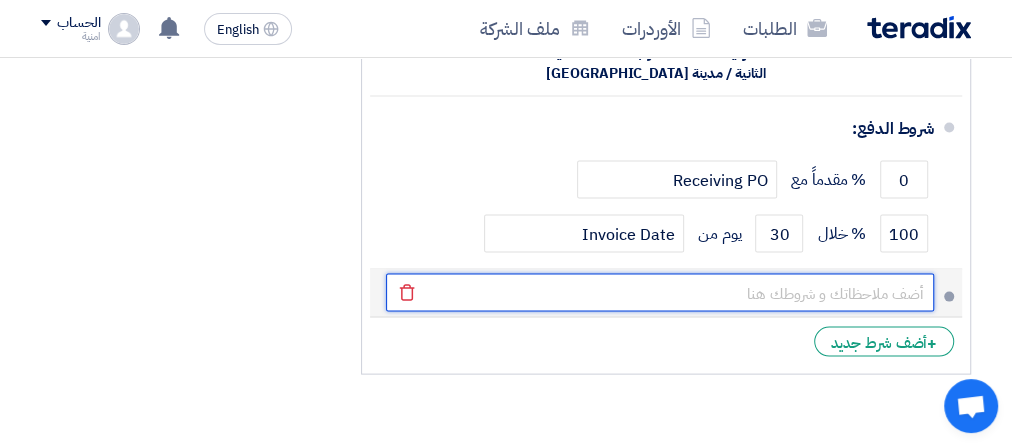 click 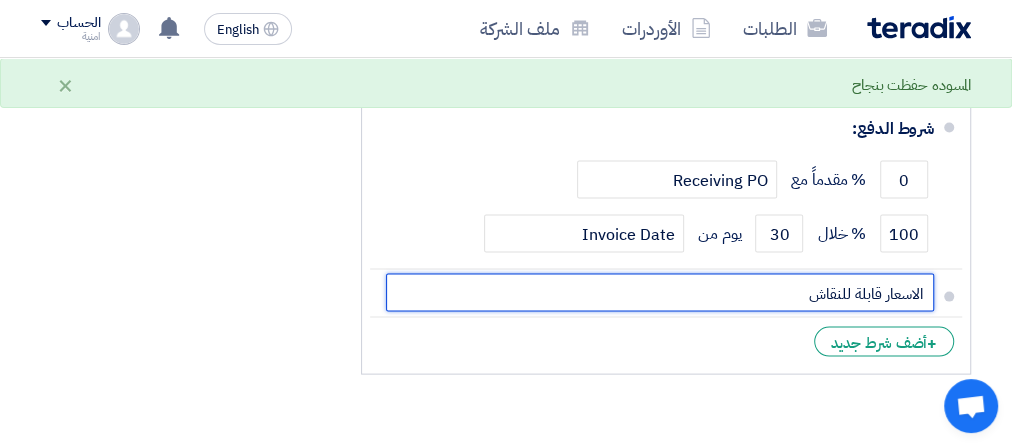type on "الاسعار قابلة للنقاش" 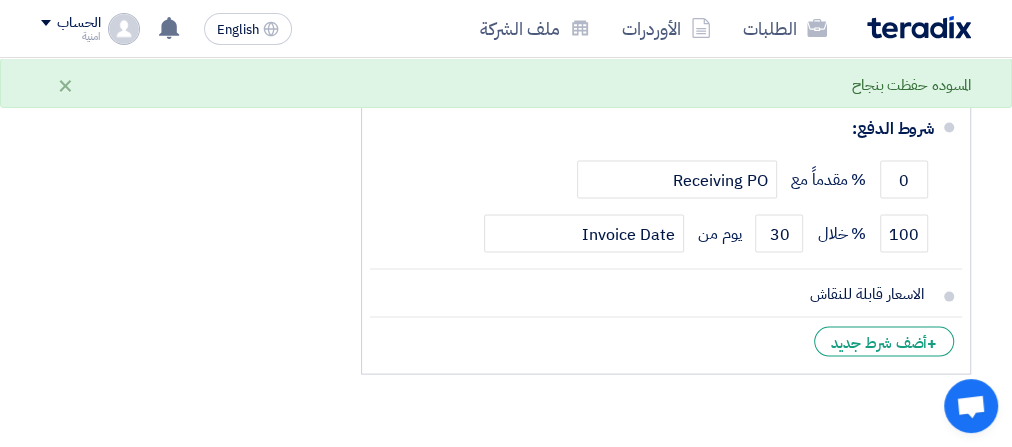 click on "تفاصيل الطلب
#
الكود/الموديل
البيان/الوصف
الكمية/العدد
سعر الوحدة (EGP)
الضرائب
+
'Select taxes...
14% -VAT" 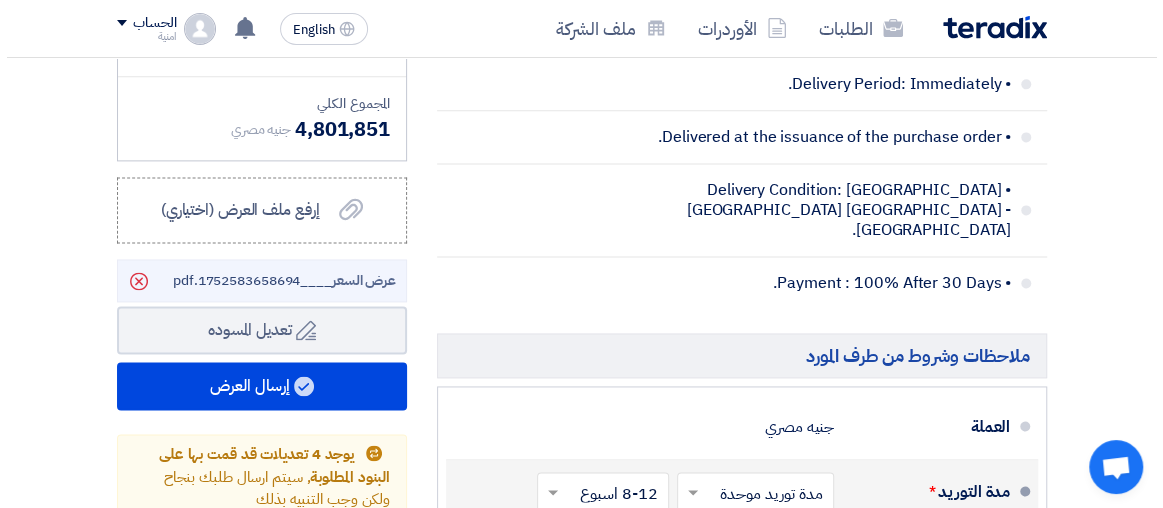 scroll, scrollTop: 1321, scrollLeft: 0, axis: vertical 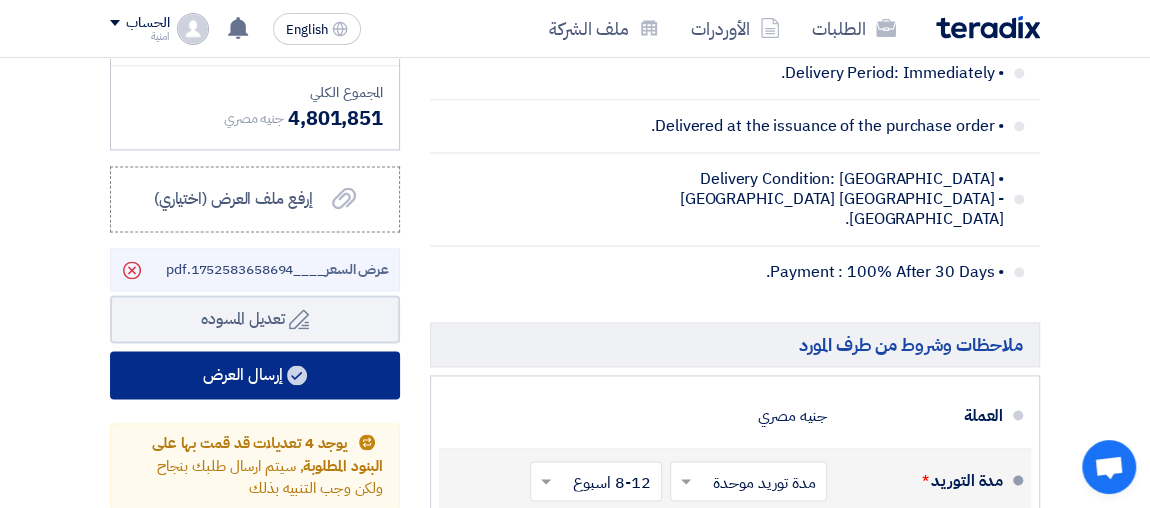 click on "إرسال العرض" 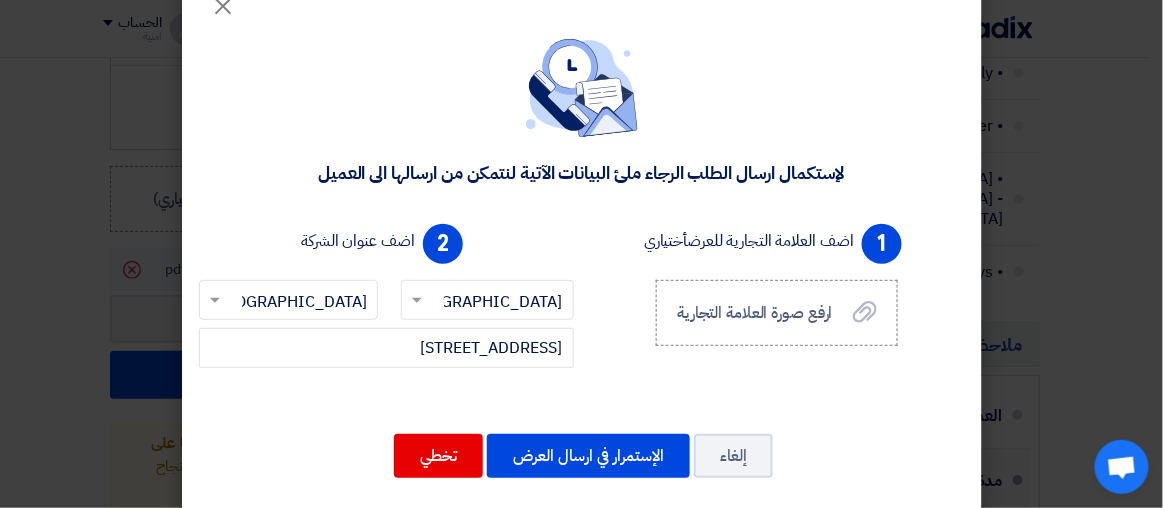 scroll, scrollTop: 71, scrollLeft: 0, axis: vertical 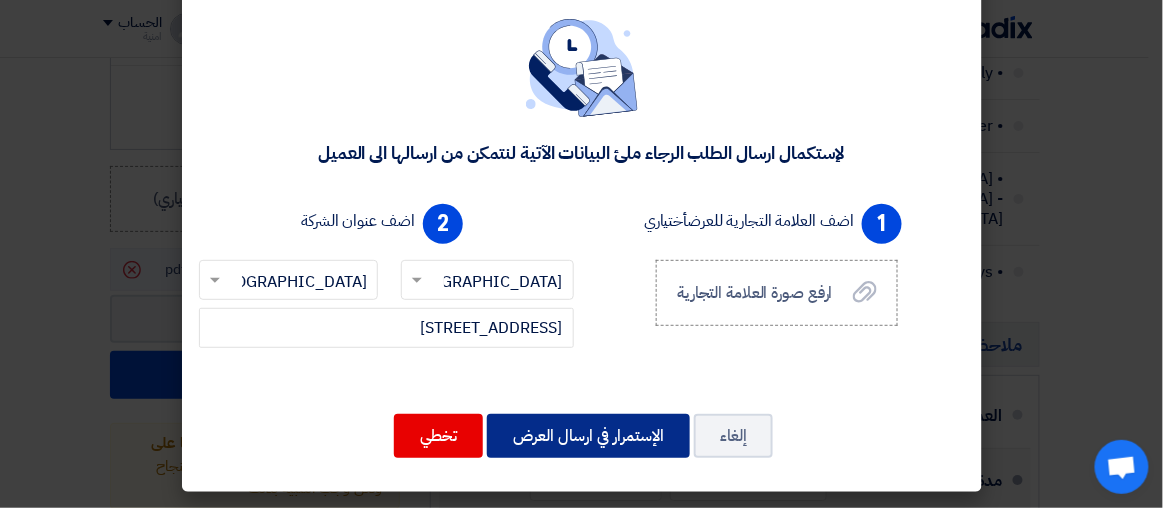 click on "الإستمرار في ارسال العرض" 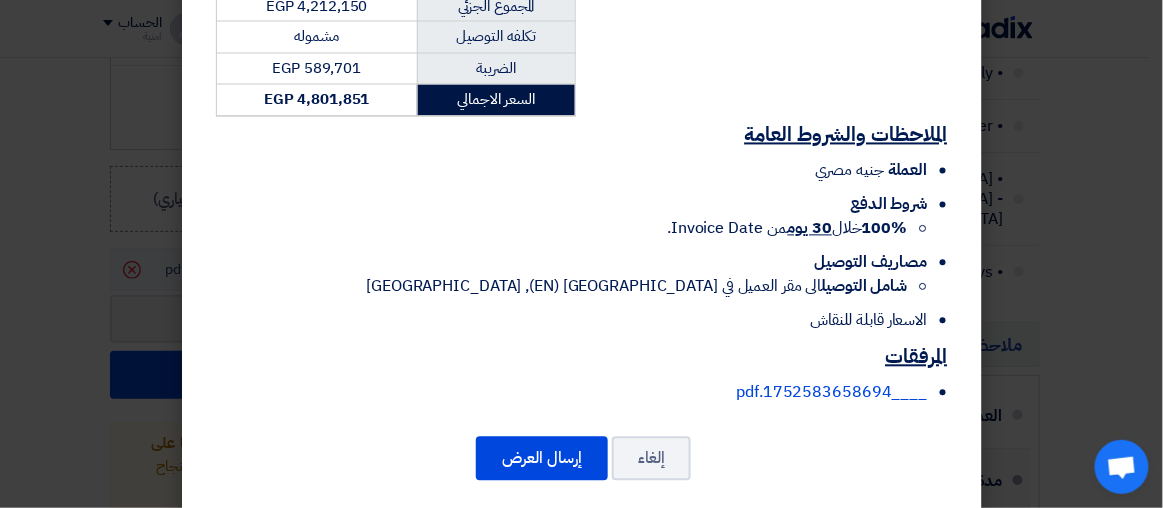 scroll, scrollTop: 903, scrollLeft: 0, axis: vertical 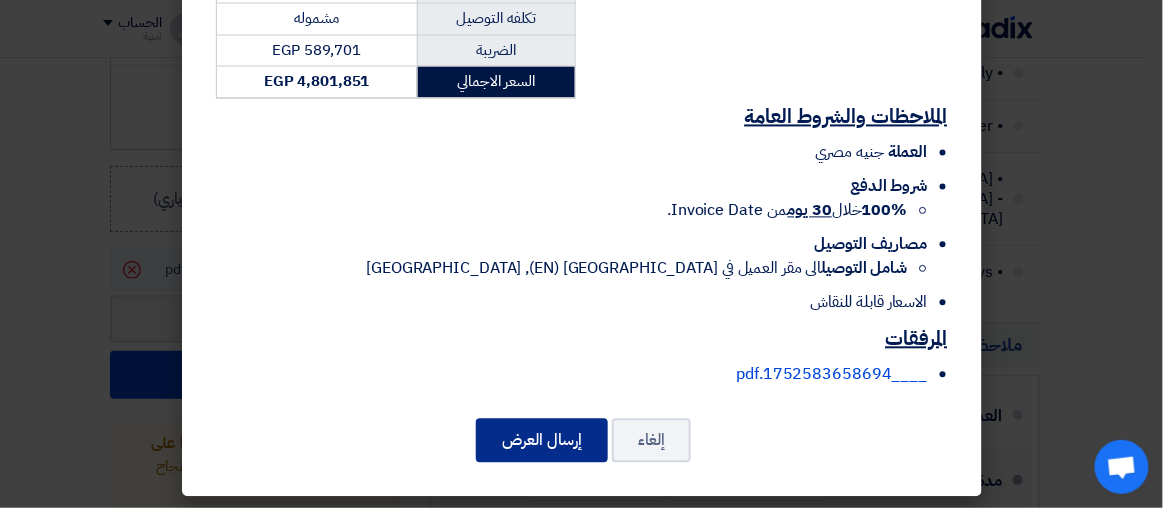 click on "إرسال العرض" 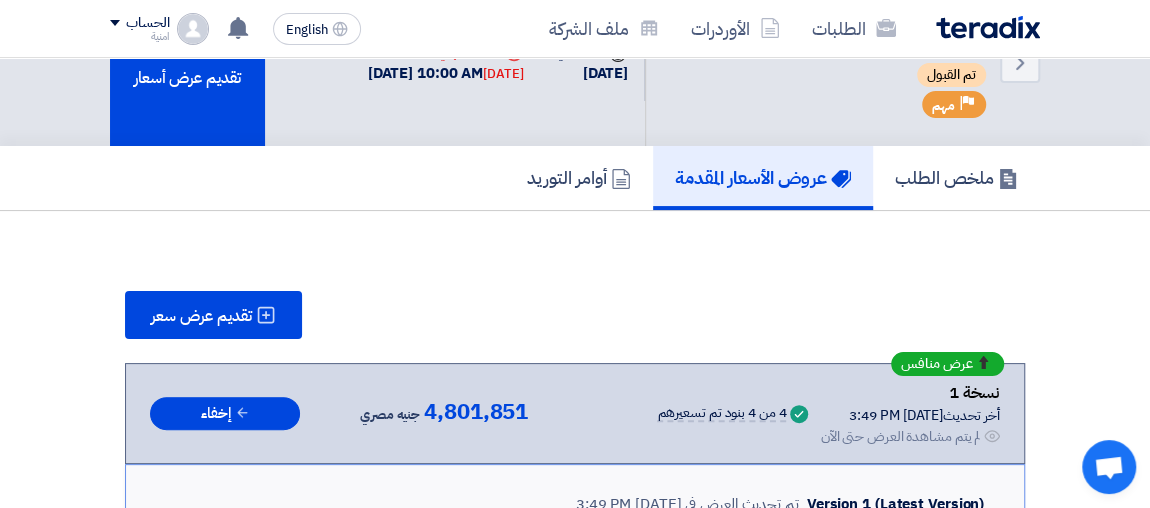 scroll, scrollTop: 41, scrollLeft: 0, axis: vertical 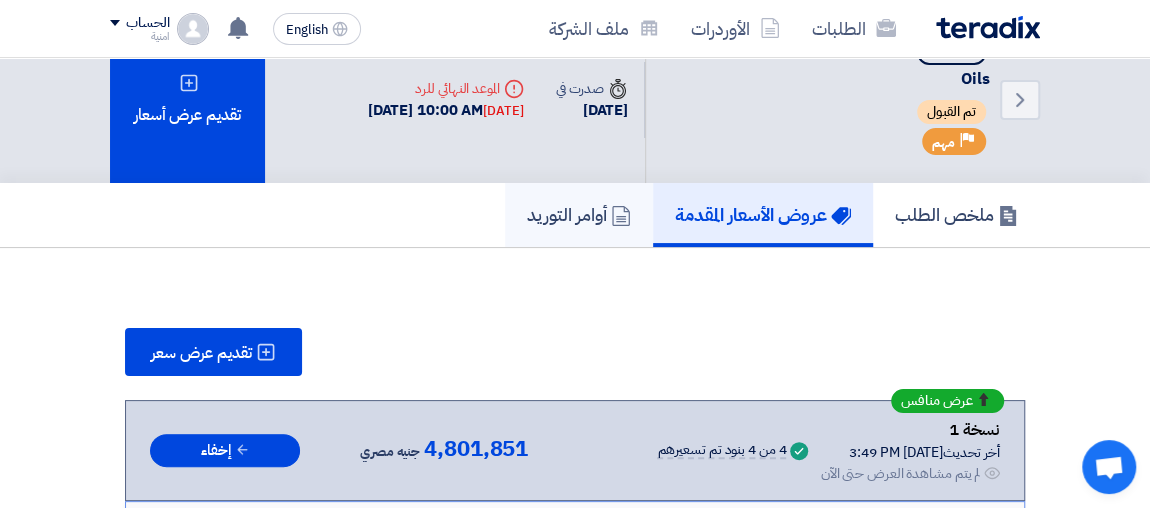click on "أوامر التوريد" 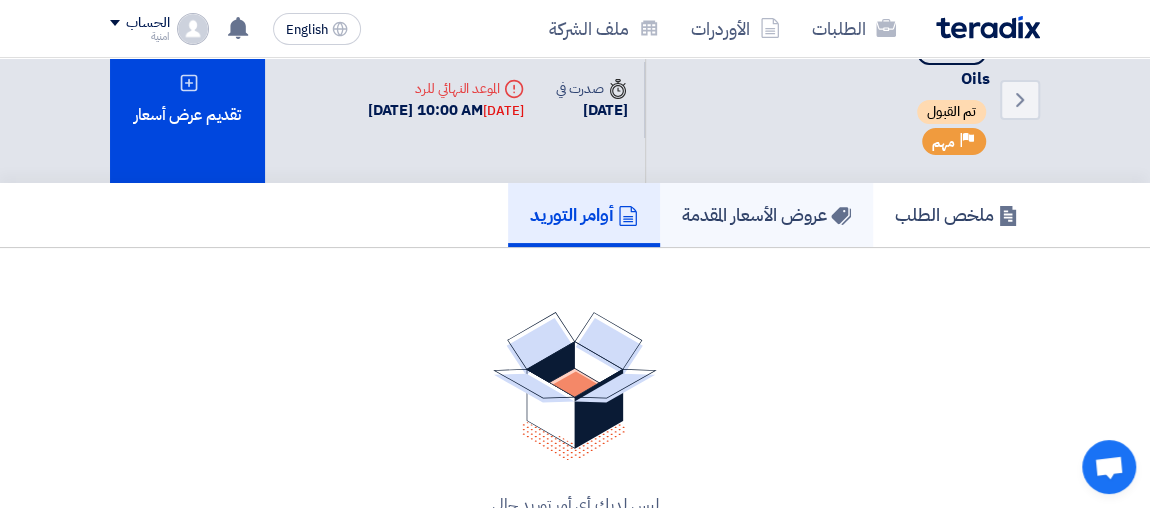click on "عروض الأسعار المقدمة" 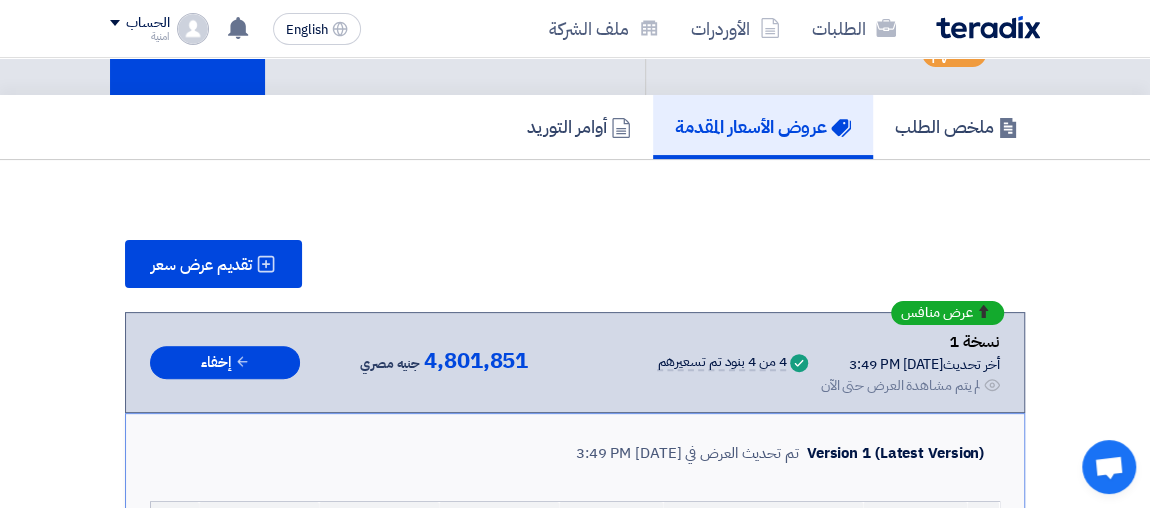 scroll, scrollTop: 150, scrollLeft: 0, axis: vertical 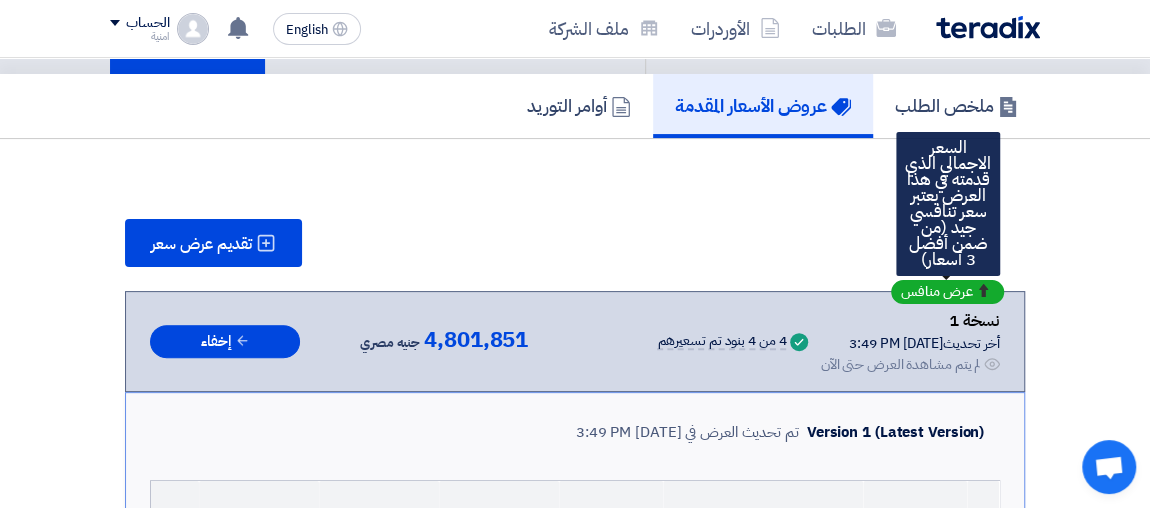 click on "عرض منافس" at bounding box center (937, 292) 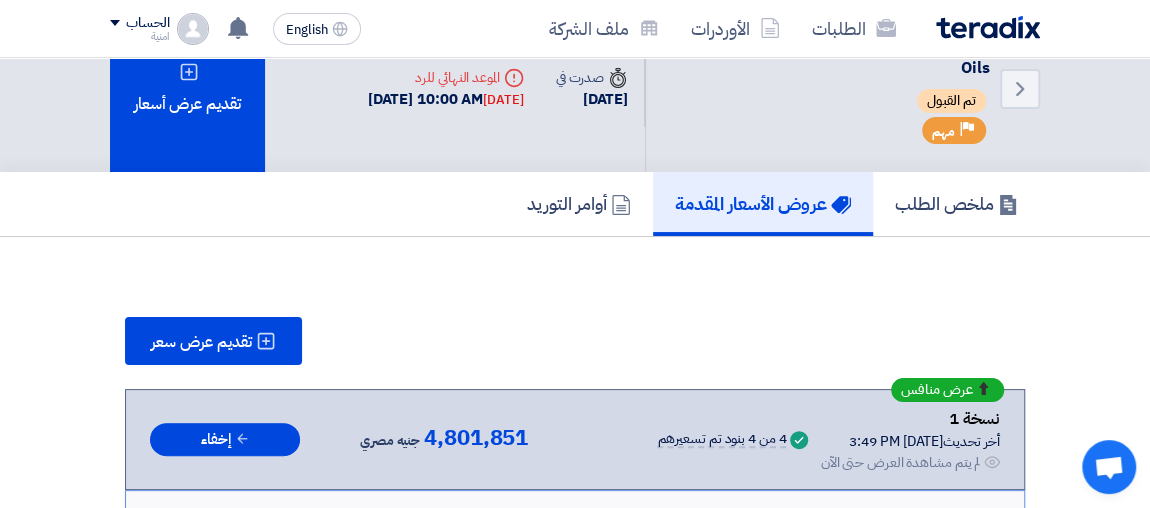 scroll, scrollTop: 5, scrollLeft: 0, axis: vertical 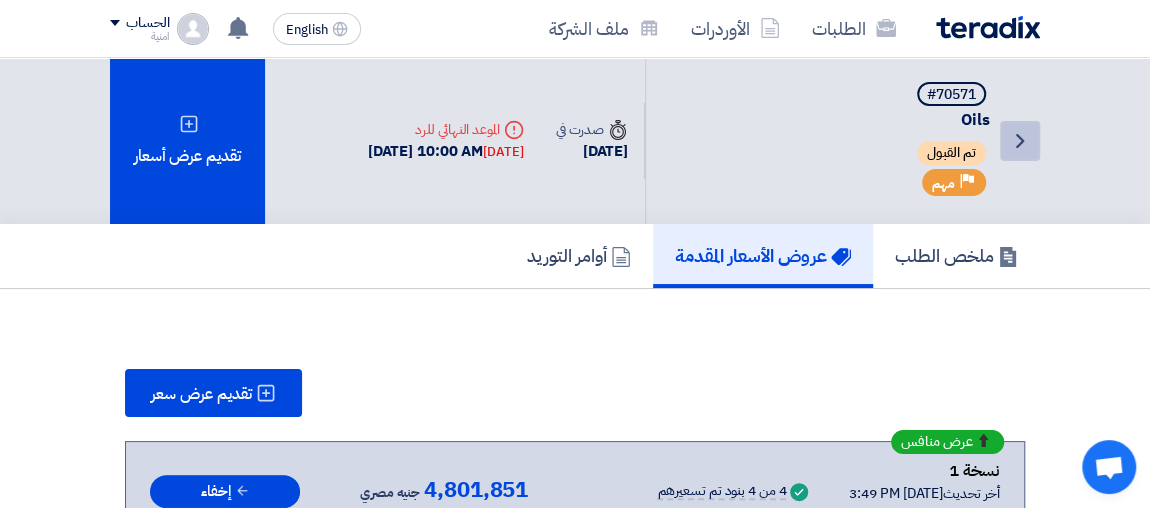 drag, startPoint x: 905, startPoint y: 142, endPoint x: 1023, endPoint y: 137, distance: 118.10589 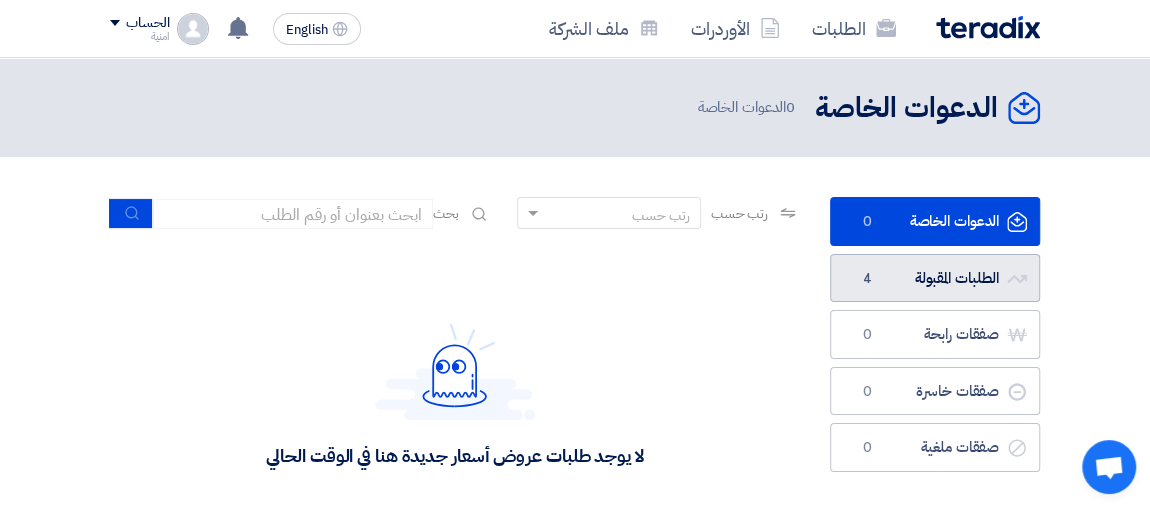 click on "الطلبات المقبولة
الطلبات المقبولة
4" 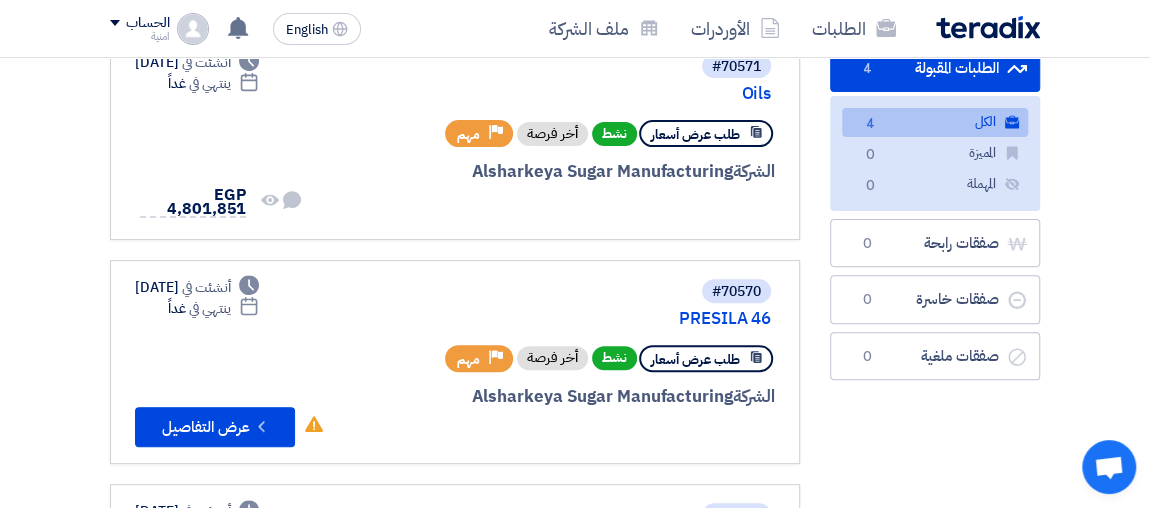 scroll, scrollTop: 218, scrollLeft: 0, axis: vertical 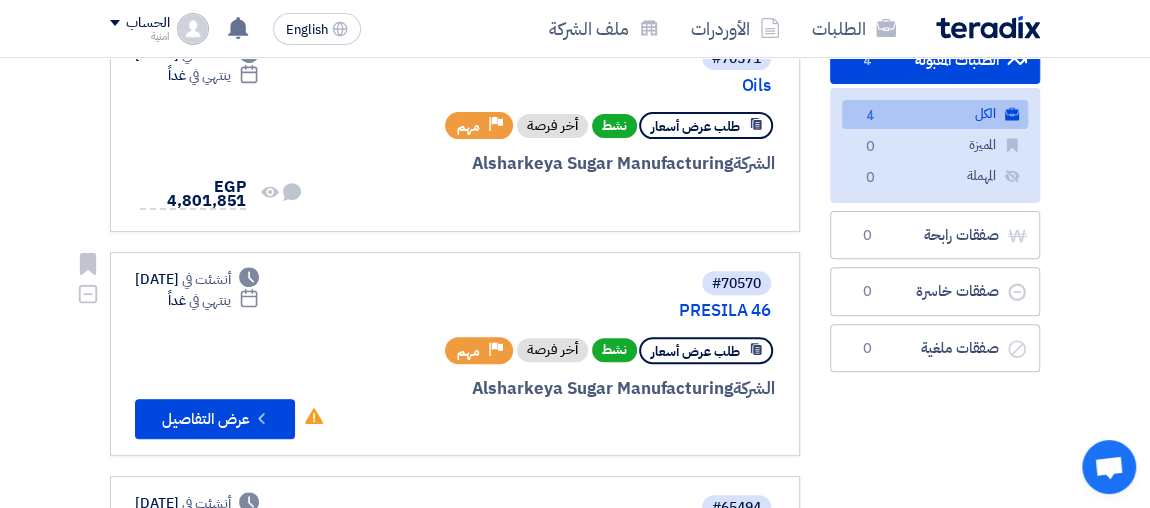 click on "طلب عرض أسعار" 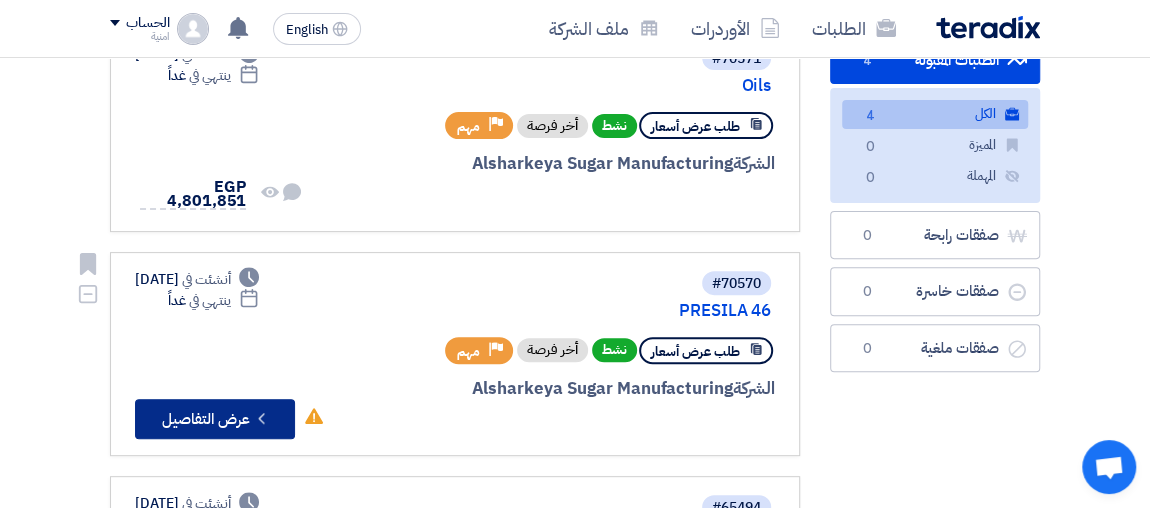 click 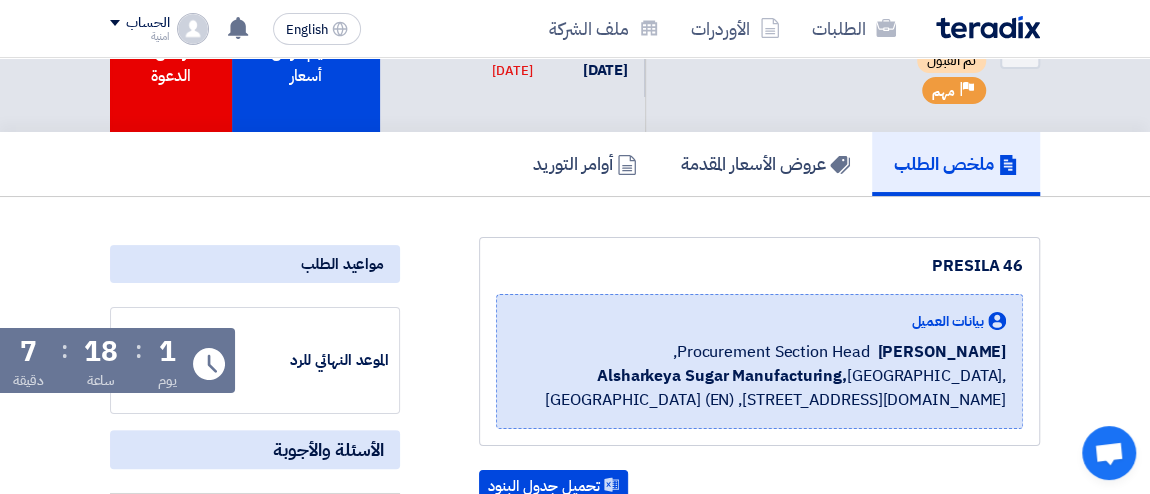 scroll, scrollTop: 109, scrollLeft: 0, axis: vertical 